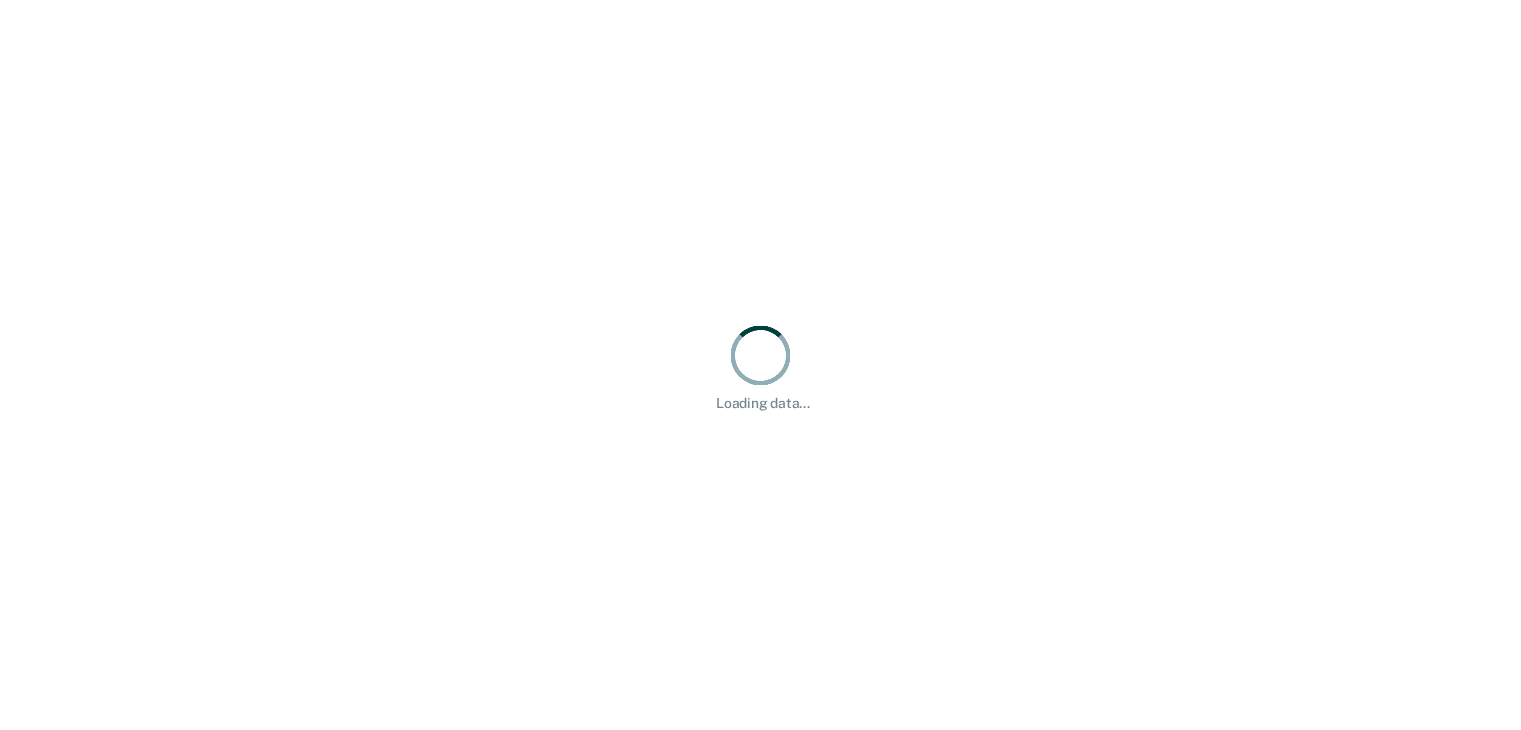 scroll, scrollTop: 0, scrollLeft: 0, axis: both 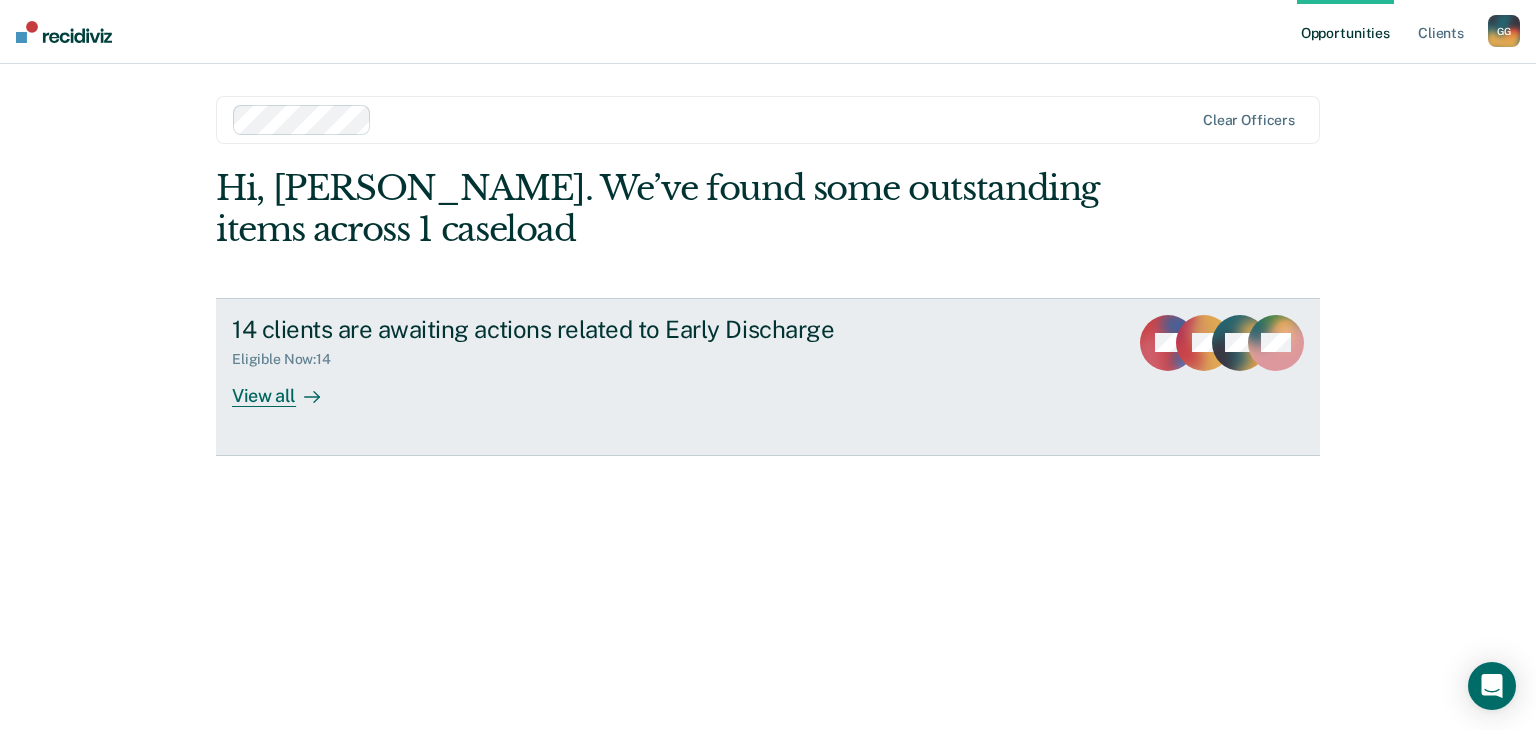 click on "View all" at bounding box center [288, 387] 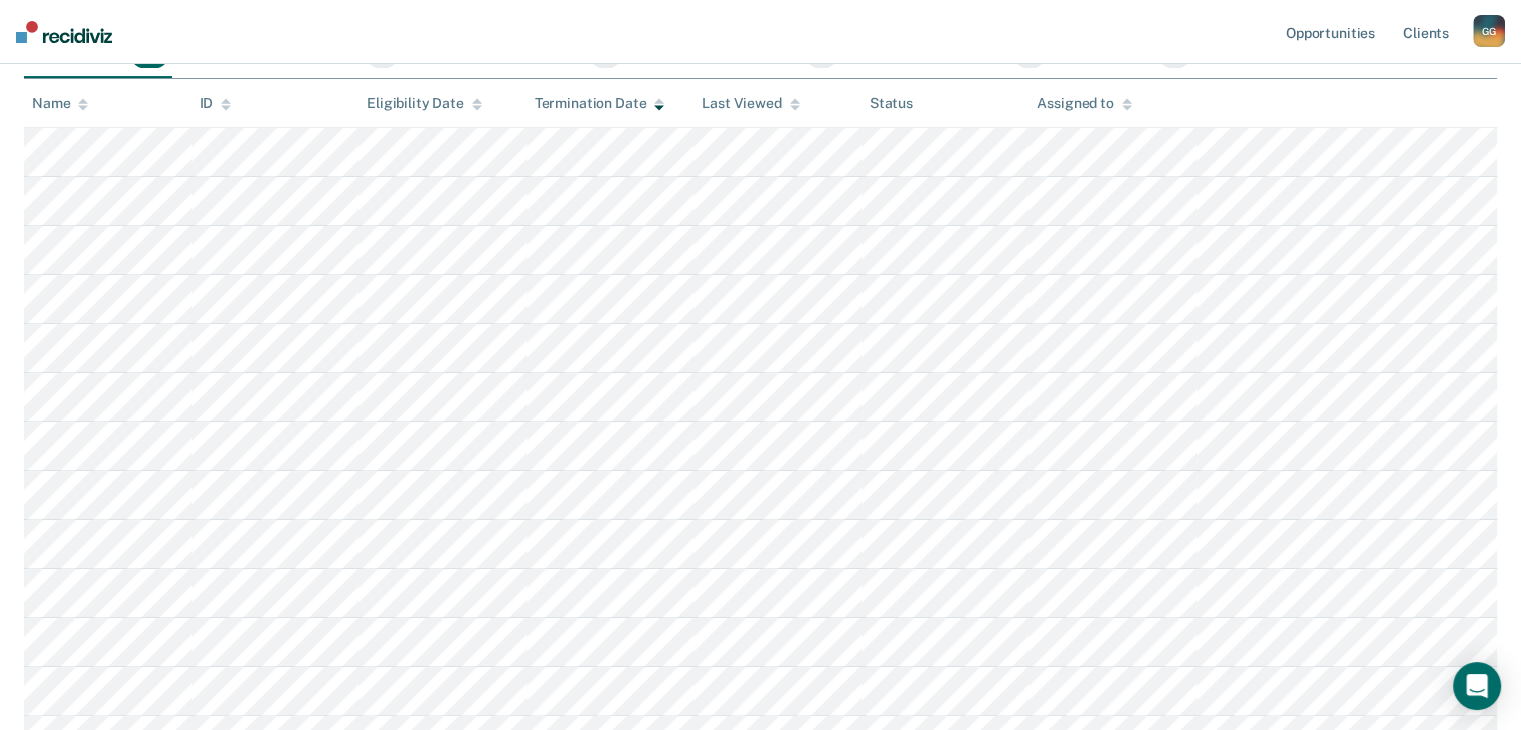 scroll, scrollTop: 200, scrollLeft: 0, axis: vertical 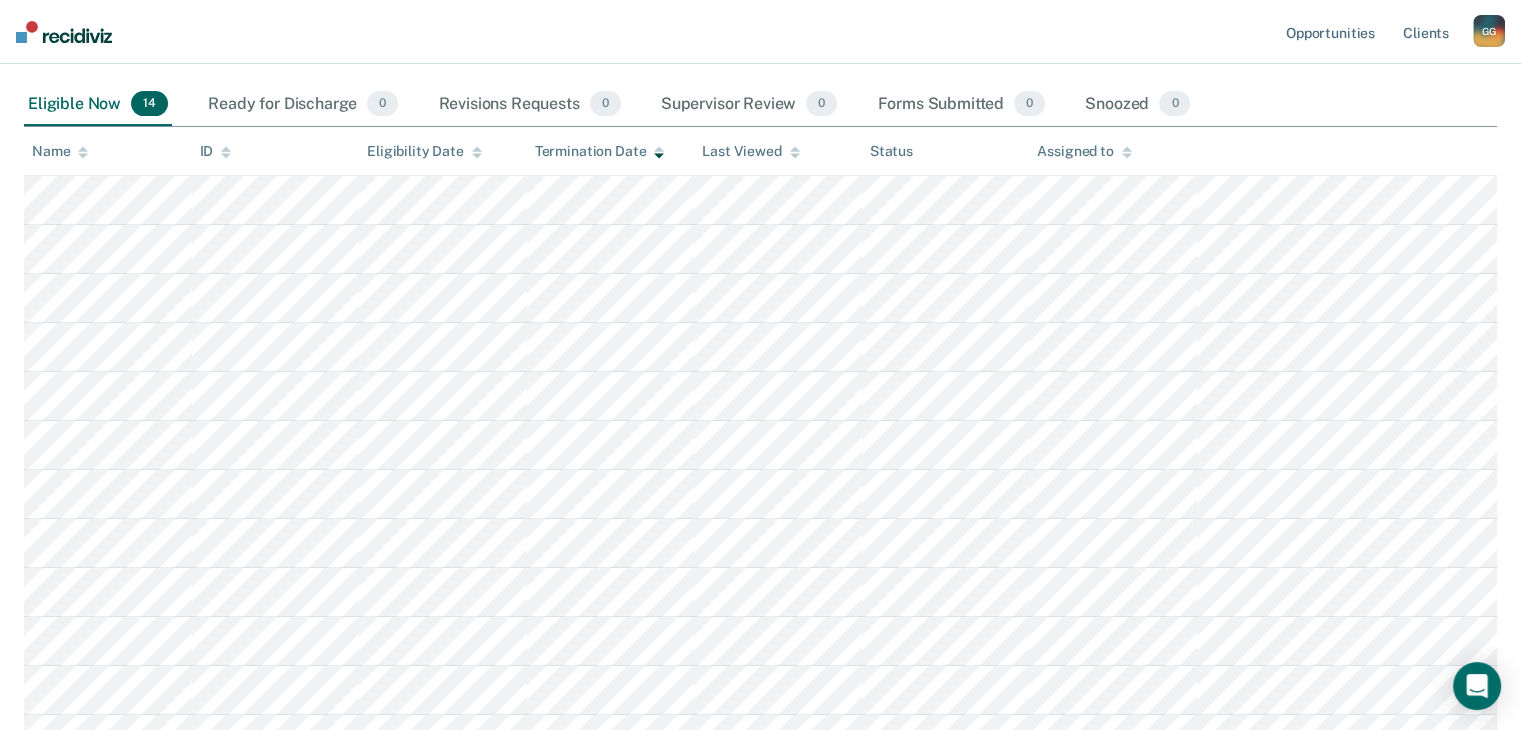 click on "Early Discharge   Early Discharge Early Discharge Clear   officers Eligible Now 14 Ready for Discharge 0 Revisions Requests 0 Supervisor Review 0 Forms Submitted 0 Snoozed 0
To pick up a draggable item, press the space bar.
While dragging, use the arrow keys to move the item.
Press space again to drop the item in its new position, or press escape to cancel.
Name ID Eligibility Date Termination Date Last Viewed Status Assigned to" at bounding box center (760, 453) 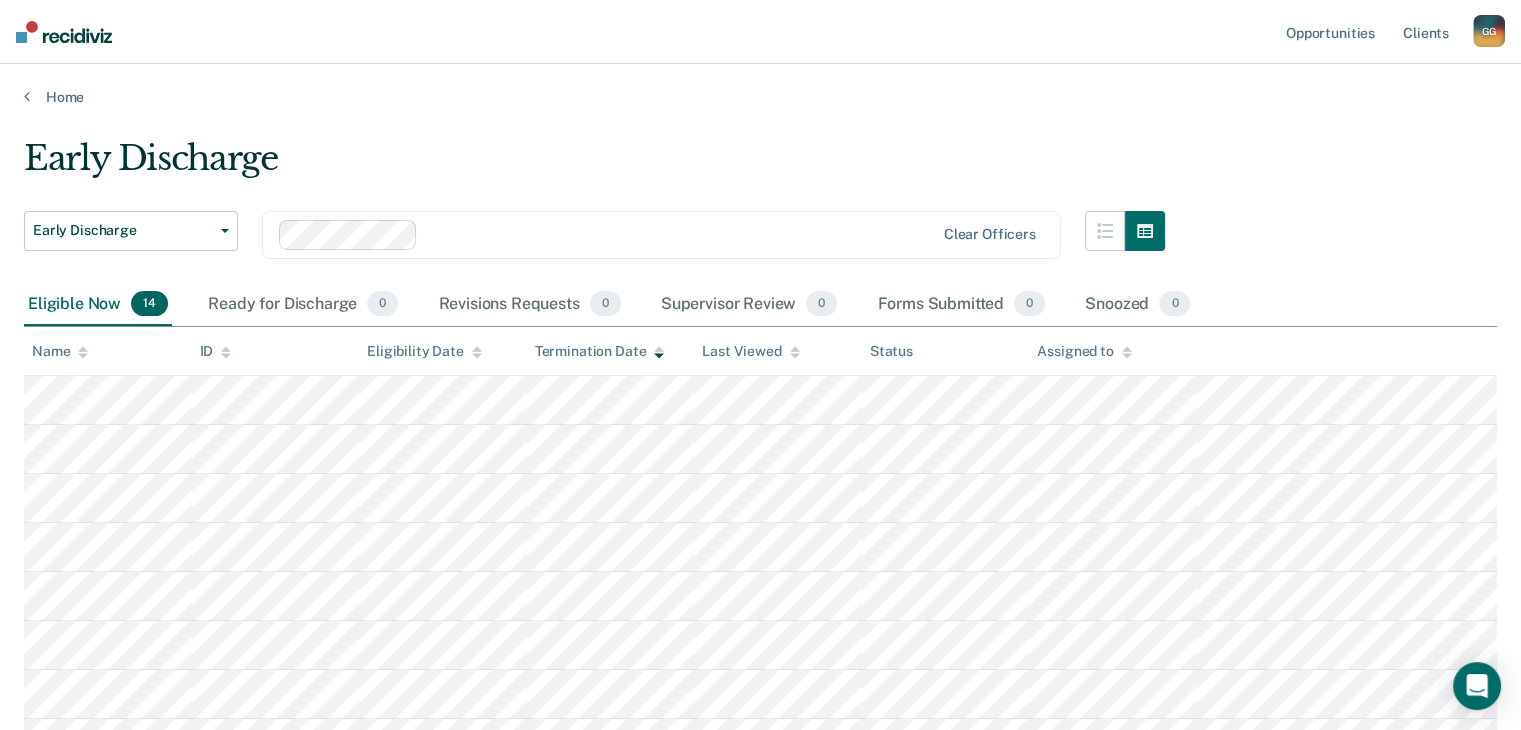 scroll, scrollTop: 475, scrollLeft: 0, axis: vertical 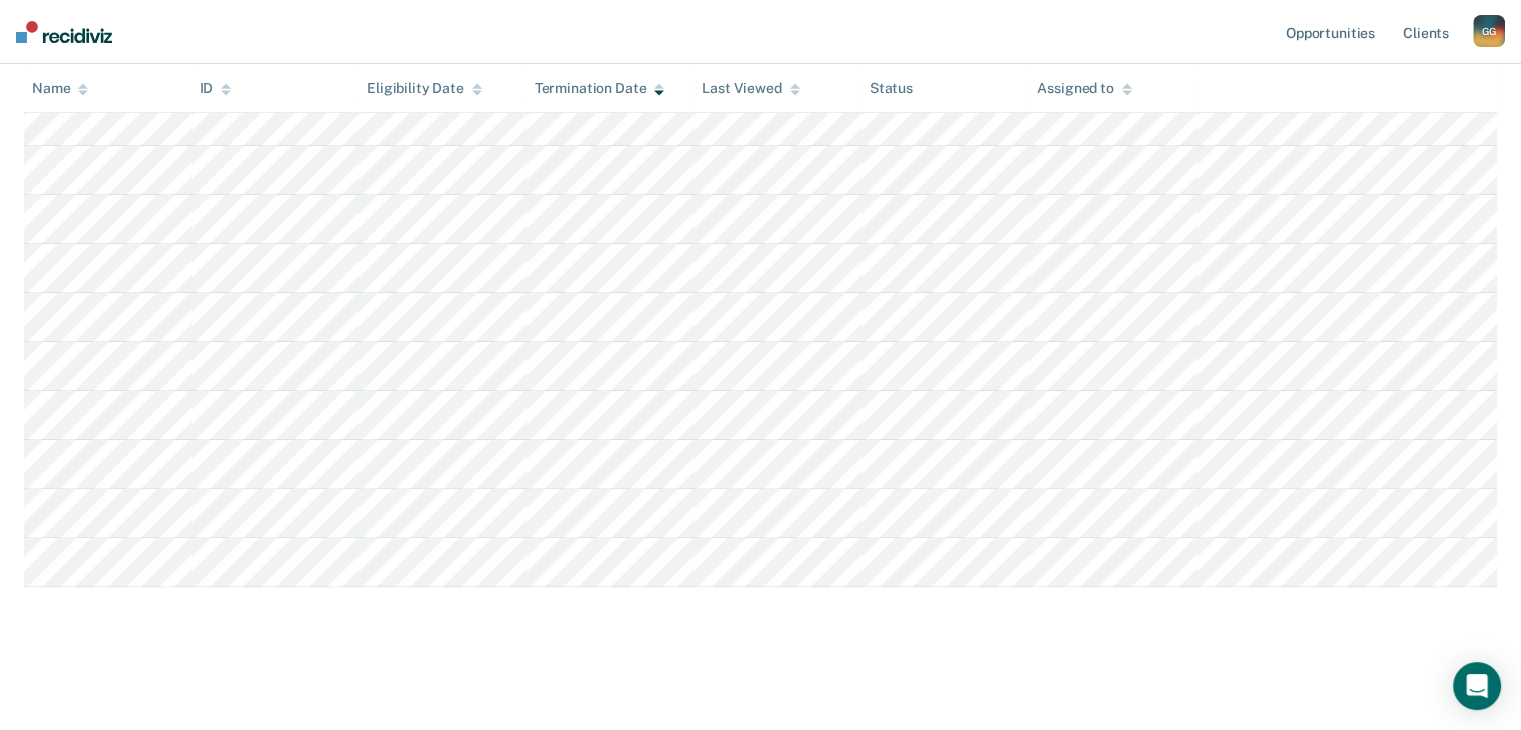 click on "Early Discharge   Early Discharge Early Discharge Clear   officers Eligible Now 14 Ready for Discharge 0 Revisions Requests 0 Supervisor Review 0 Forms Submitted 0 Snoozed 0
To pick up a draggable item, press the space bar.
While dragging, use the arrow keys to move the item.
Press space again to drop the item in its new position, or press escape to cancel.
Name ID Eligibility Date Termination Date Last Viewed Status Assigned to" at bounding box center [760, 178] 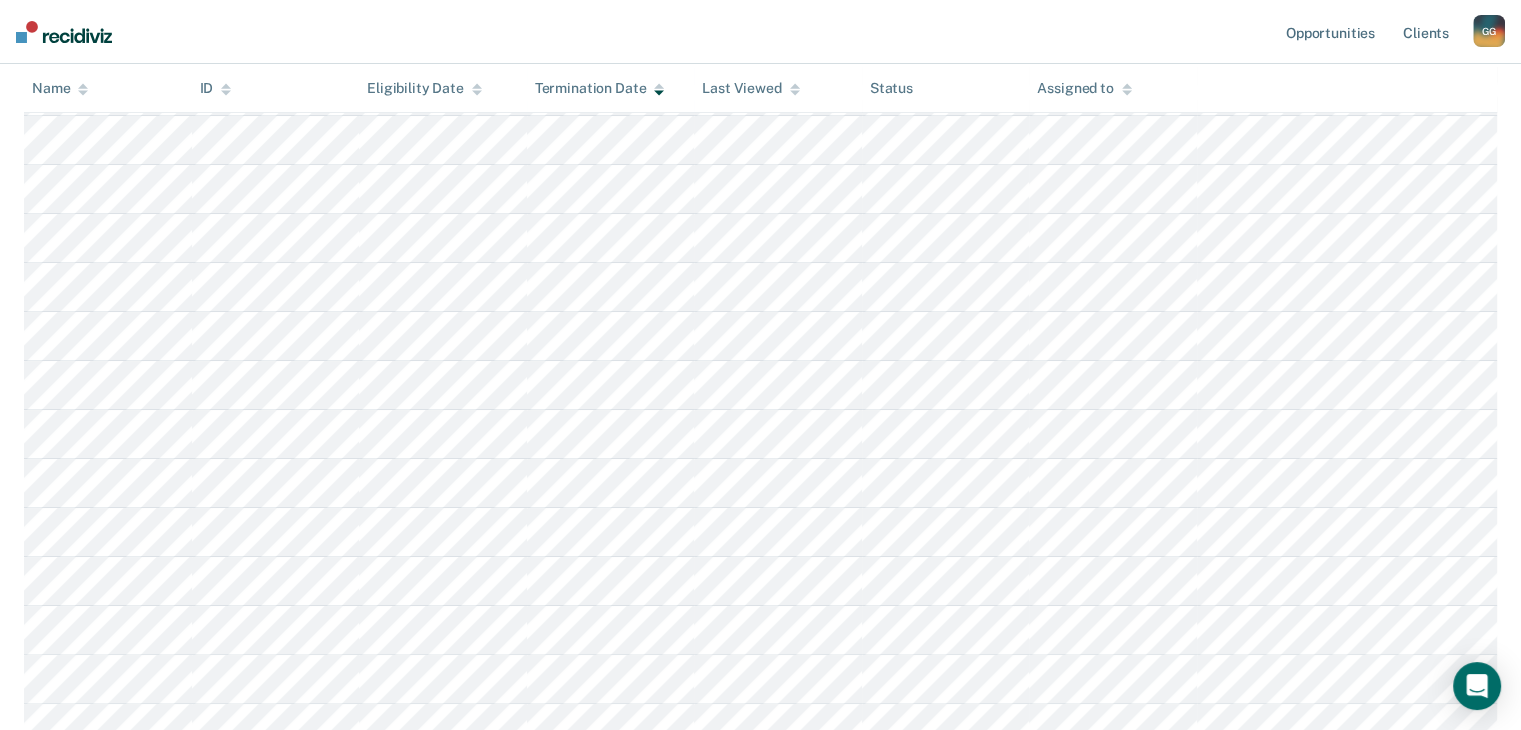 scroll, scrollTop: 275, scrollLeft: 0, axis: vertical 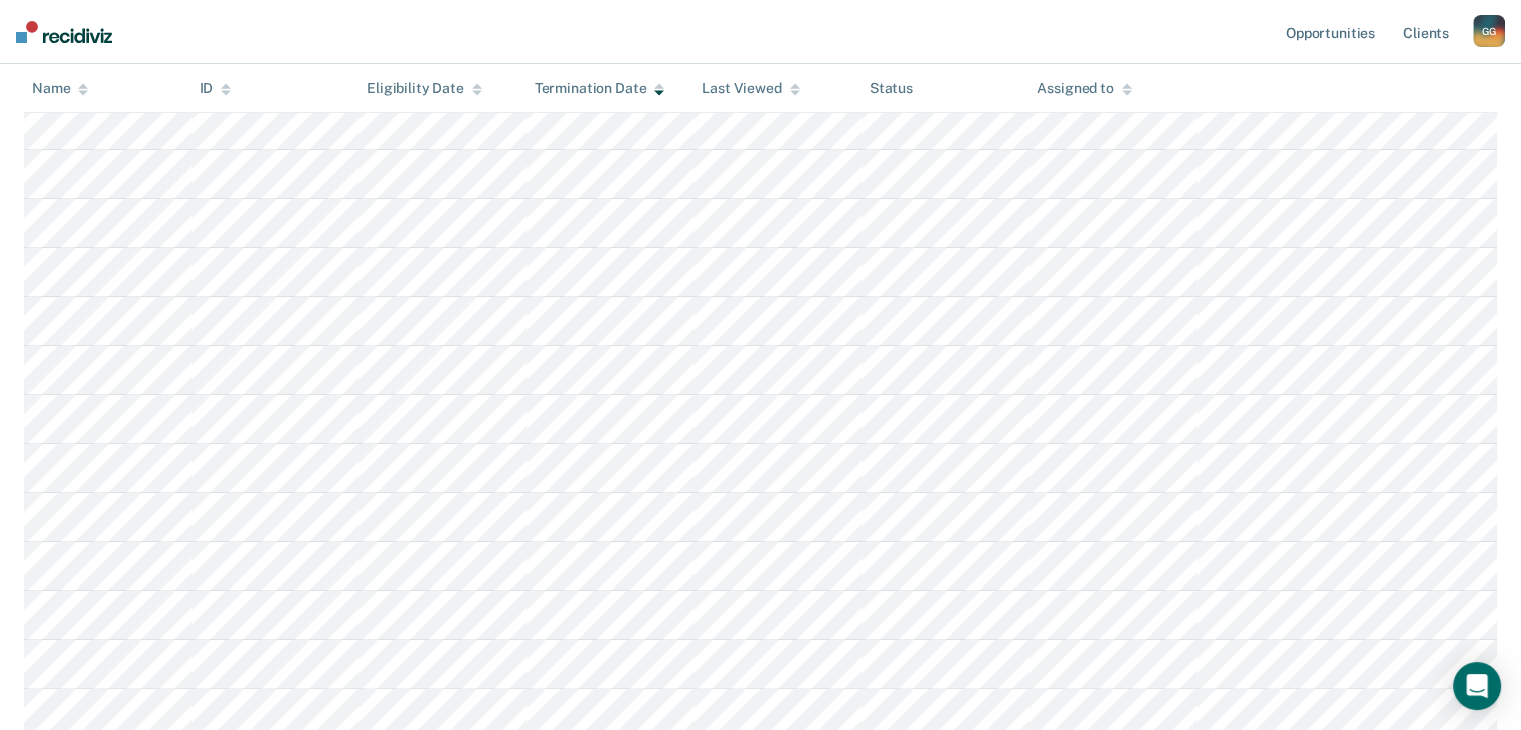 click on "Early Discharge   Early Discharge Early Discharge Clear   officers Eligible Now 14 Ready for Discharge 0 Revisions Requests 0 Supervisor Review 0 Forms Submitted 0 Snoozed 0
To pick up a draggable item, press the space bar.
While dragging, use the arrow keys to move the item.
Press space again to drop the item in its new position, or press escape to cancel.
Name ID Eligibility Date Termination Date Last Viewed Status Assigned to" at bounding box center [760, 378] 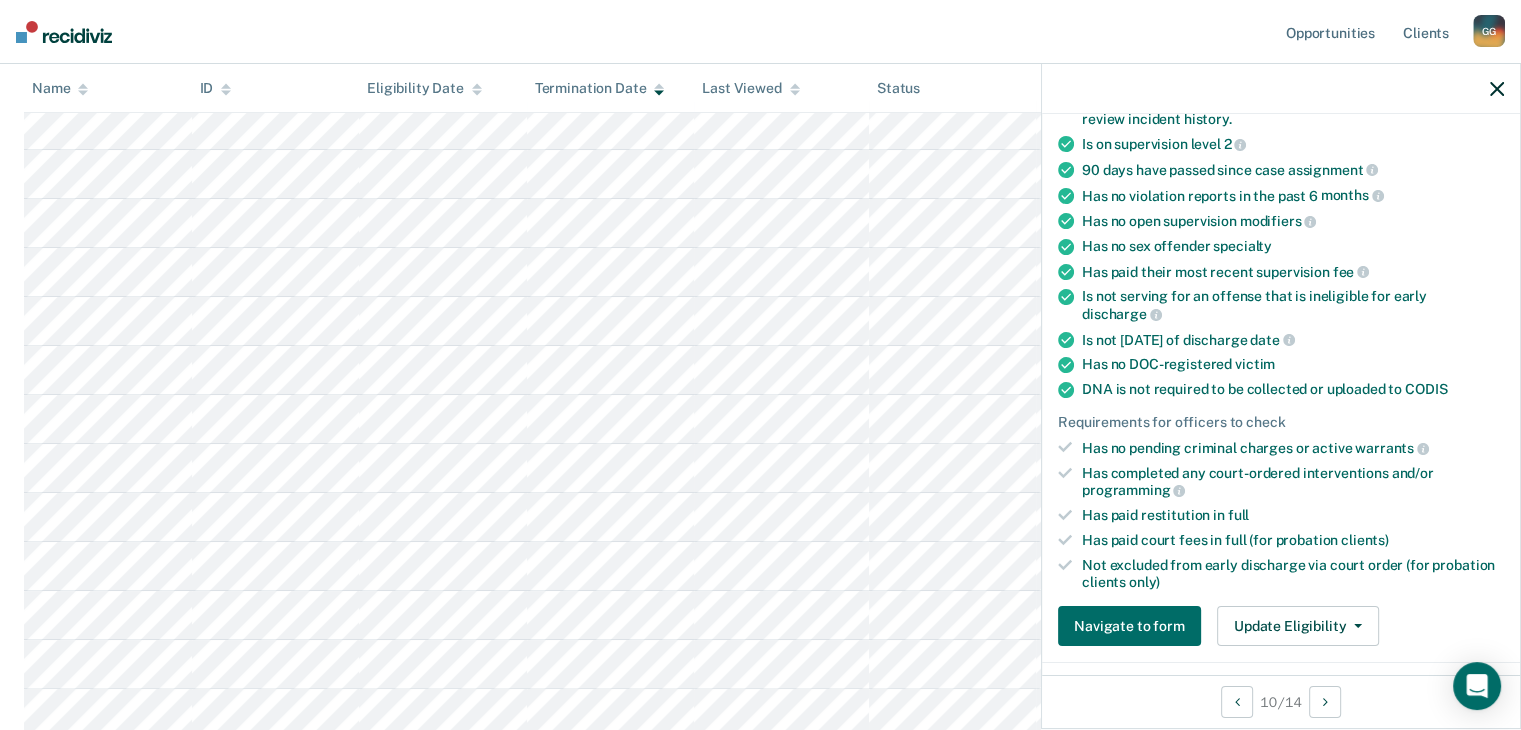 scroll, scrollTop: 0, scrollLeft: 0, axis: both 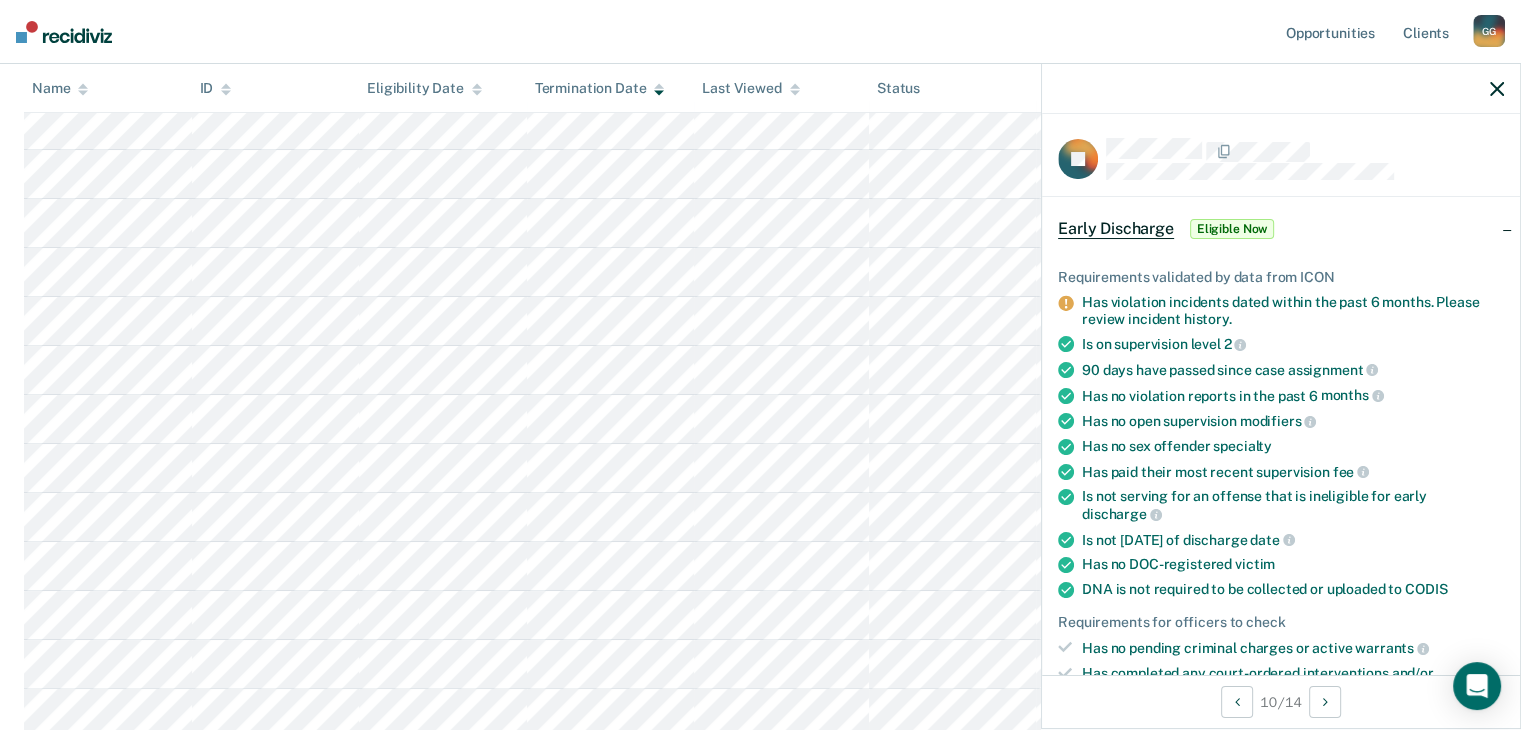 click 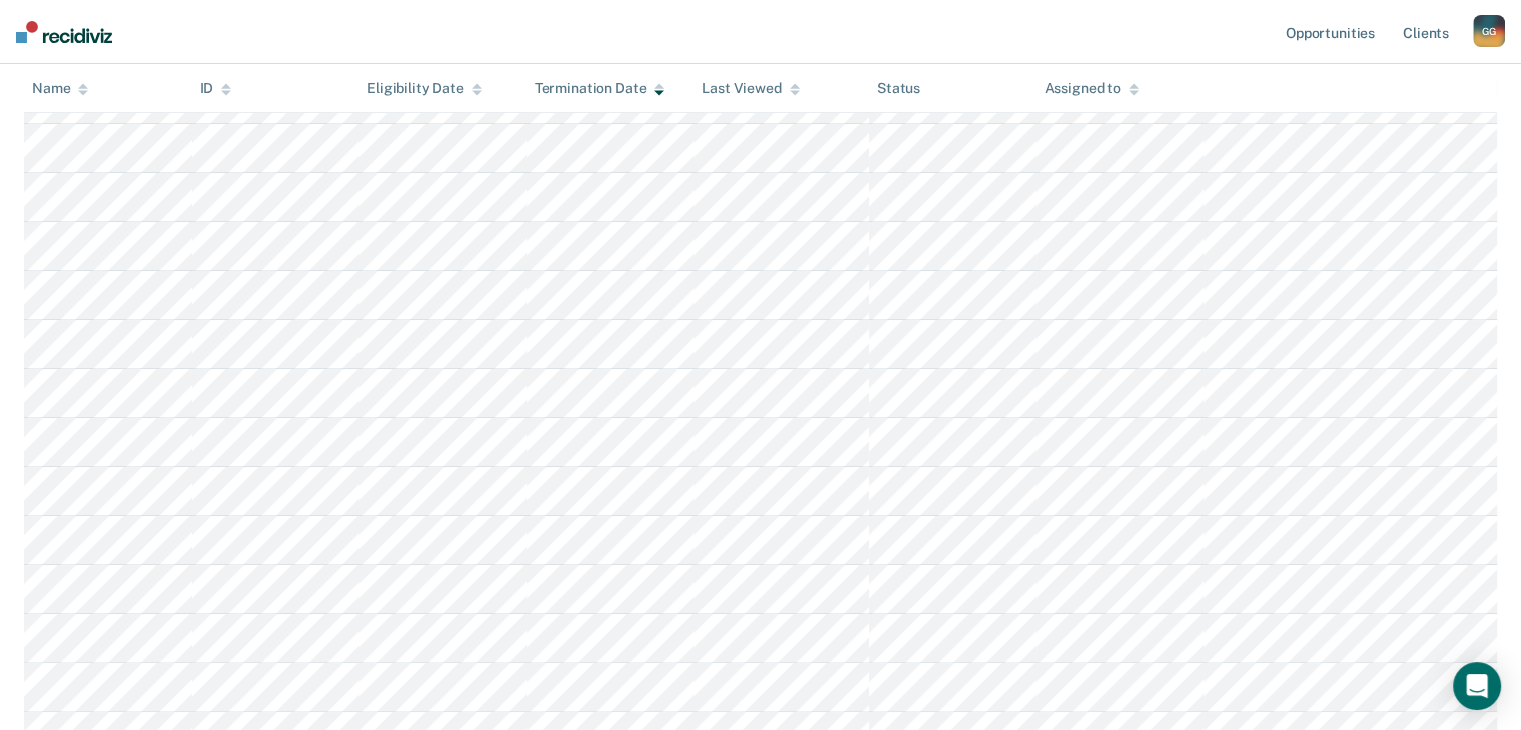 scroll, scrollTop: 75, scrollLeft: 0, axis: vertical 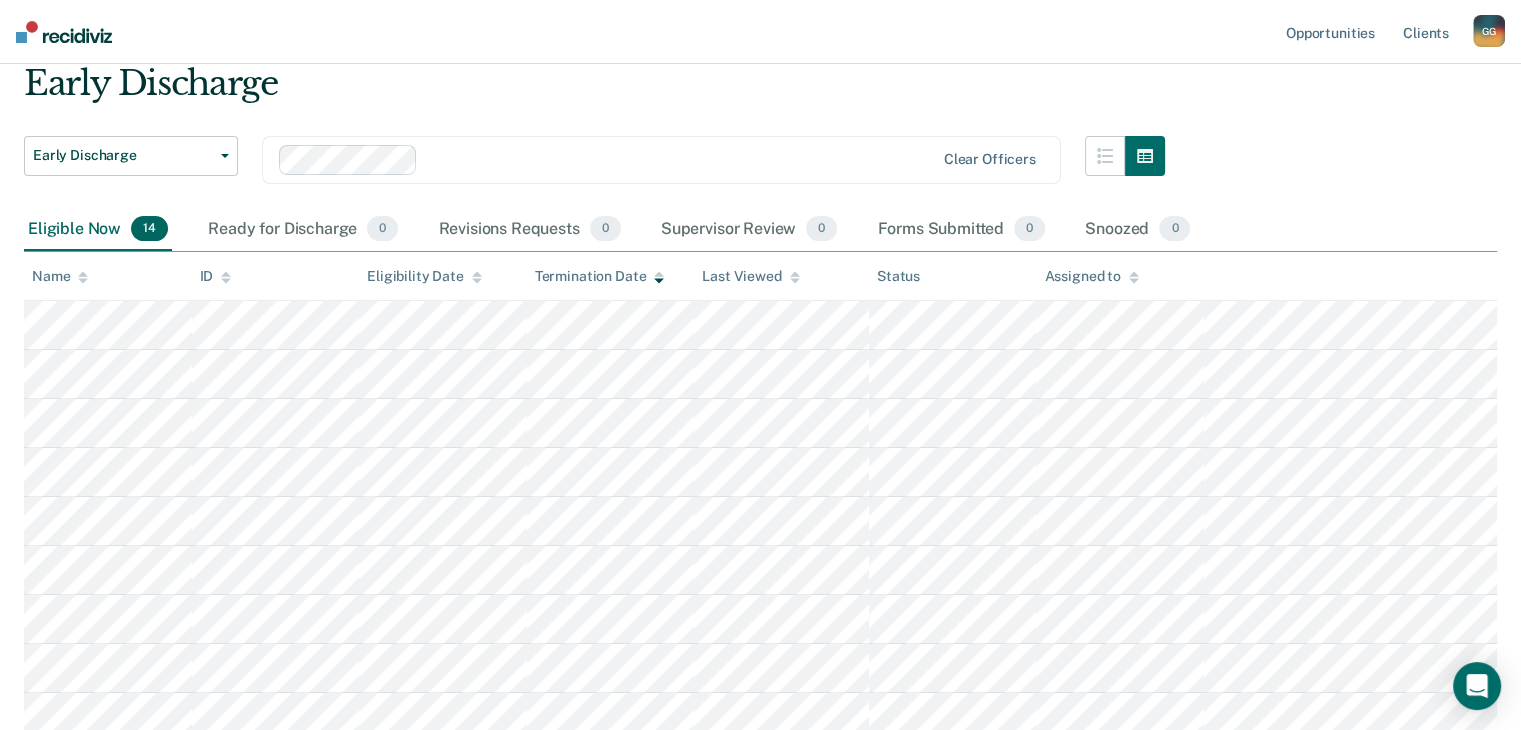 click on "Early Discharge   Early Discharge Early Discharge Clear   officers Eligible Now 14 Ready for Discharge 0 Revisions Requests 0 Supervisor Review 0 Forms Submitted 0 Snoozed 0
To pick up a draggable item, press the space bar.
While dragging, use the arrow keys to move the item.
Press space again to drop the item in its new position, or press escape to cancel.
Name ID Eligibility Date Termination Date Last Viewed Status Assigned to" at bounding box center (760, 578) 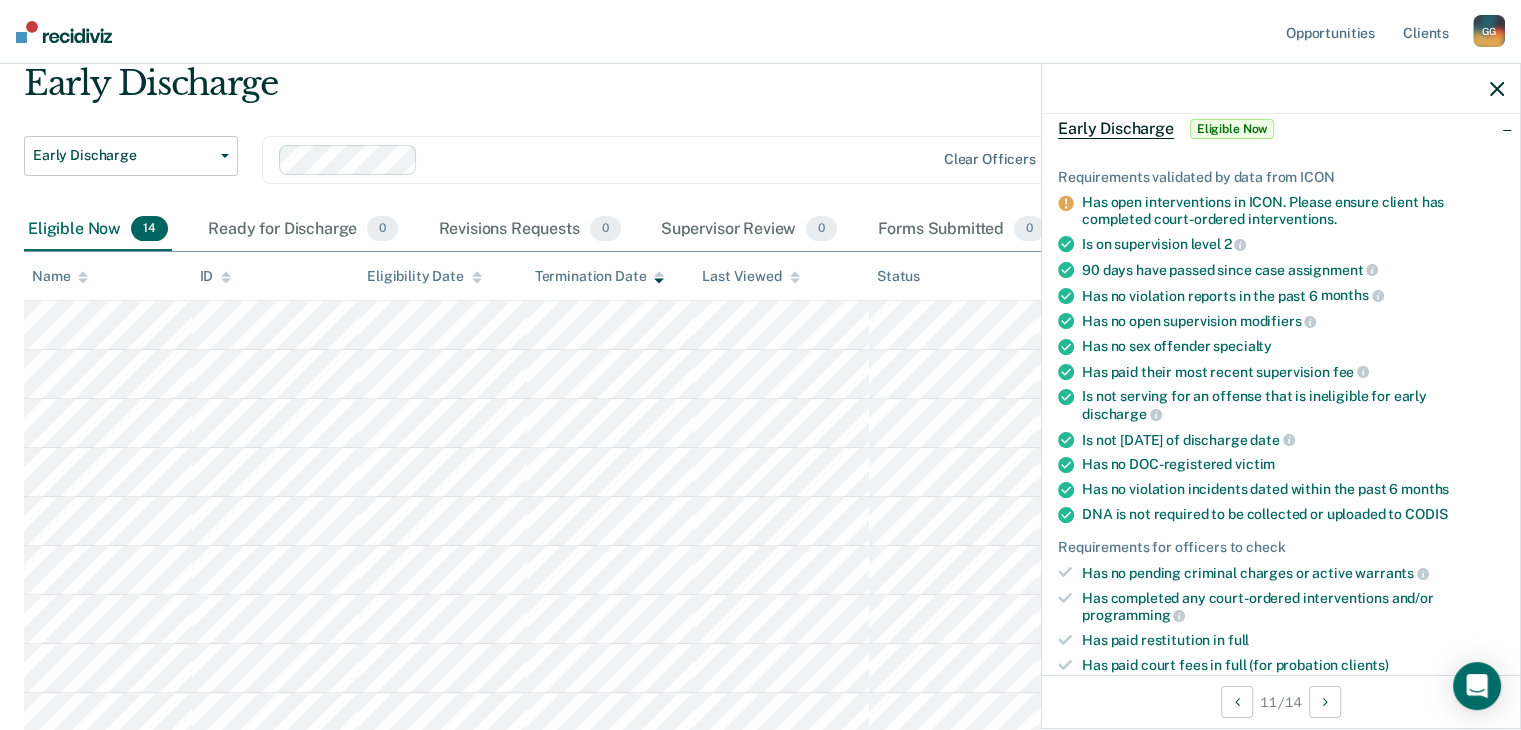 scroll, scrollTop: 0, scrollLeft: 0, axis: both 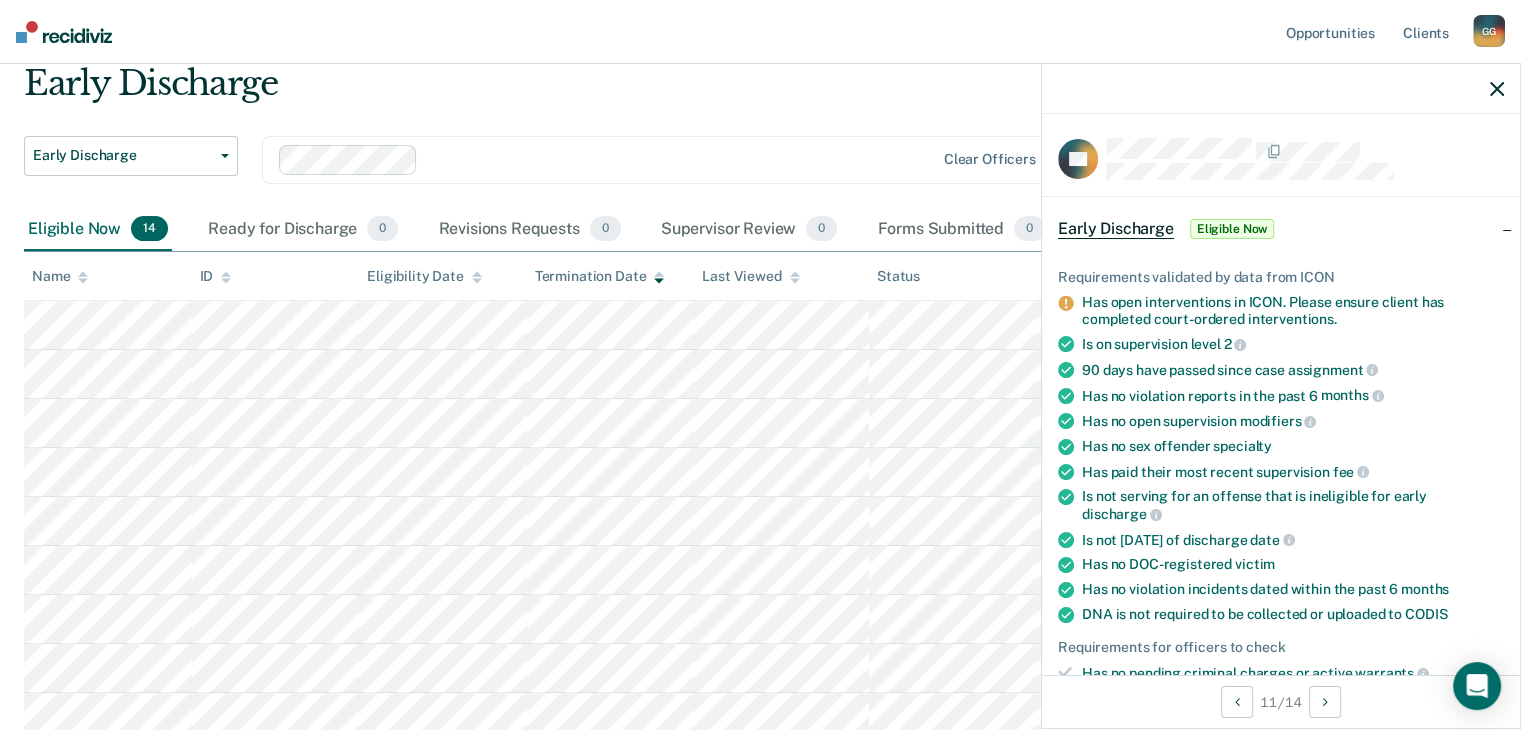click 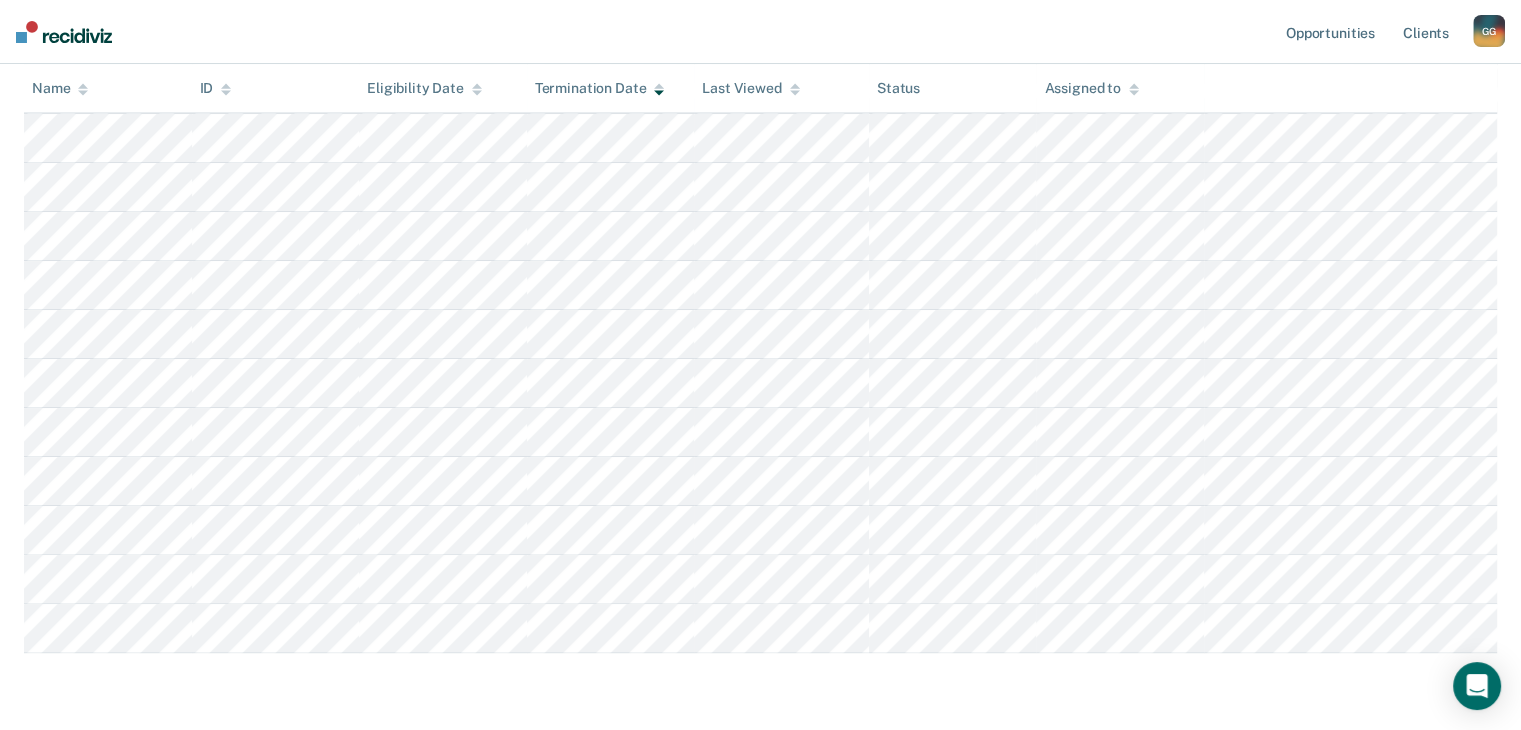 scroll, scrollTop: 375, scrollLeft: 0, axis: vertical 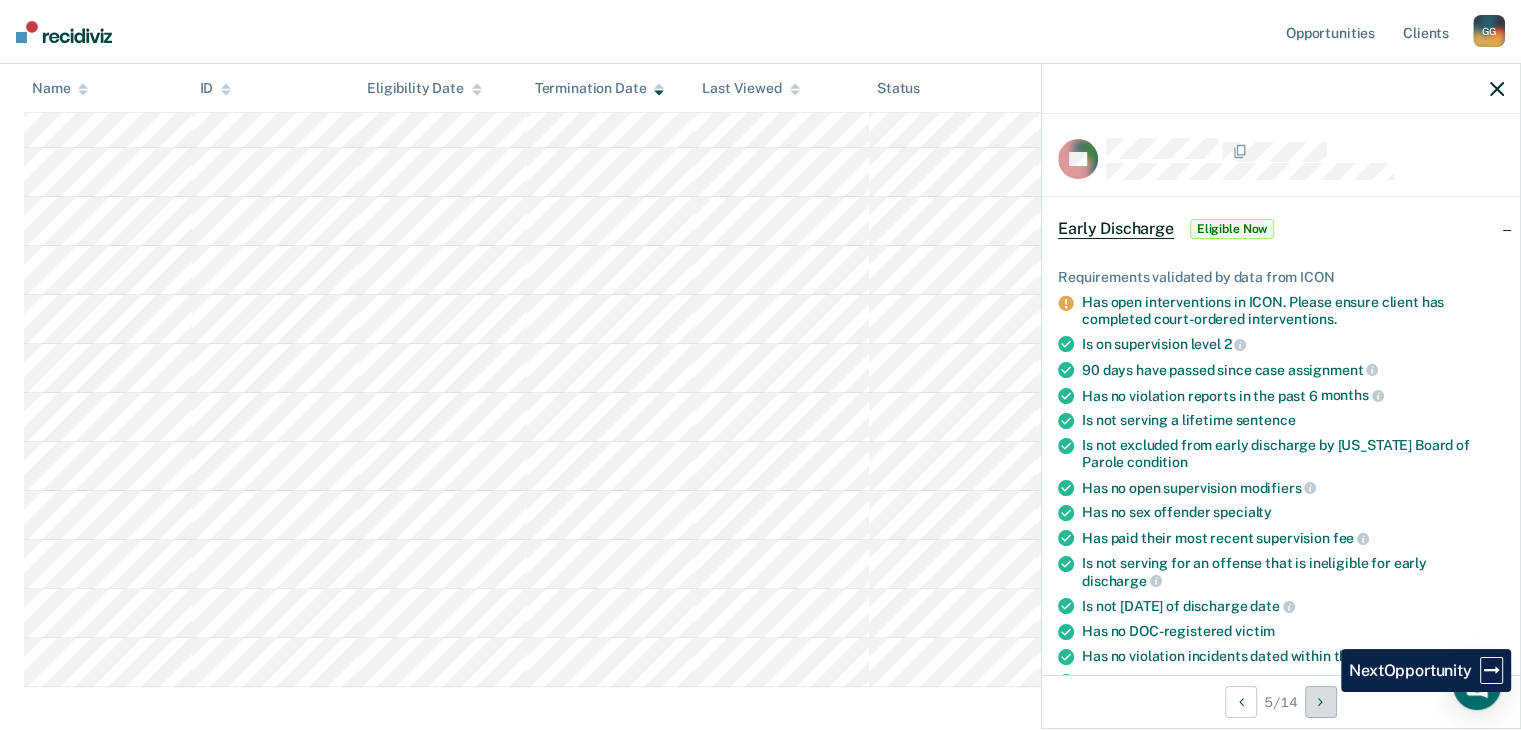 click at bounding box center [1321, 702] 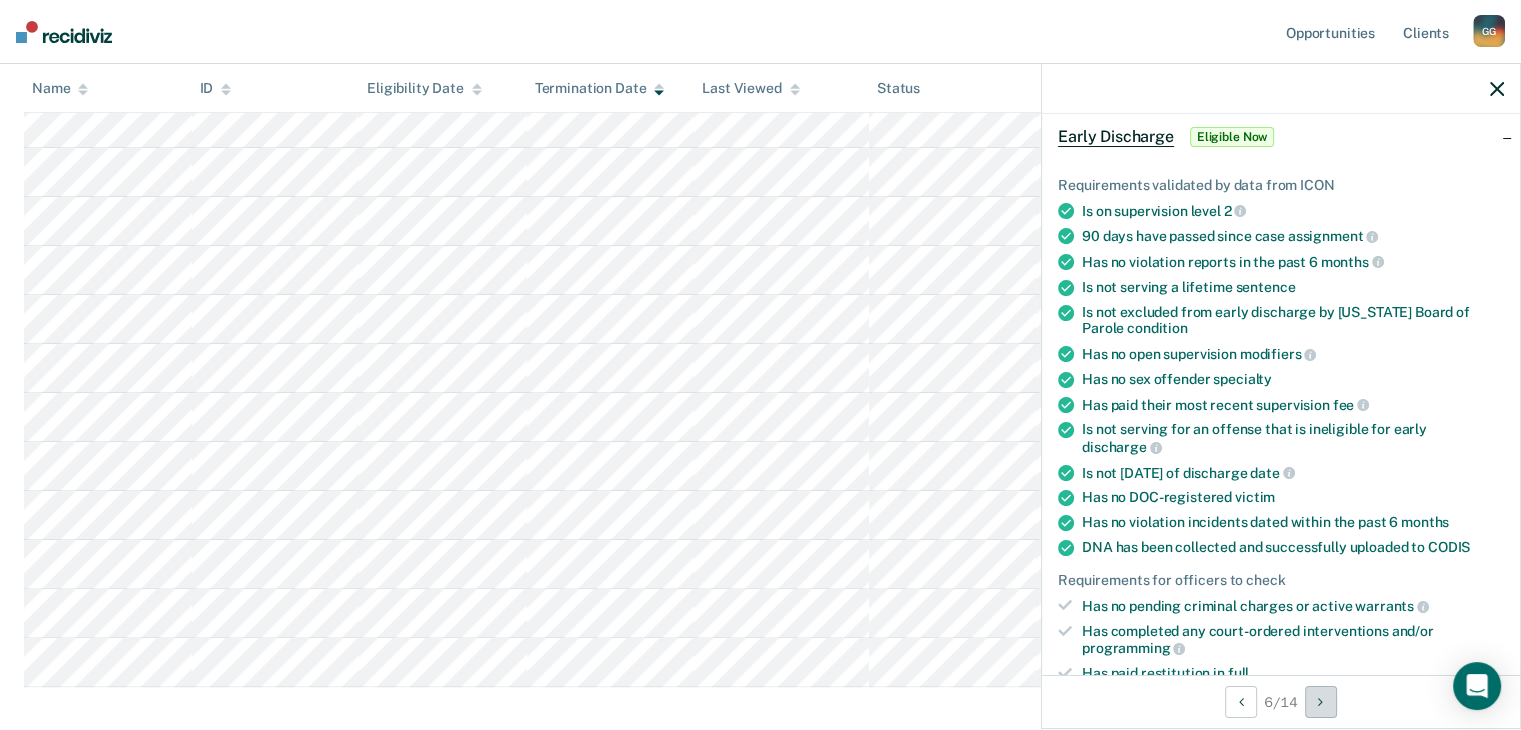 scroll, scrollTop: 200, scrollLeft: 0, axis: vertical 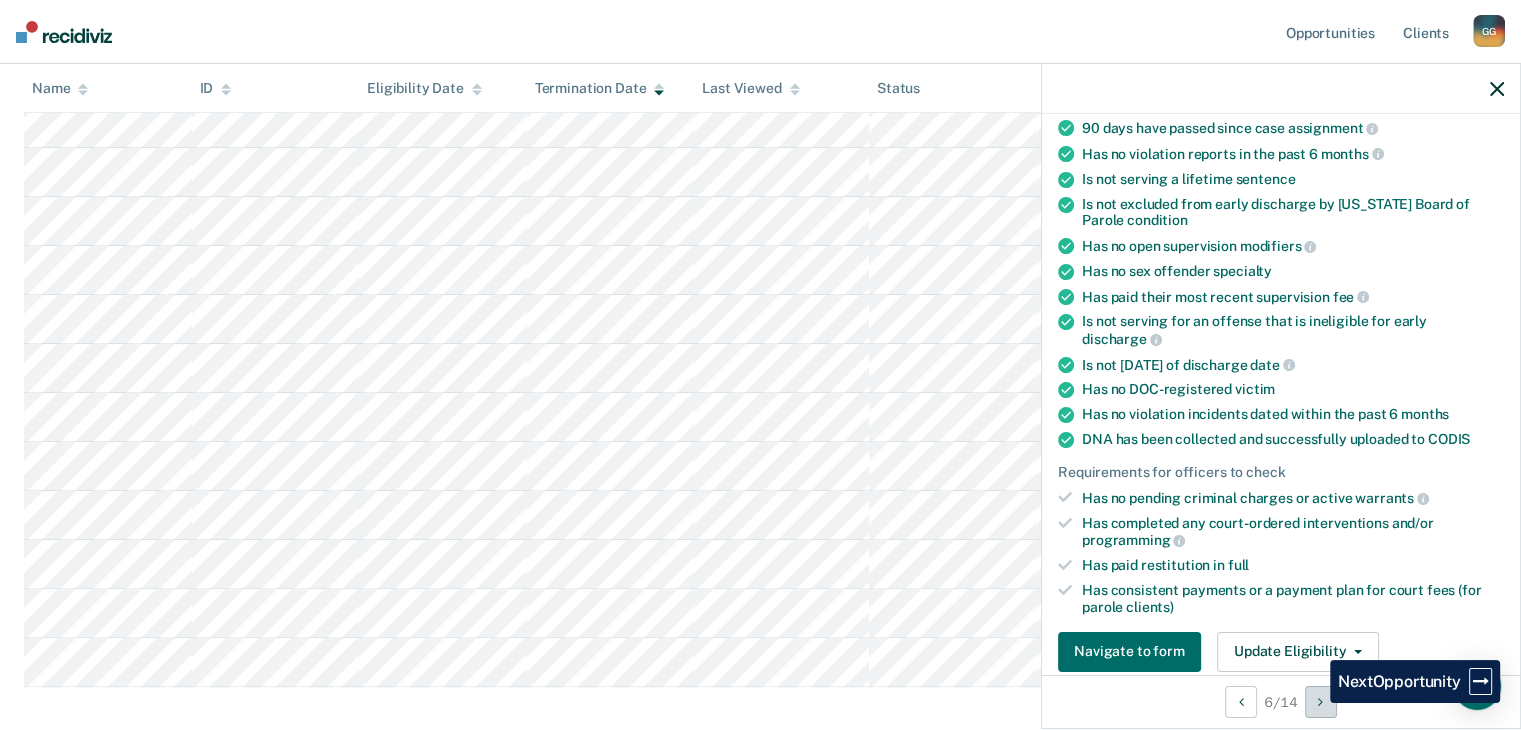click at bounding box center [1321, 702] 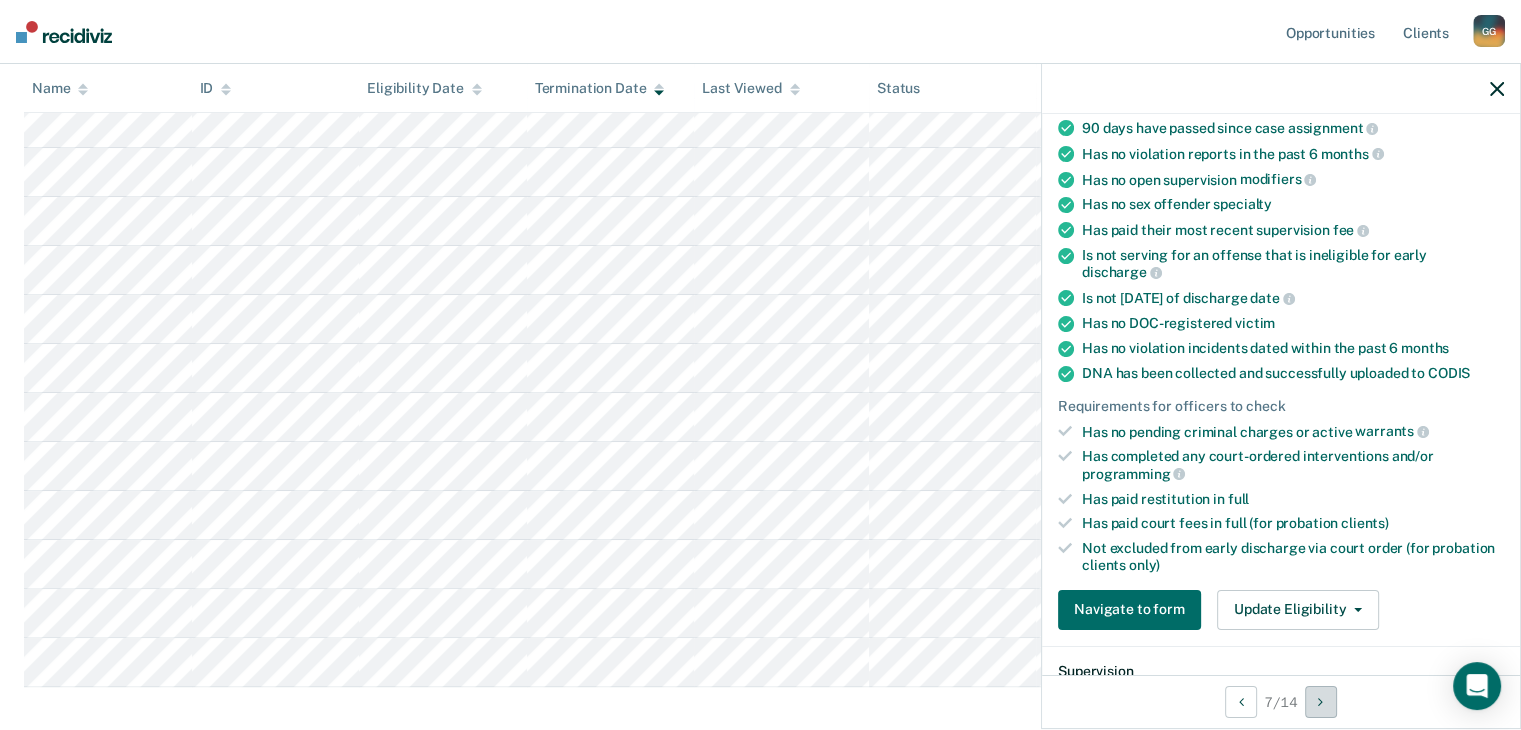 scroll, scrollTop: 0, scrollLeft: 0, axis: both 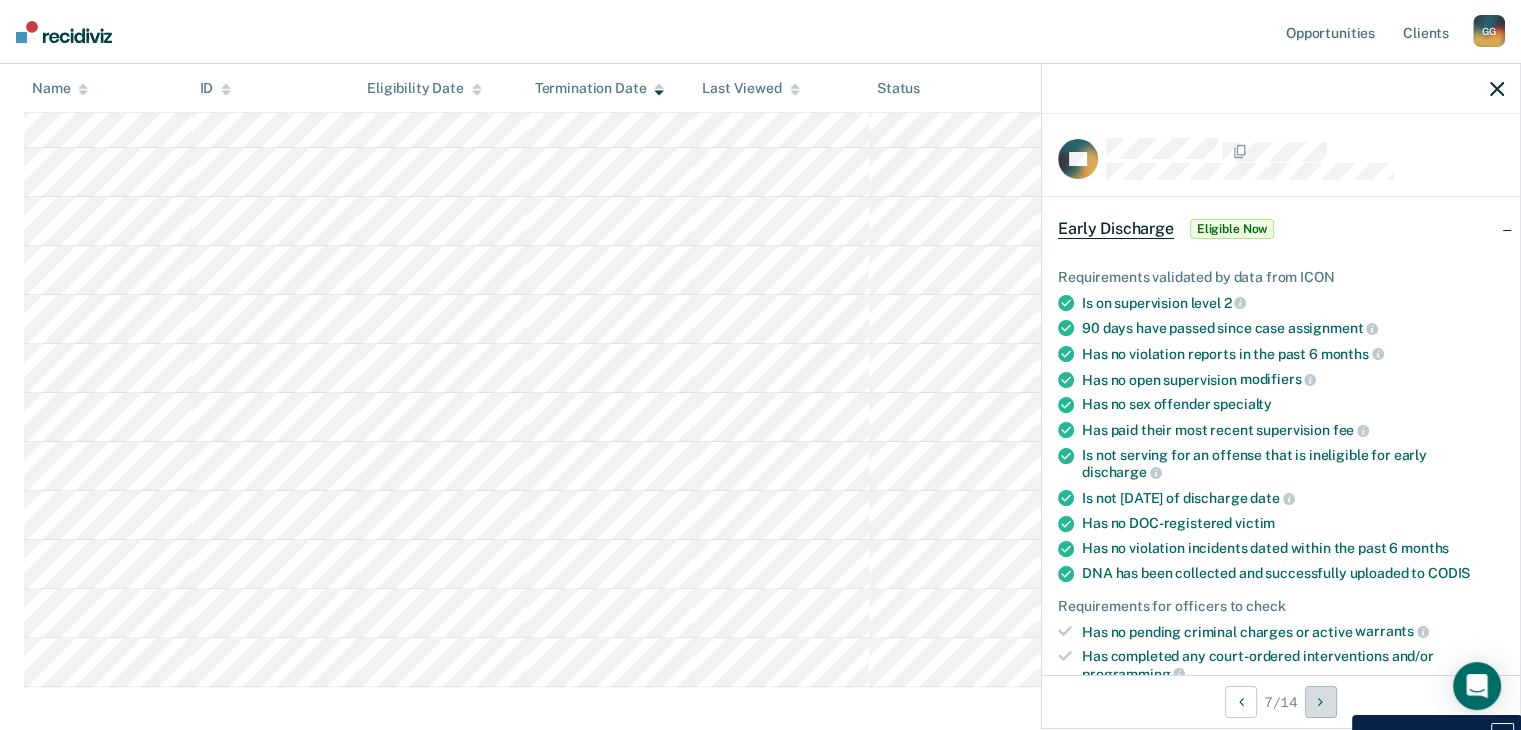 click at bounding box center (1321, 702) 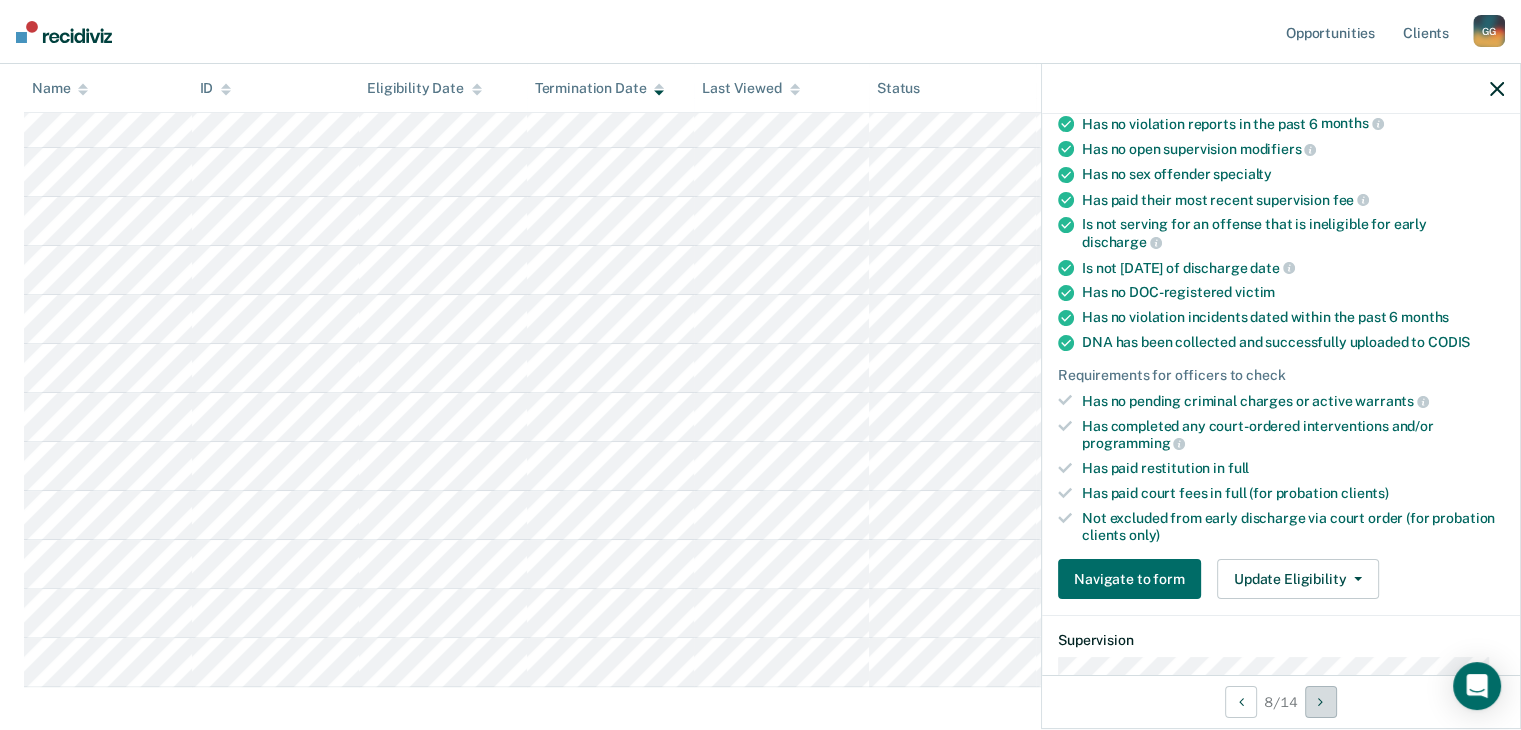 scroll, scrollTop: 0, scrollLeft: 0, axis: both 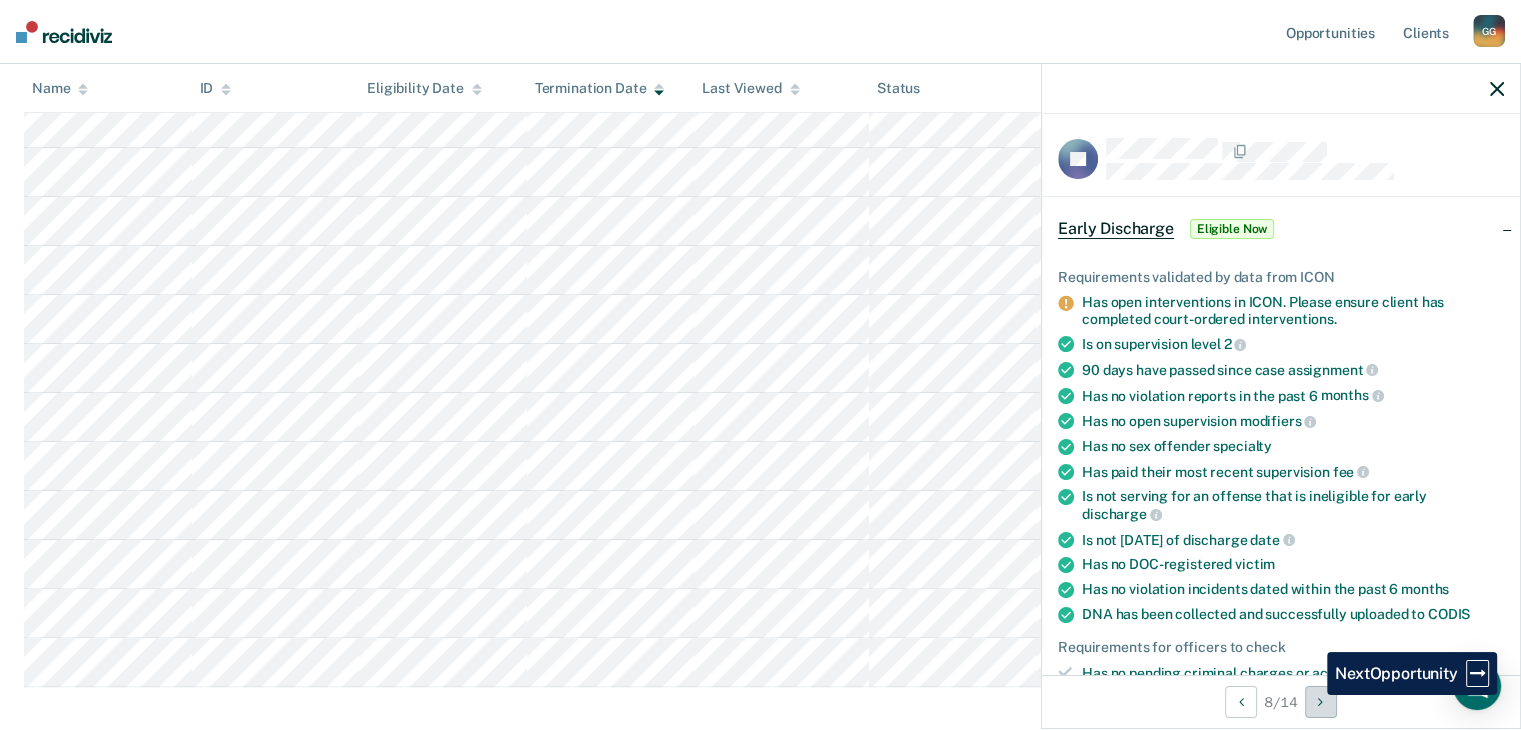 click at bounding box center [1321, 702] 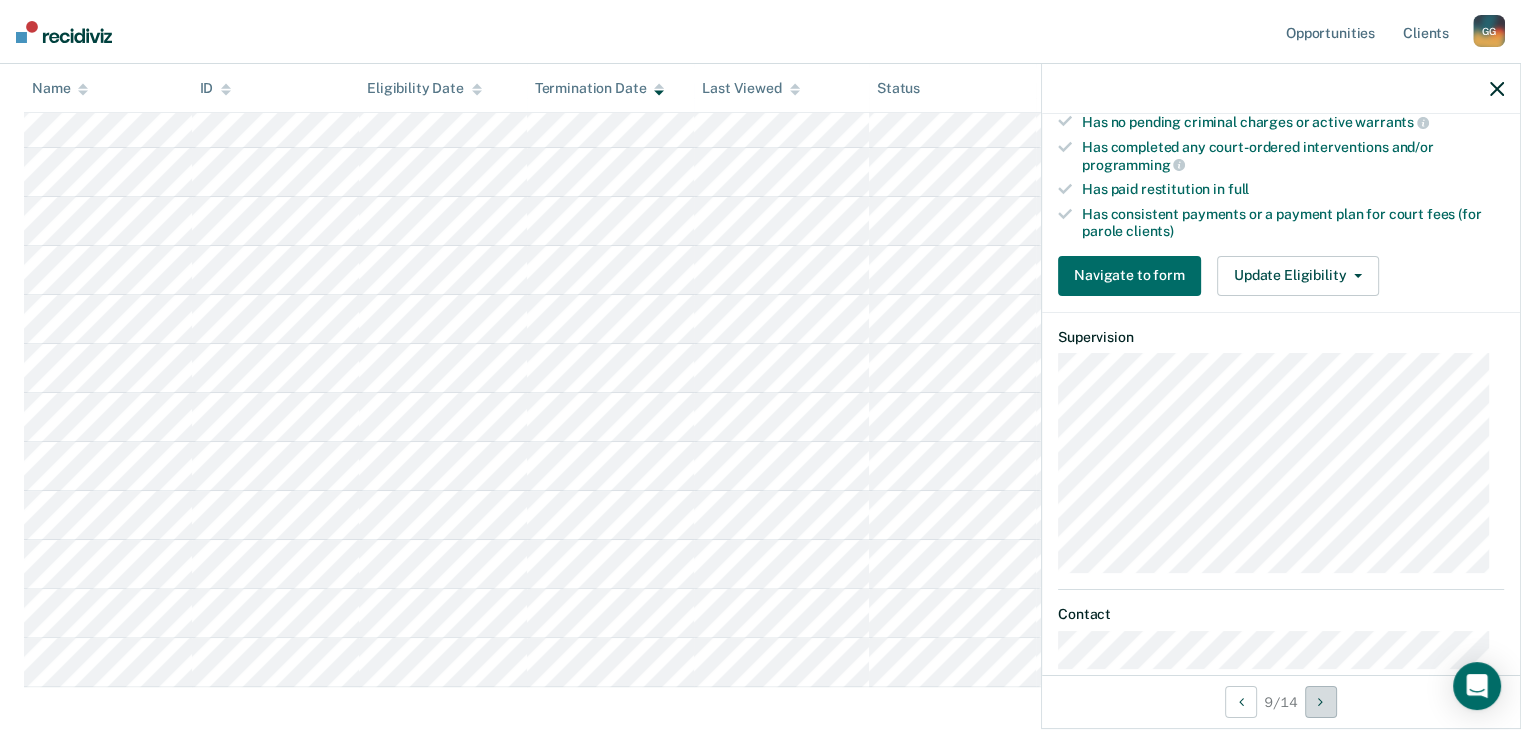 scroll, scrollTop: 600, scrollLeft: 0, axis: vertical 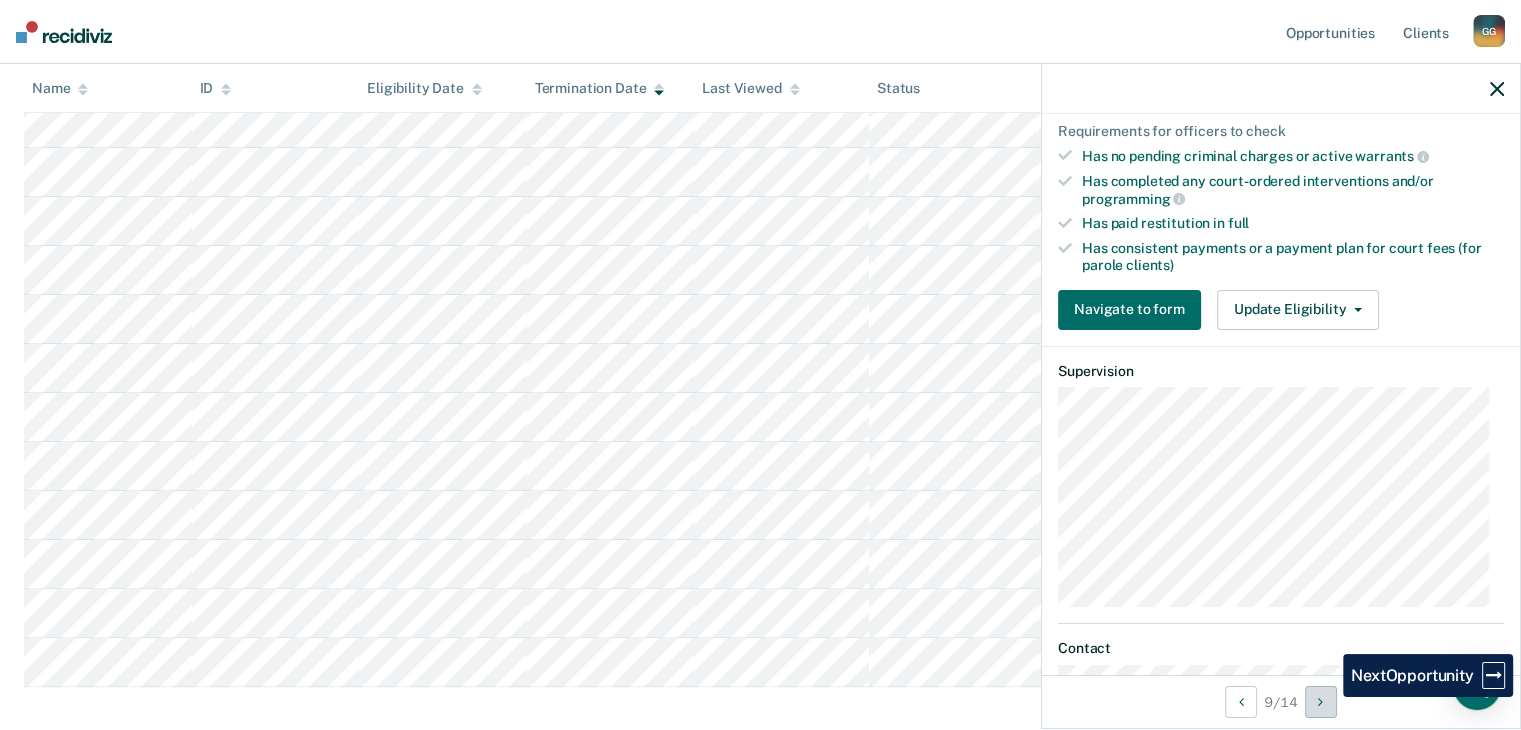 click at bounding box center (1321, 702) 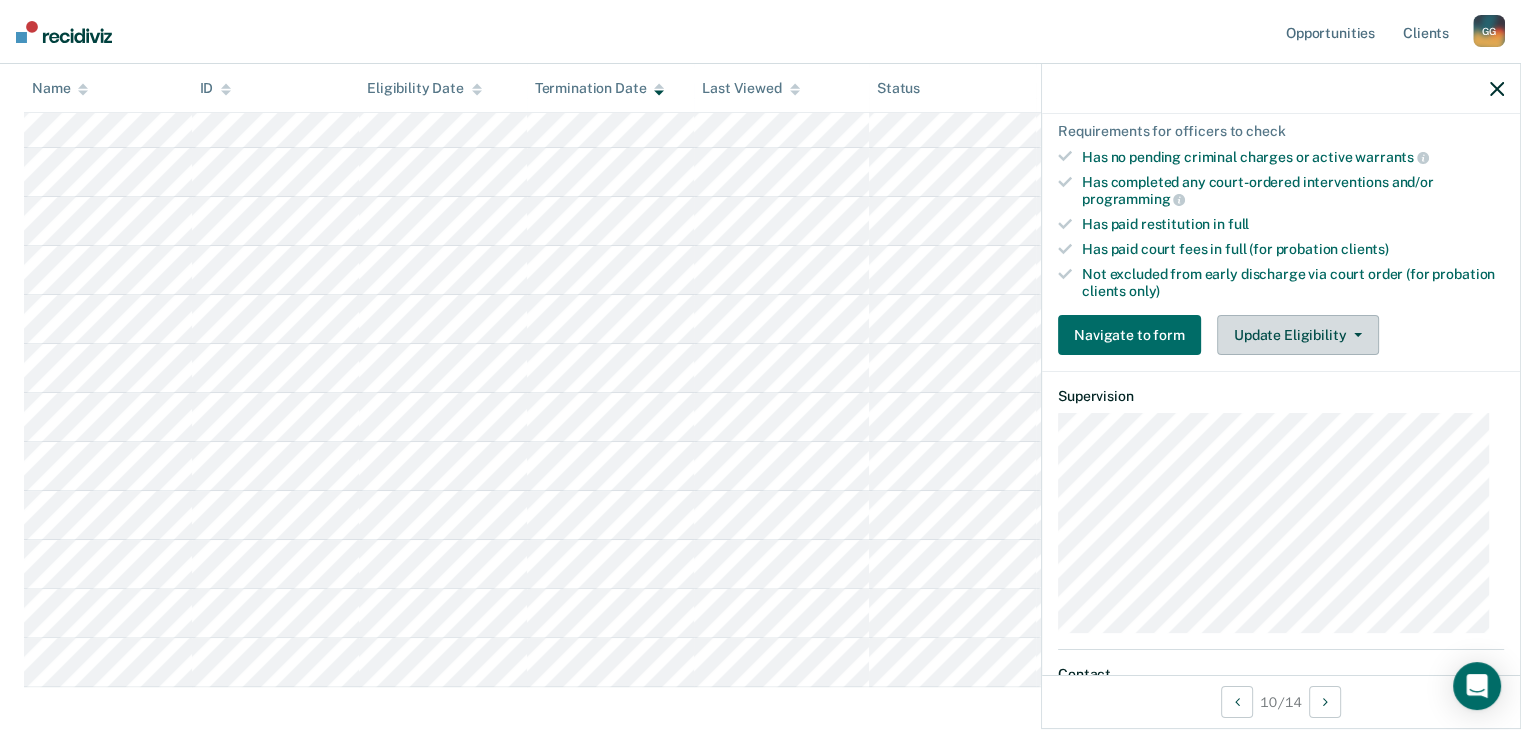 click on "Update Eligibility" at bounding box center [1298, 335] 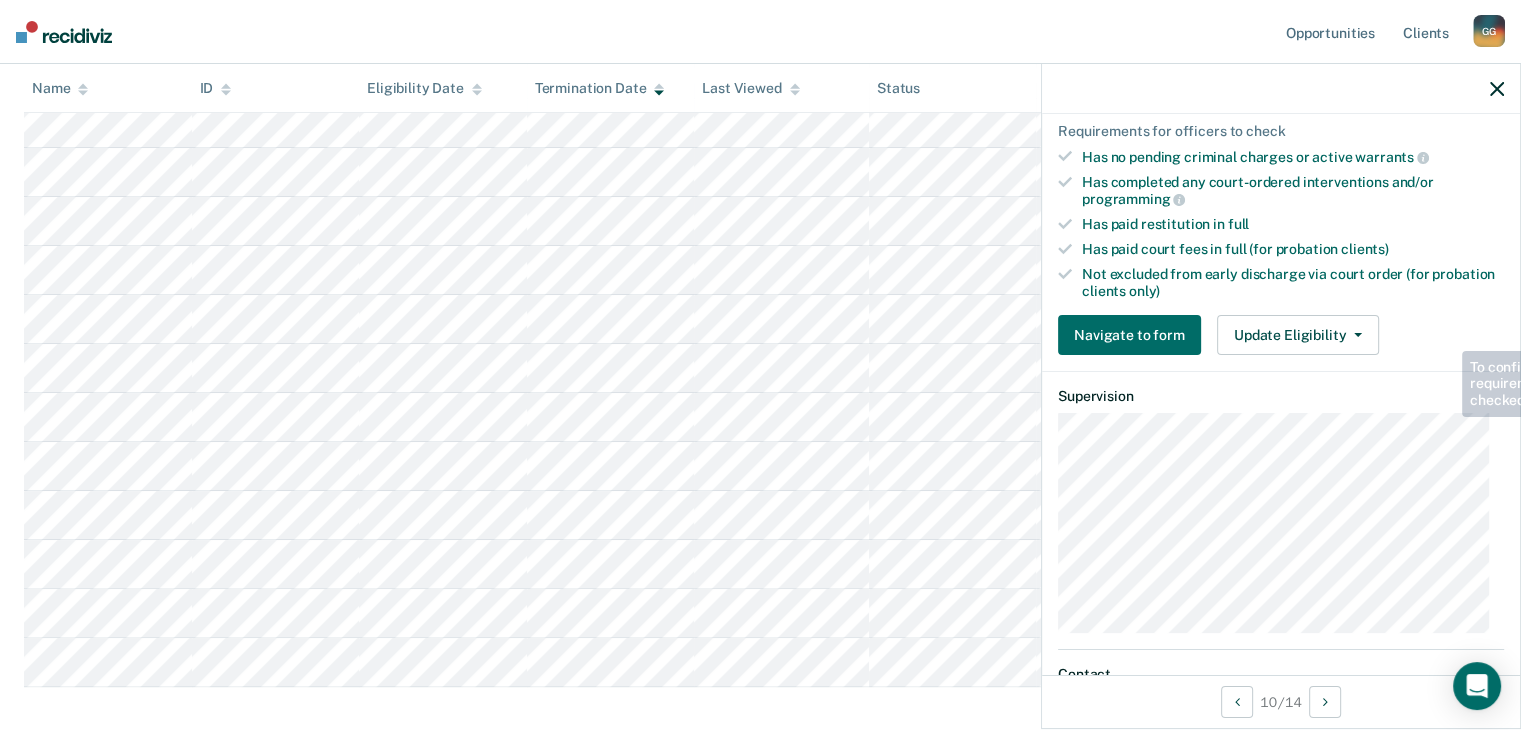 click on "Has paid court fees in full (for probation   clients)" at bounding box center [1293, 249] 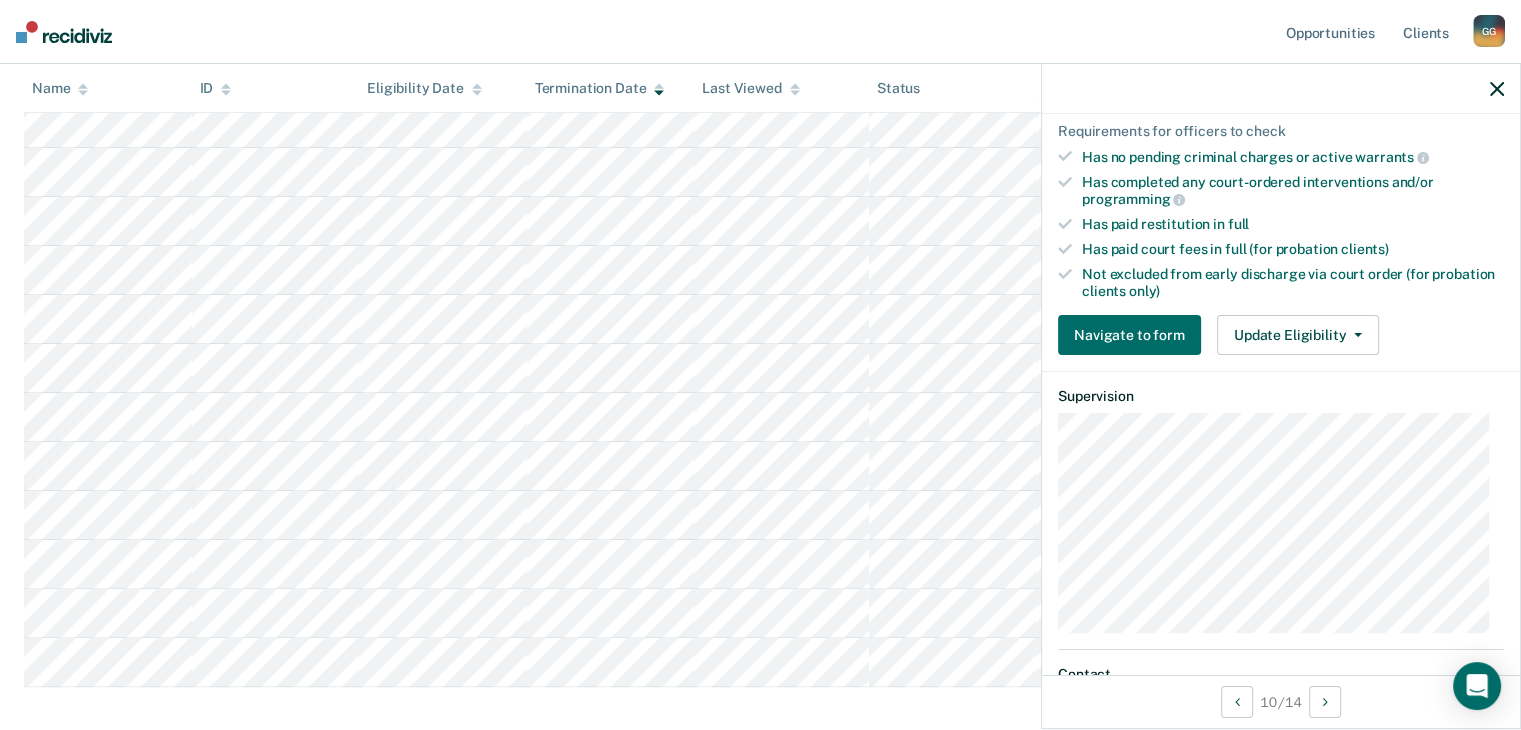 scroll, scrollTop: 0, scrollLeft: 0, axis: both 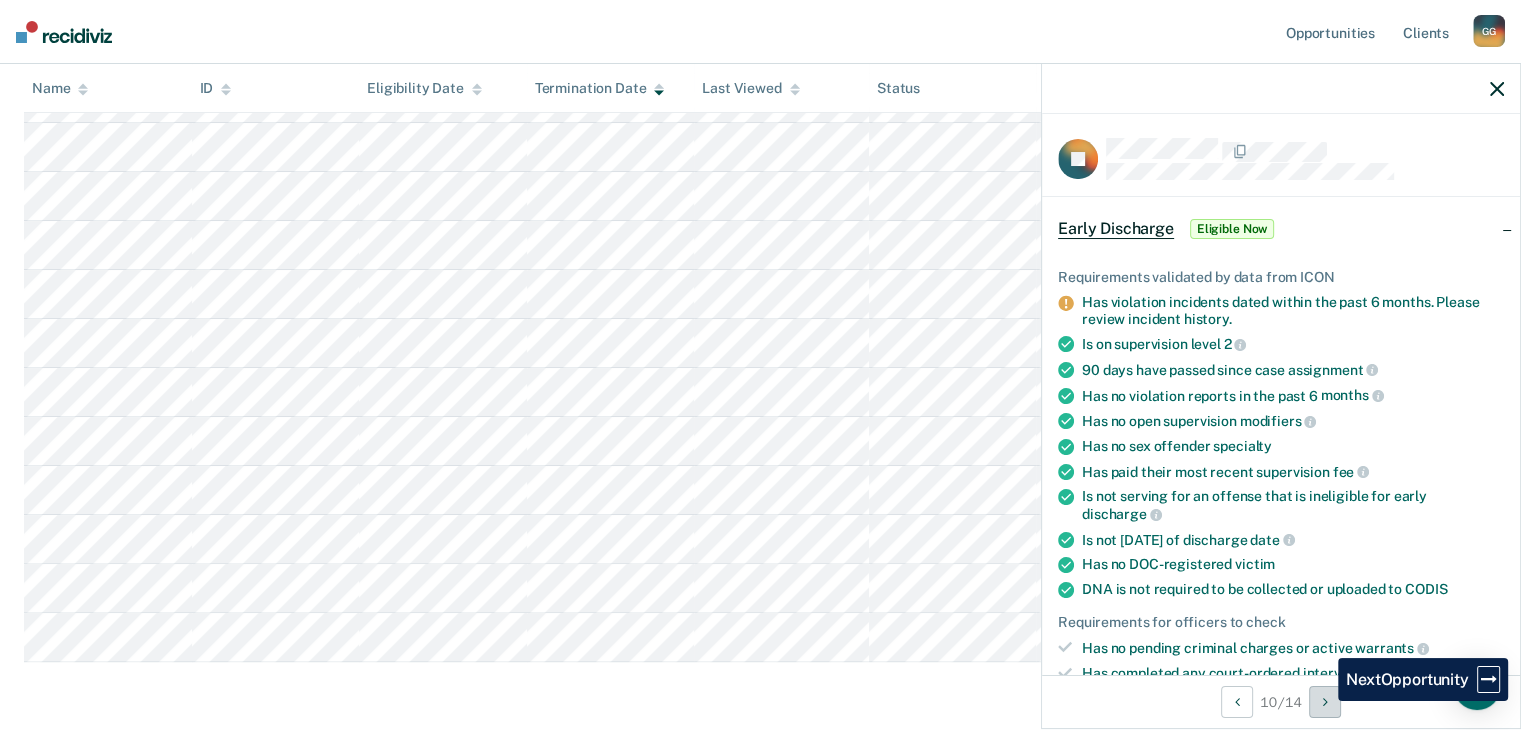 click at bounding box center (1325, 702) 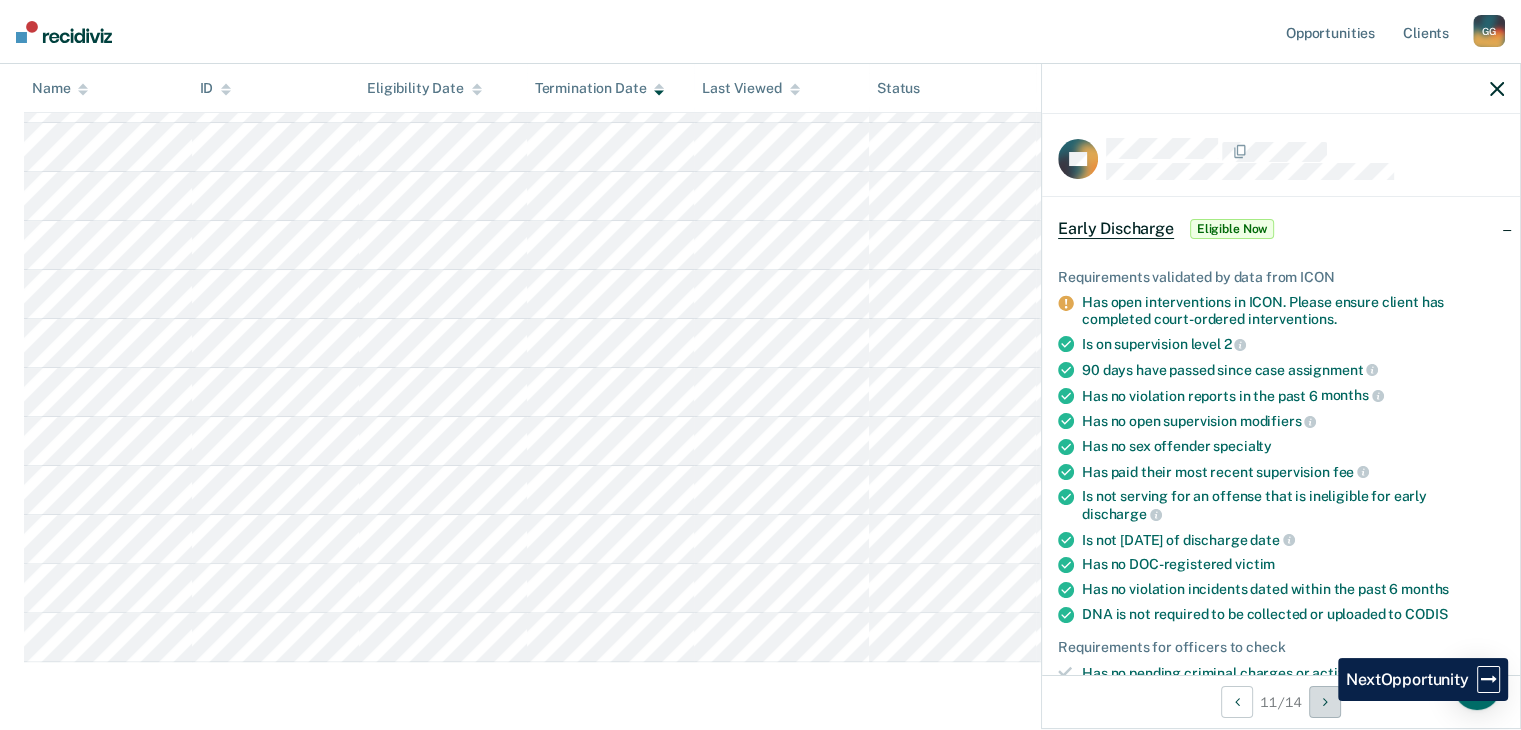 click at bounding box center [1325, 702] 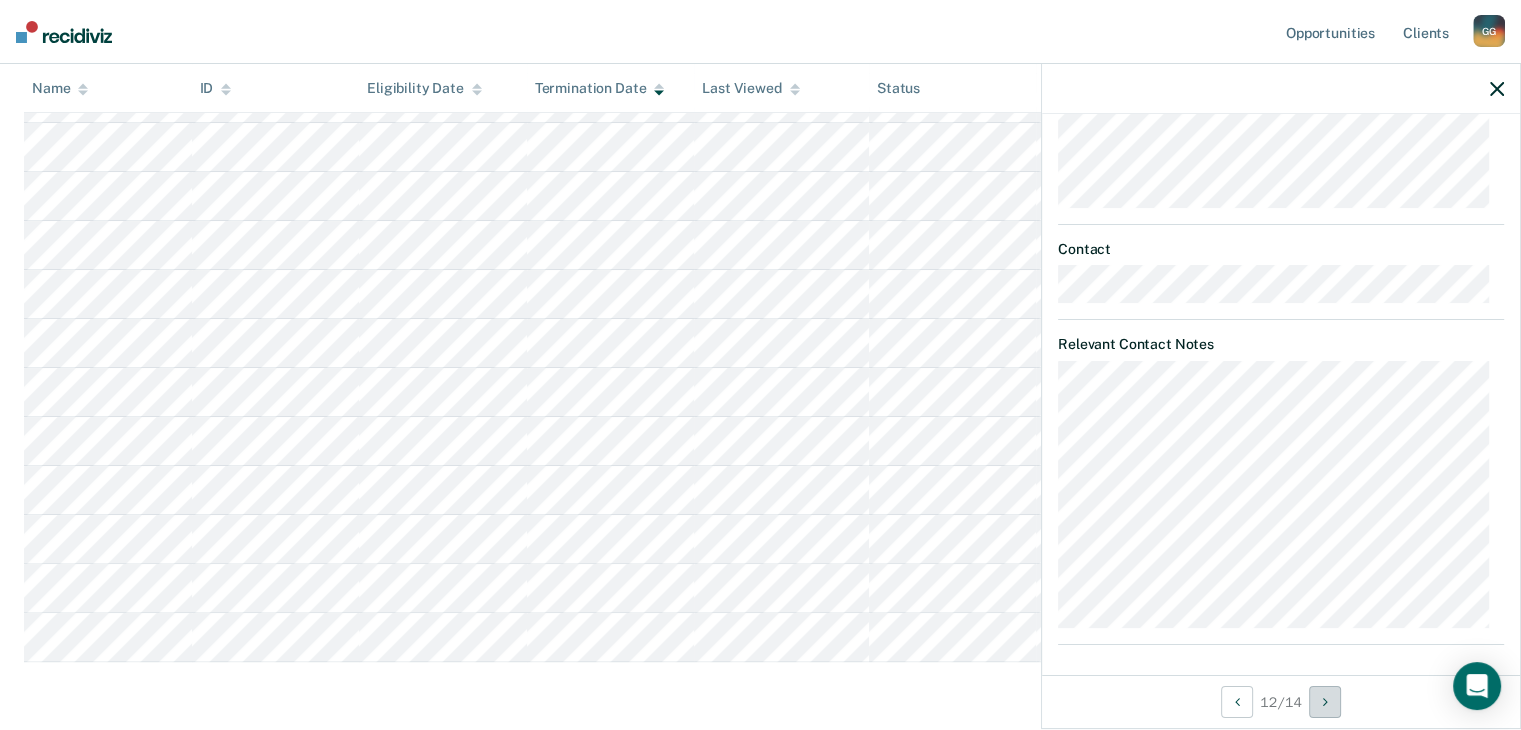scroll, scrollTop: 0, scrollLeft: 0, axis: both 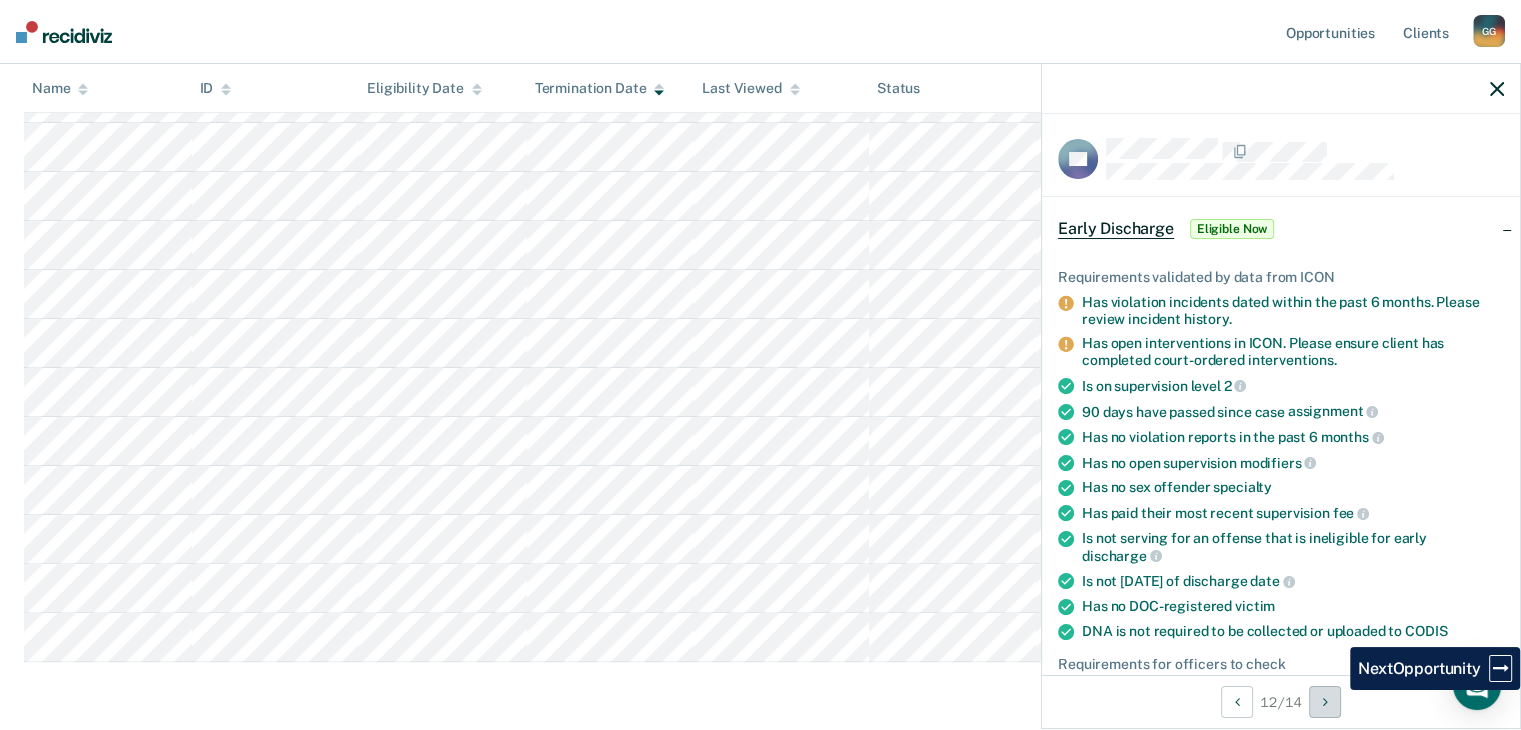 click at bounding box center (1325, 702) 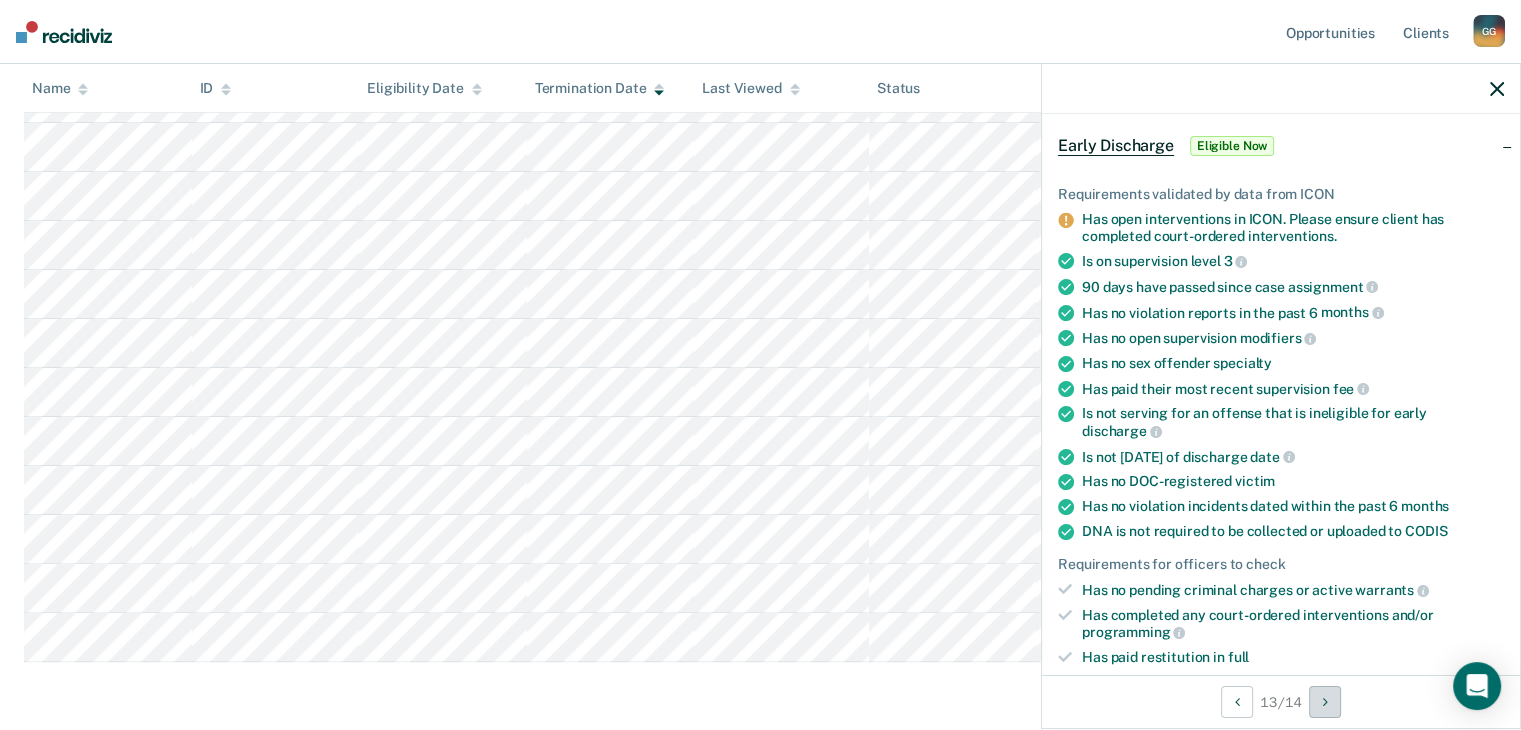 scroll, scrollTop: 0, scrollLeft: 0, axis: both 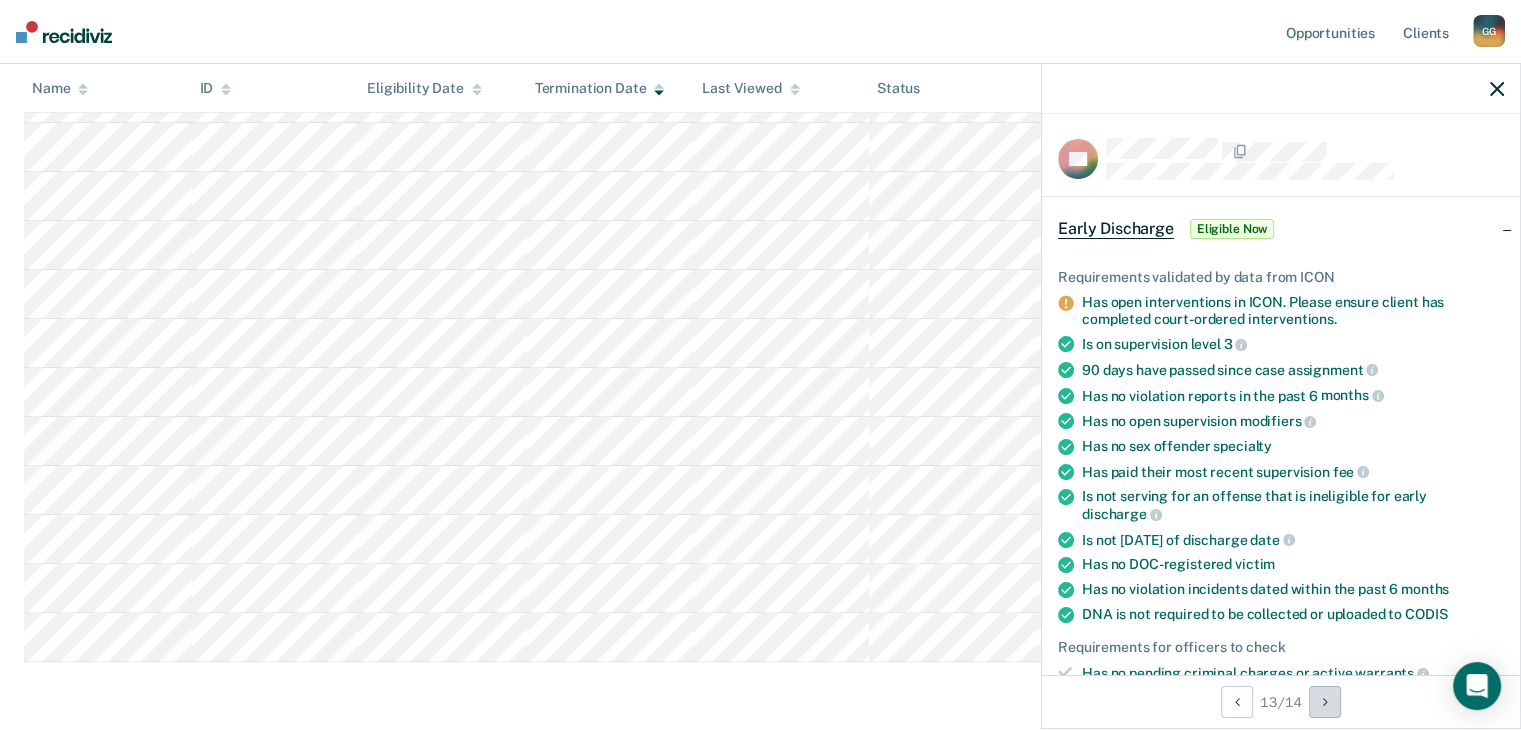 click at bounding box center [1325, 702] 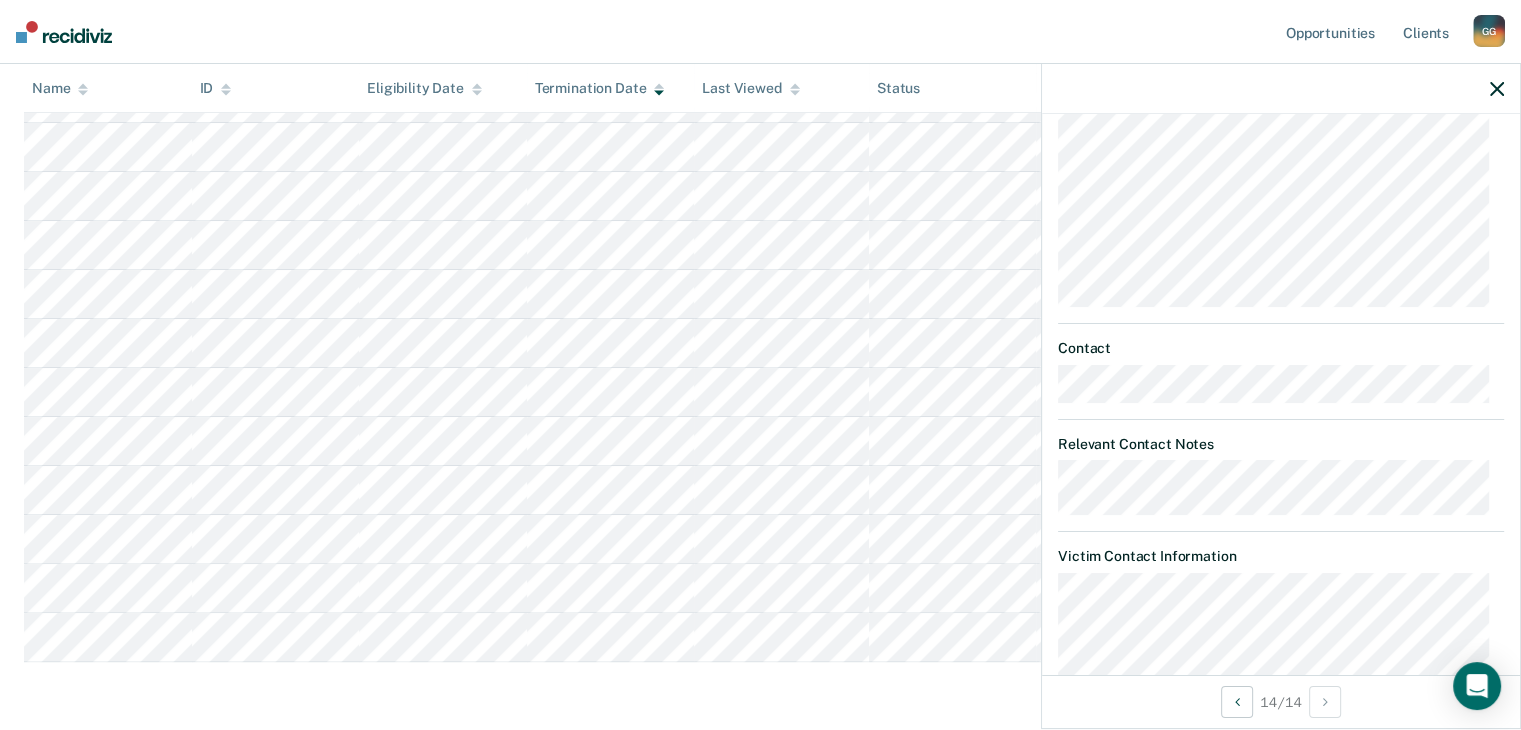 scroll, scrollTop: 1044, scrollLeft: 0, axis: vertical 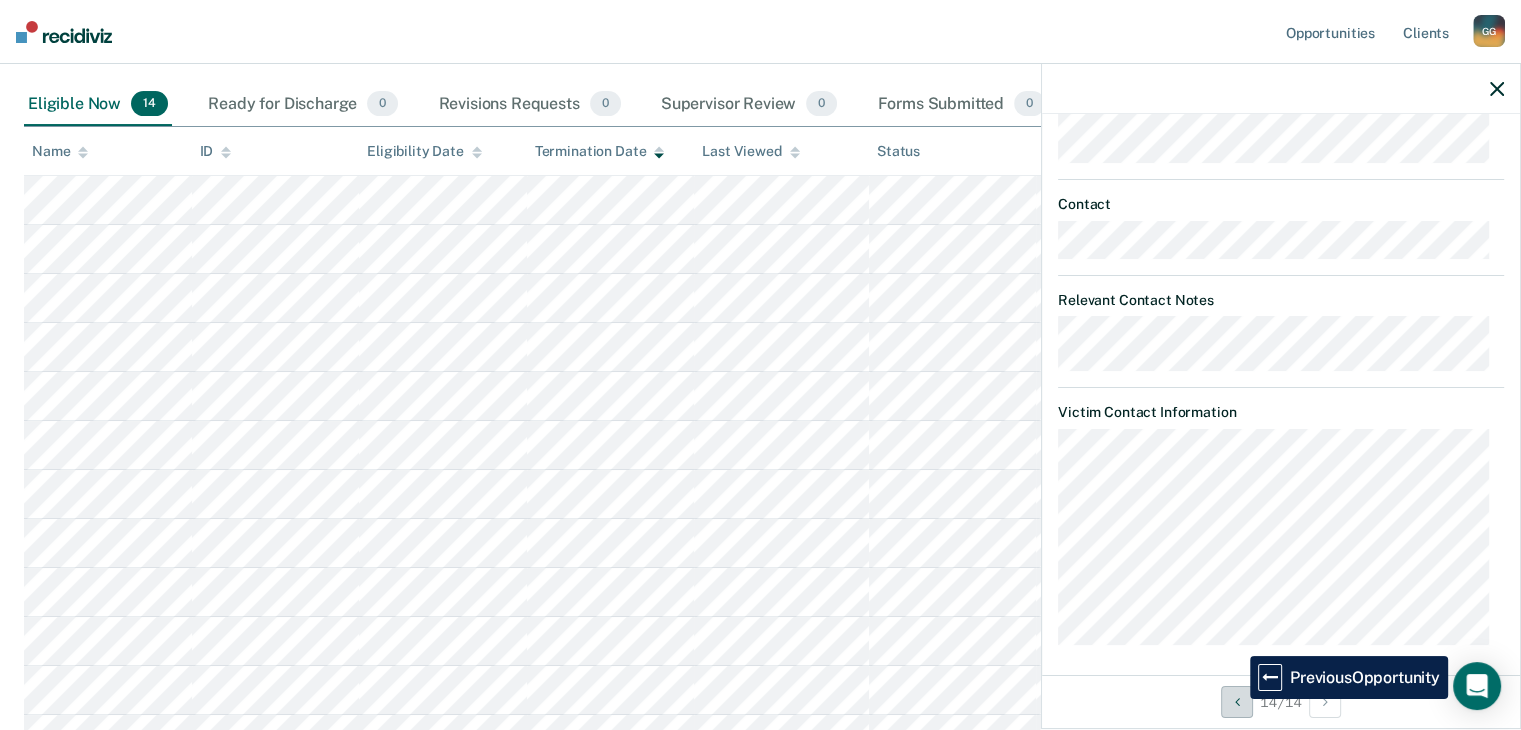 click at bounding box center (1237, 702) 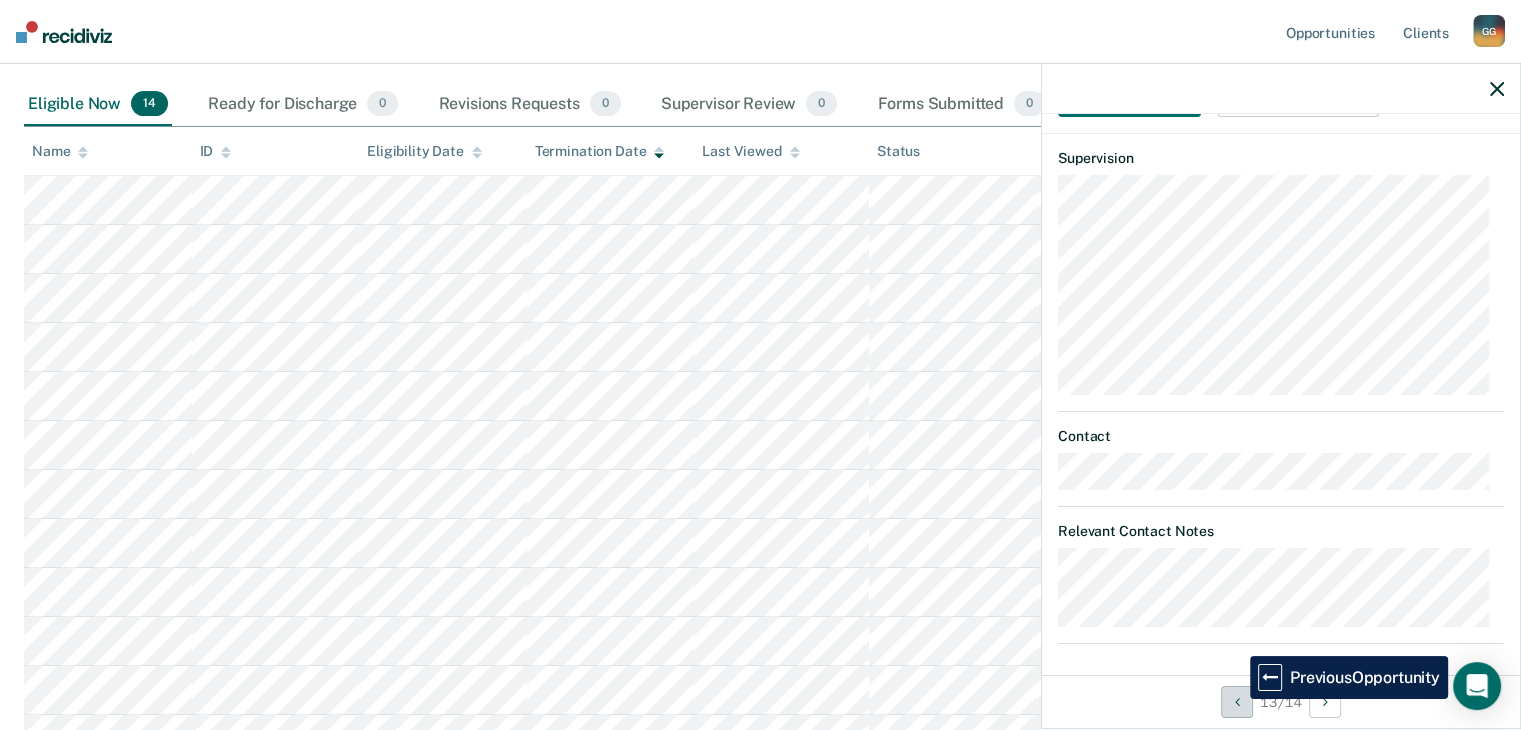 click at bounding box center [1237, 702] 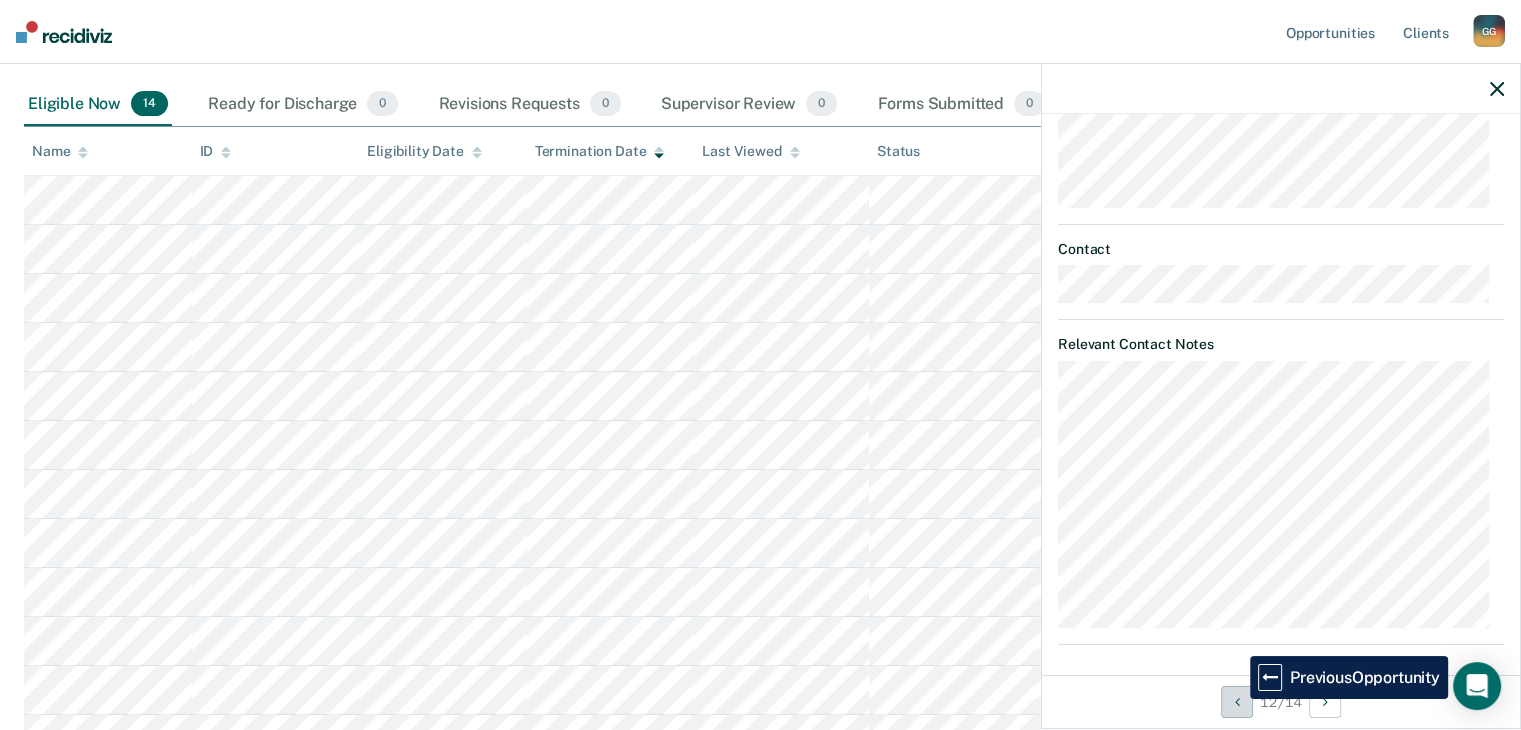 click at bounding box center (1237, 702) 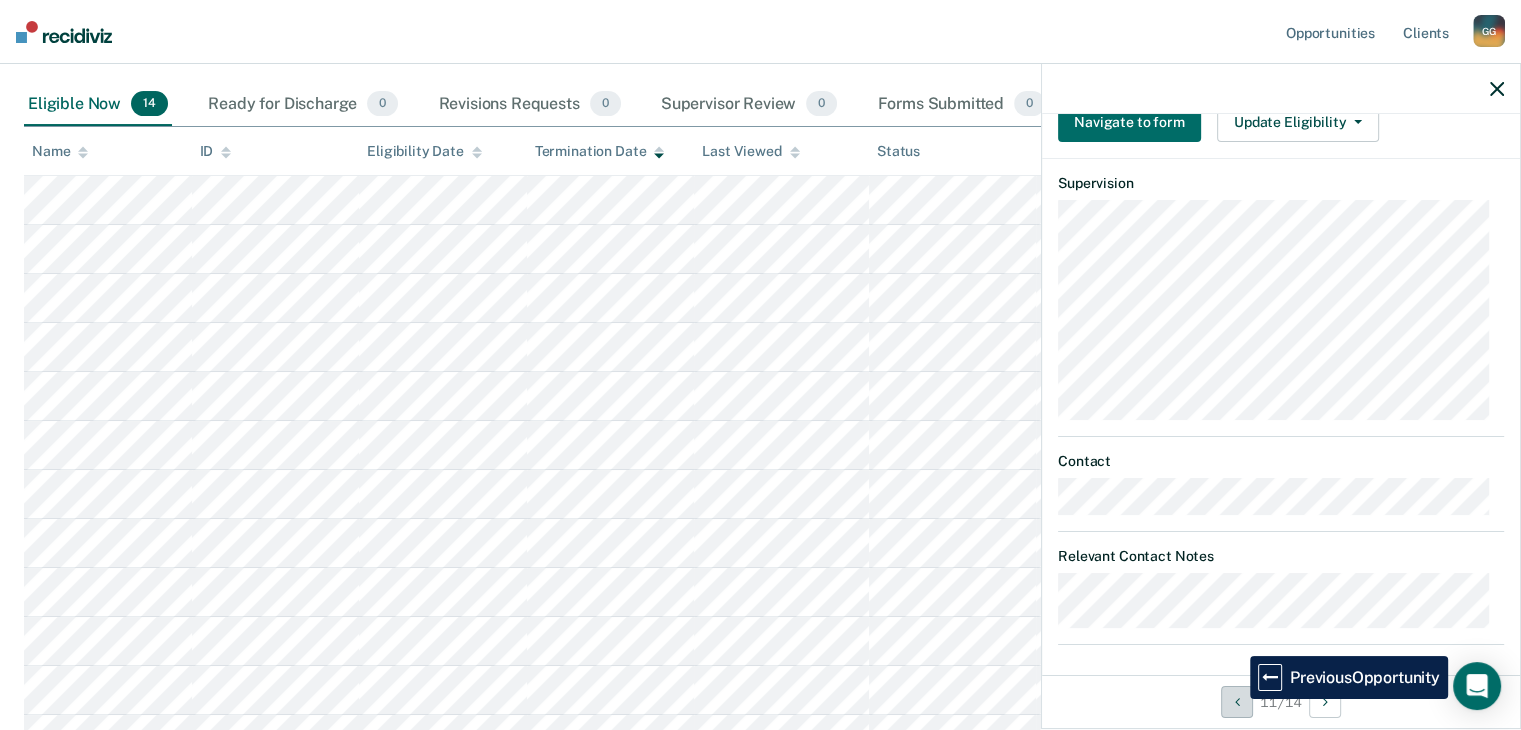 click at bounding box center [1237, 702] 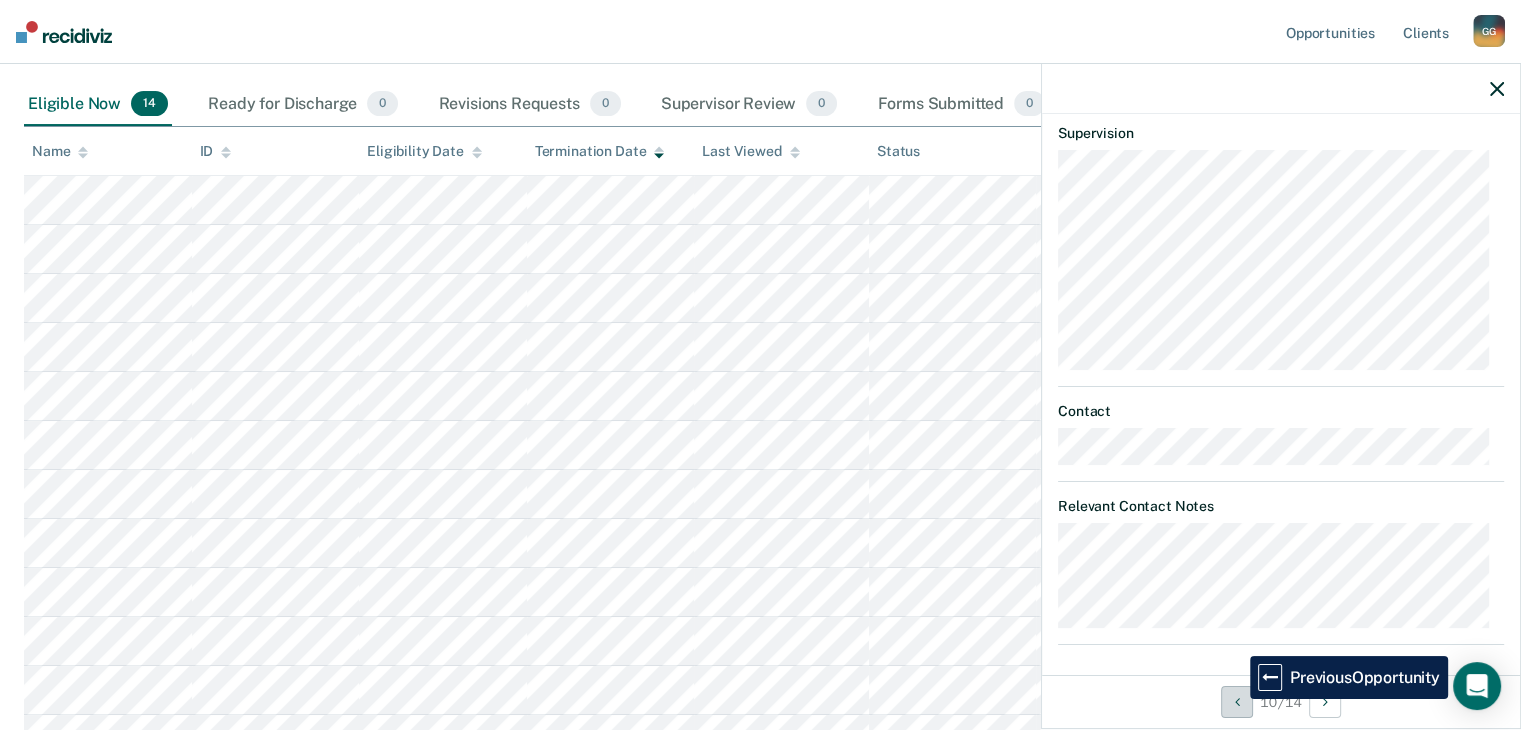 click at bounding box center [1237, 702] 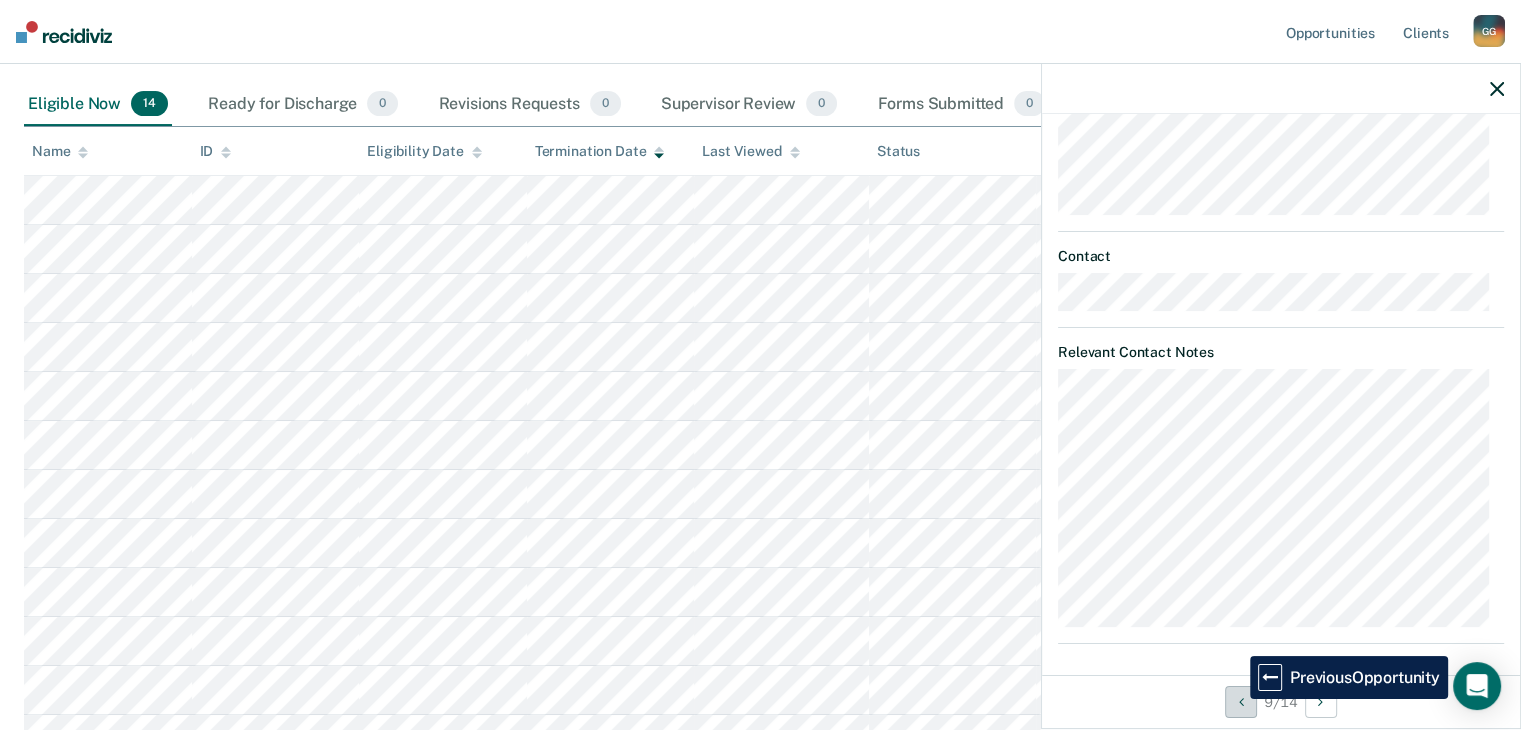 click at bounding box center [1241, 702] 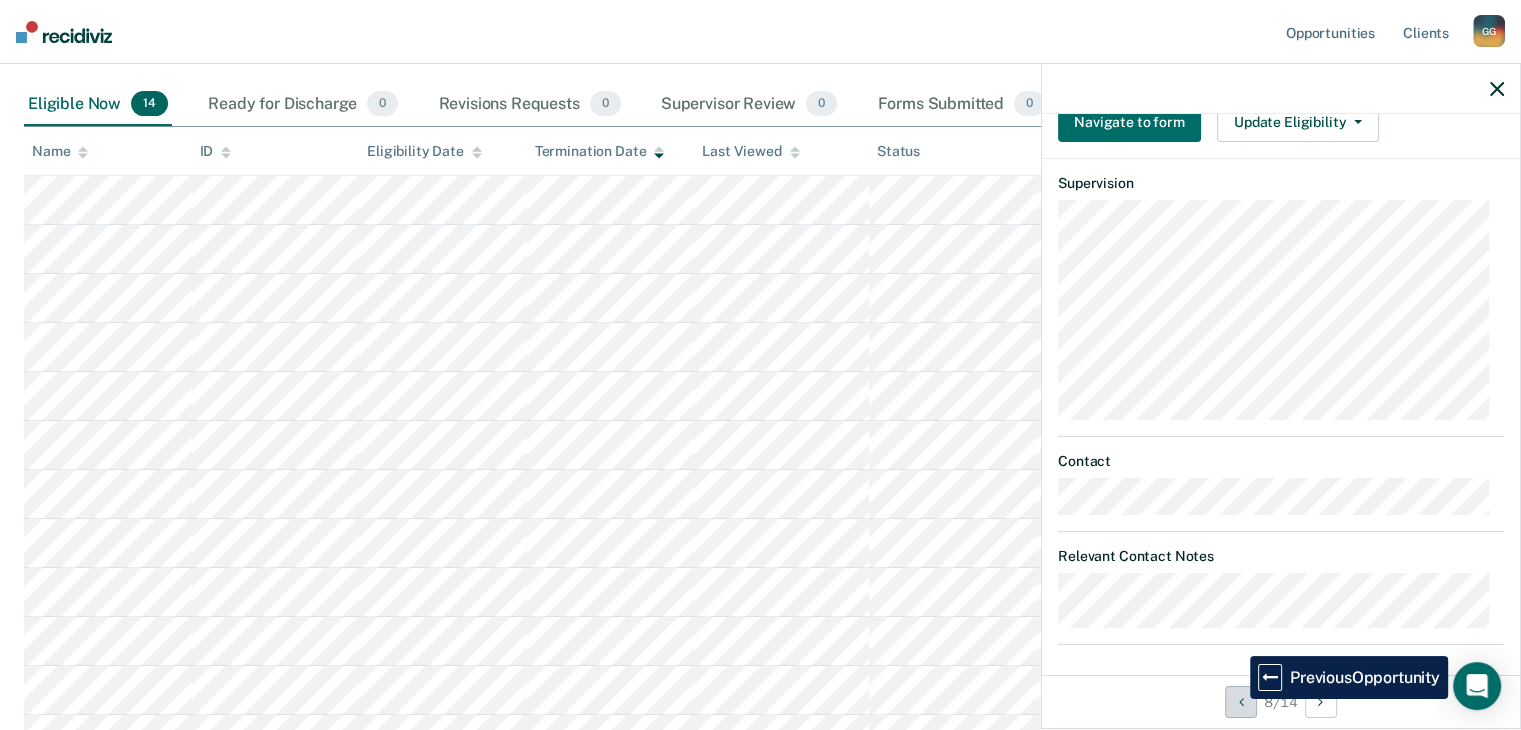 click at bounding box center [1241, 702] 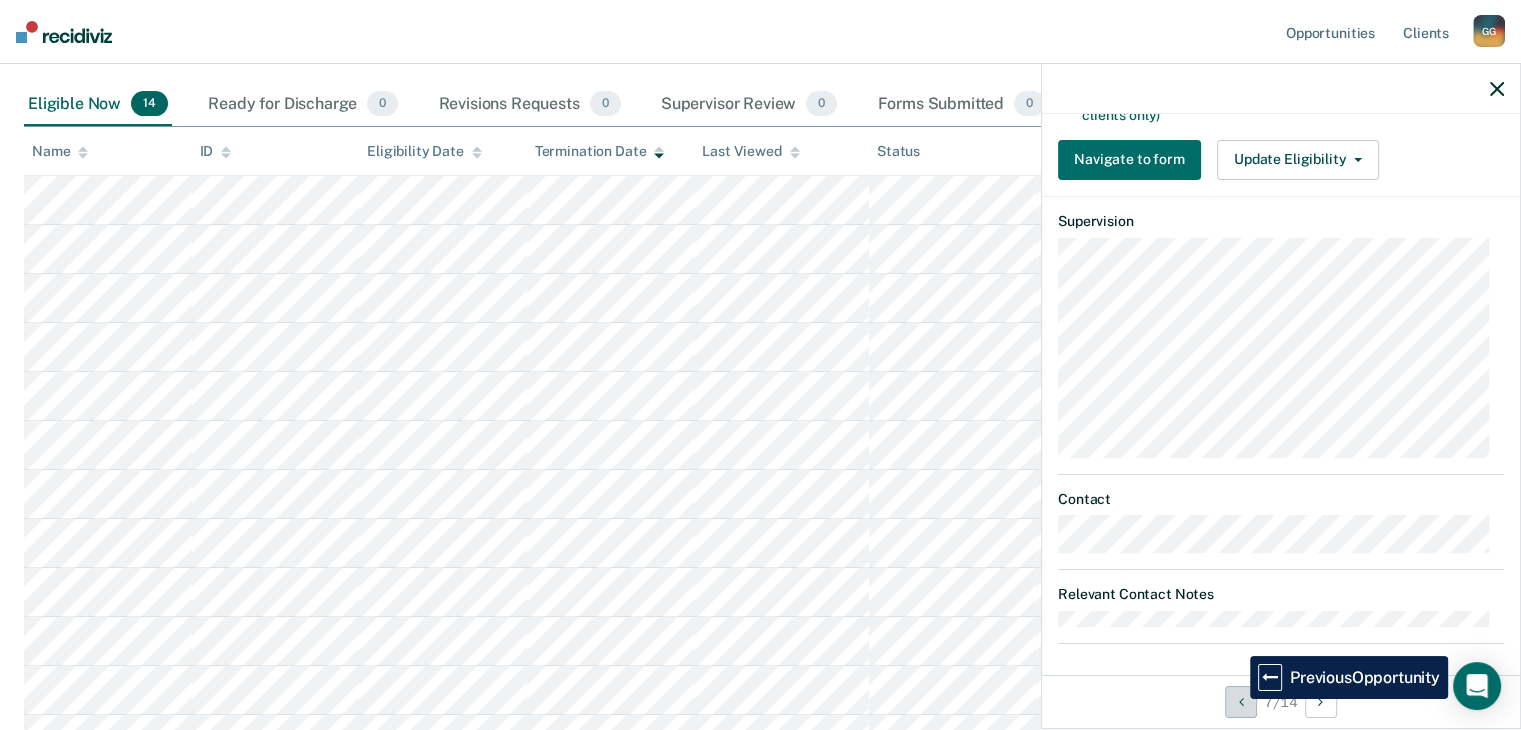 click at bounding box center (1241, 702) 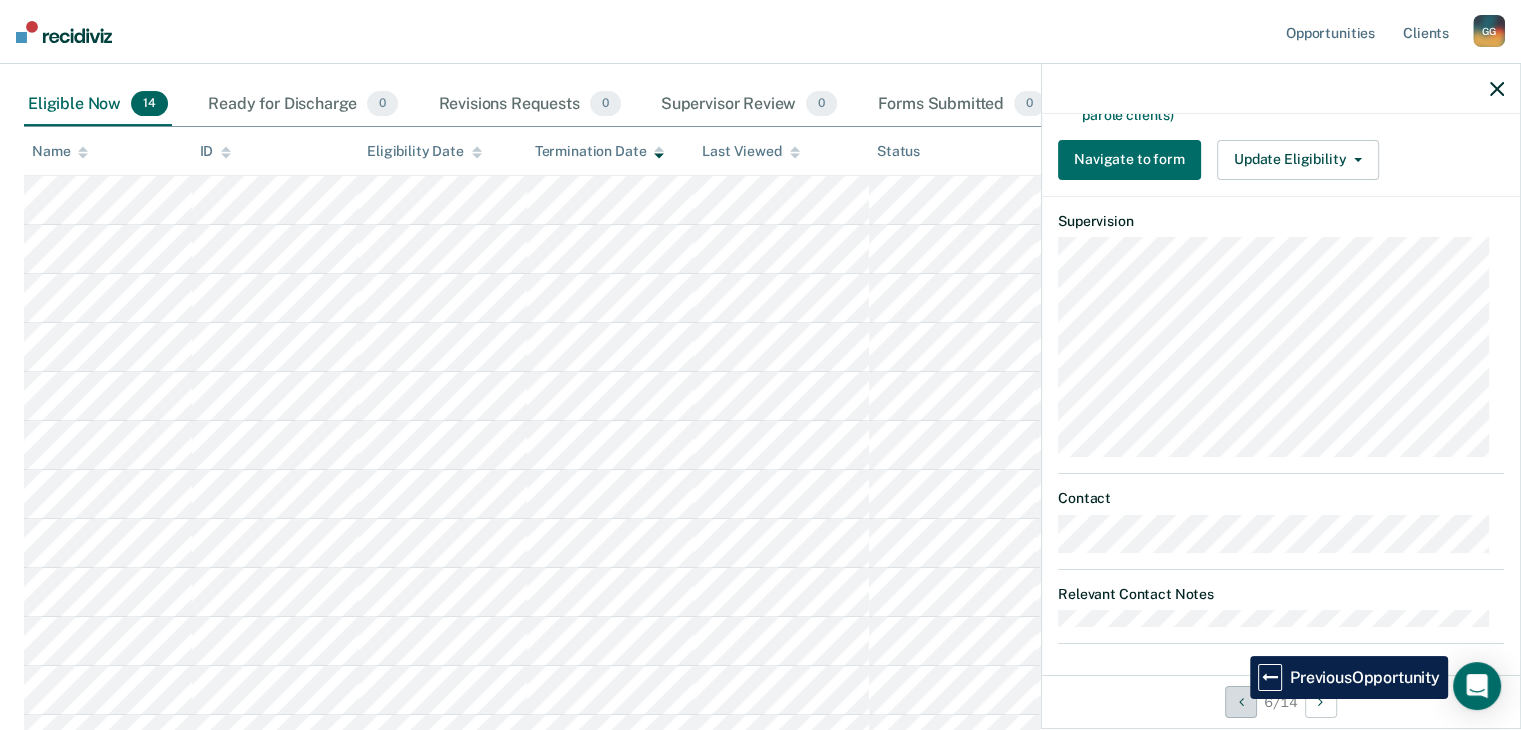 click at bounding box center (1241, 702) 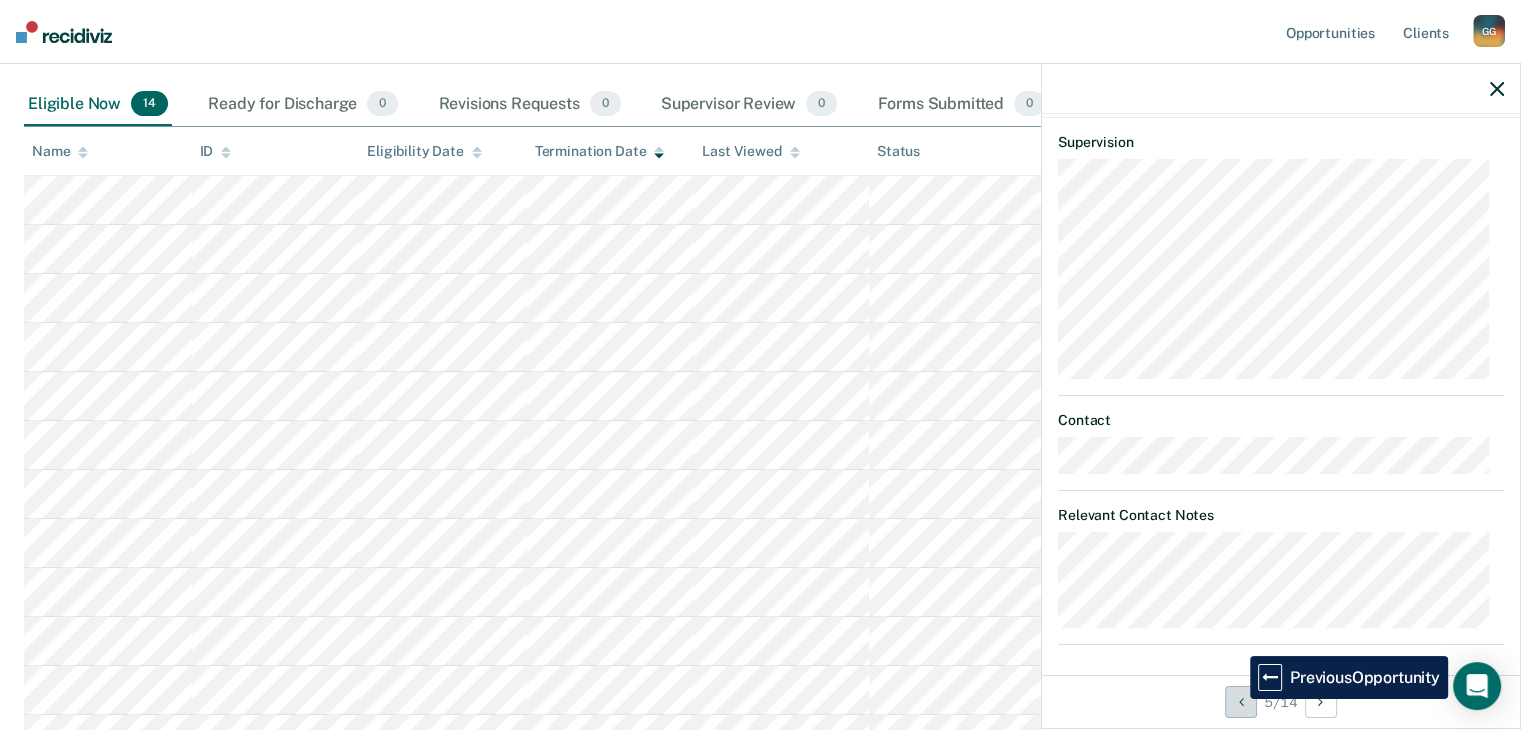 click at bounding box center (1241, 702) 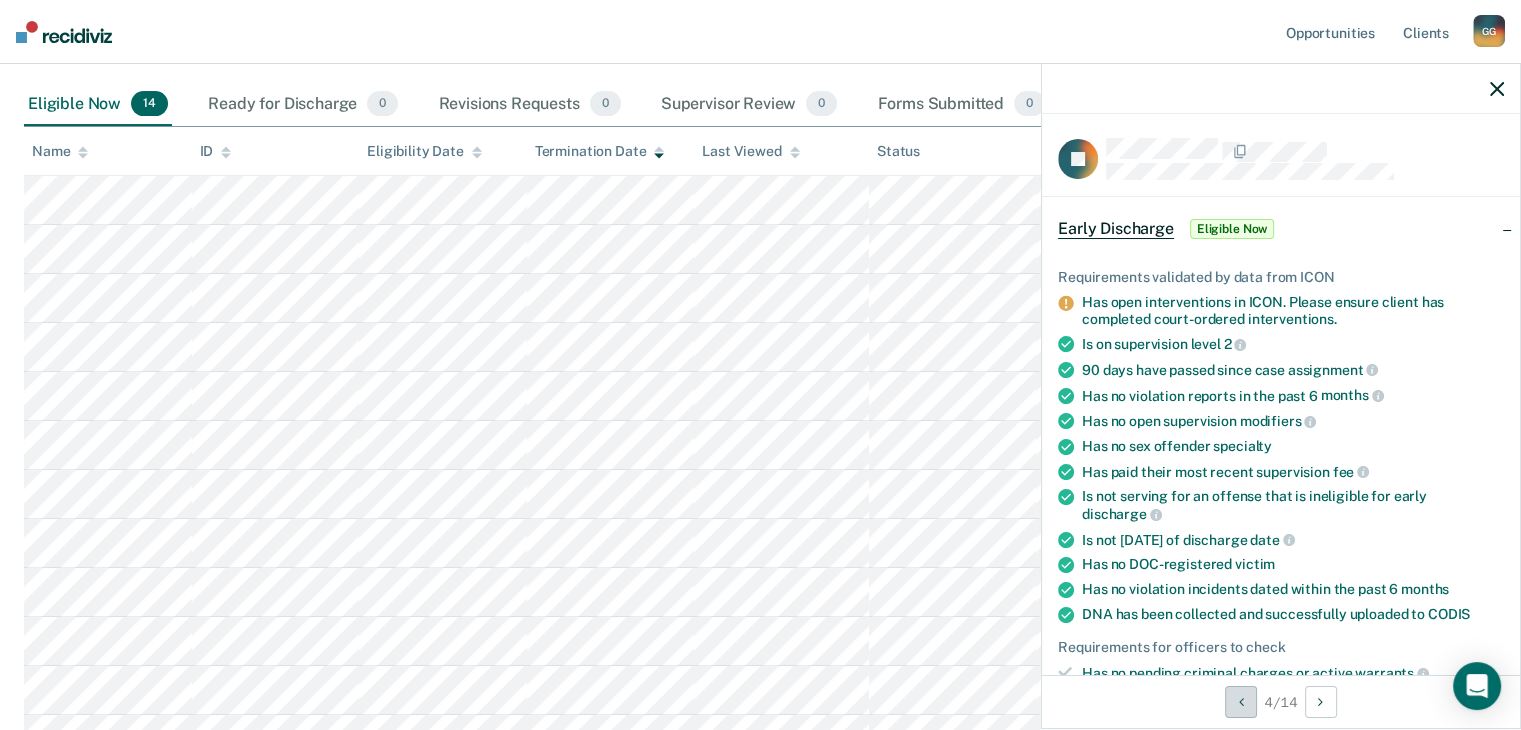 scroll, scrollTop: 100, scrollLeft: 0, axis: vertical 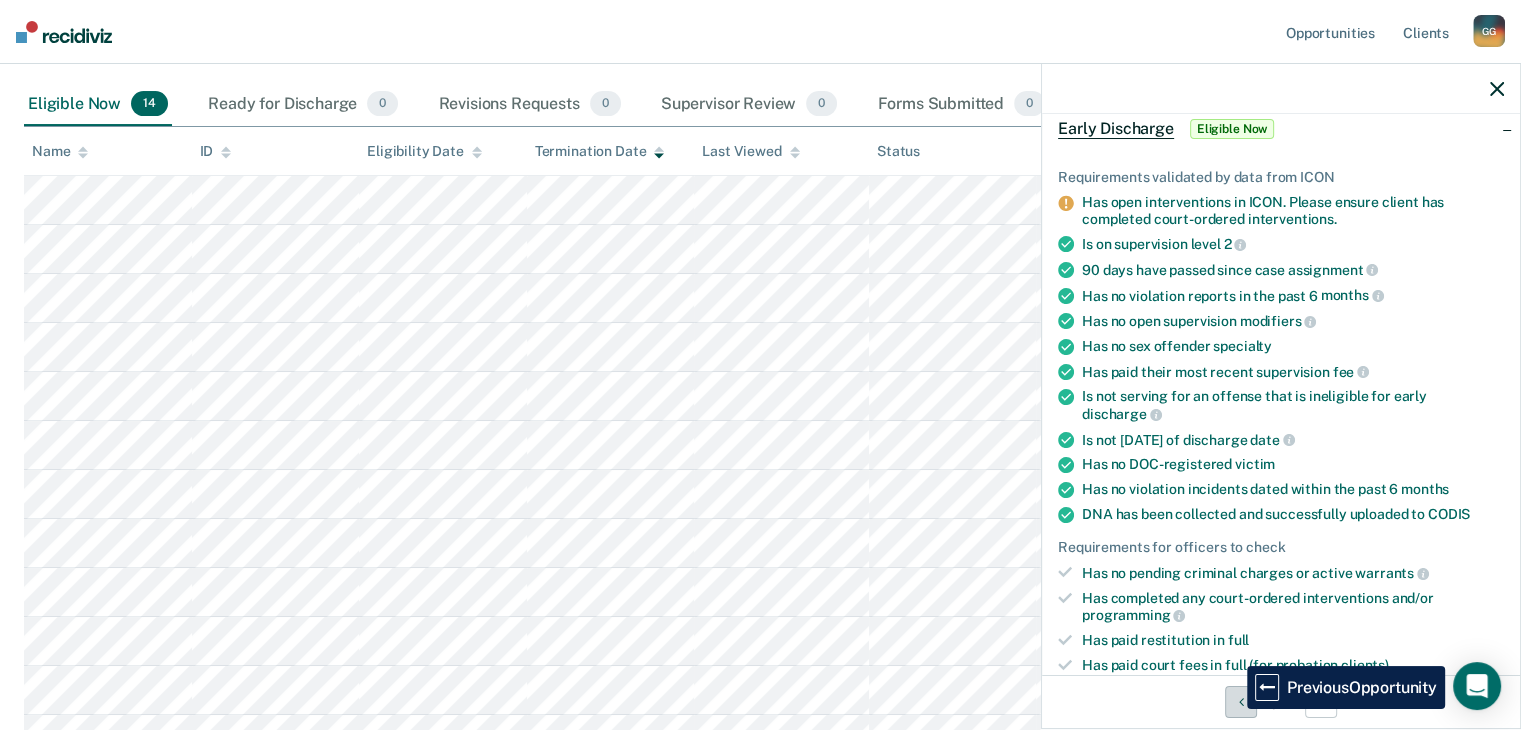 click at bounding box center (1241, 702) 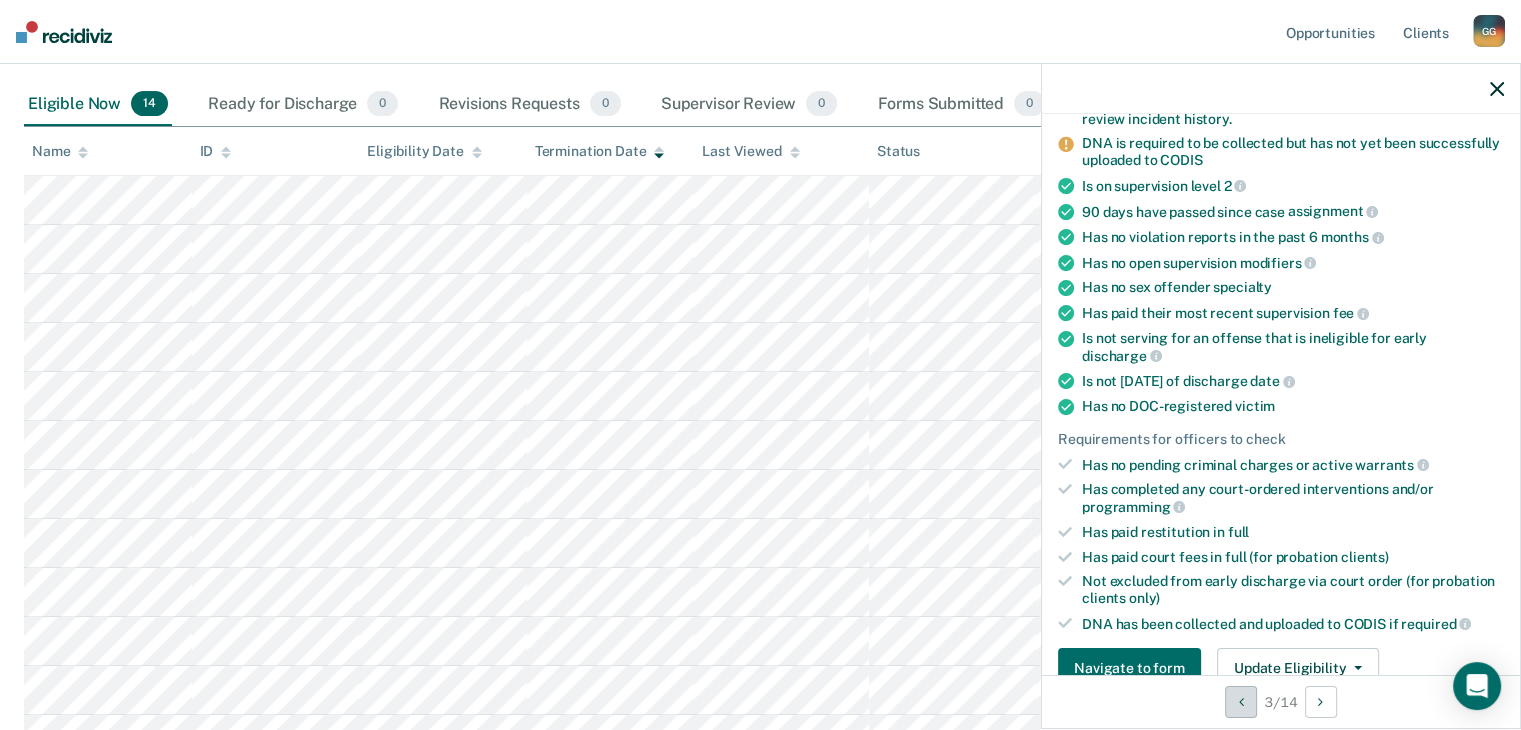 scroll, scrollTop: 0, scrollLeft: 0, axis: both 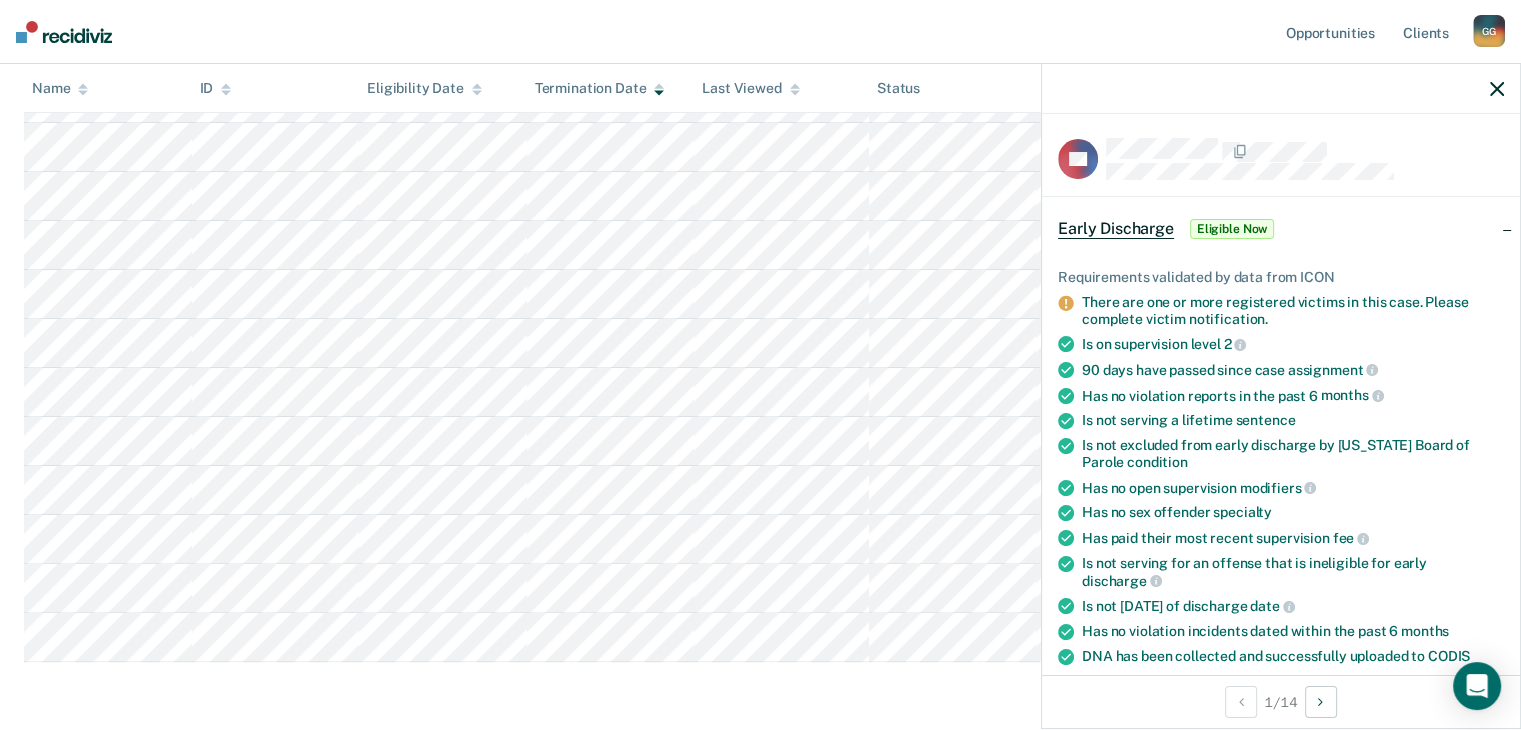click on "Opportunities Client s [PERSON_NAME] G G Profile How it works Log Out" at bounding box center (760, 32) 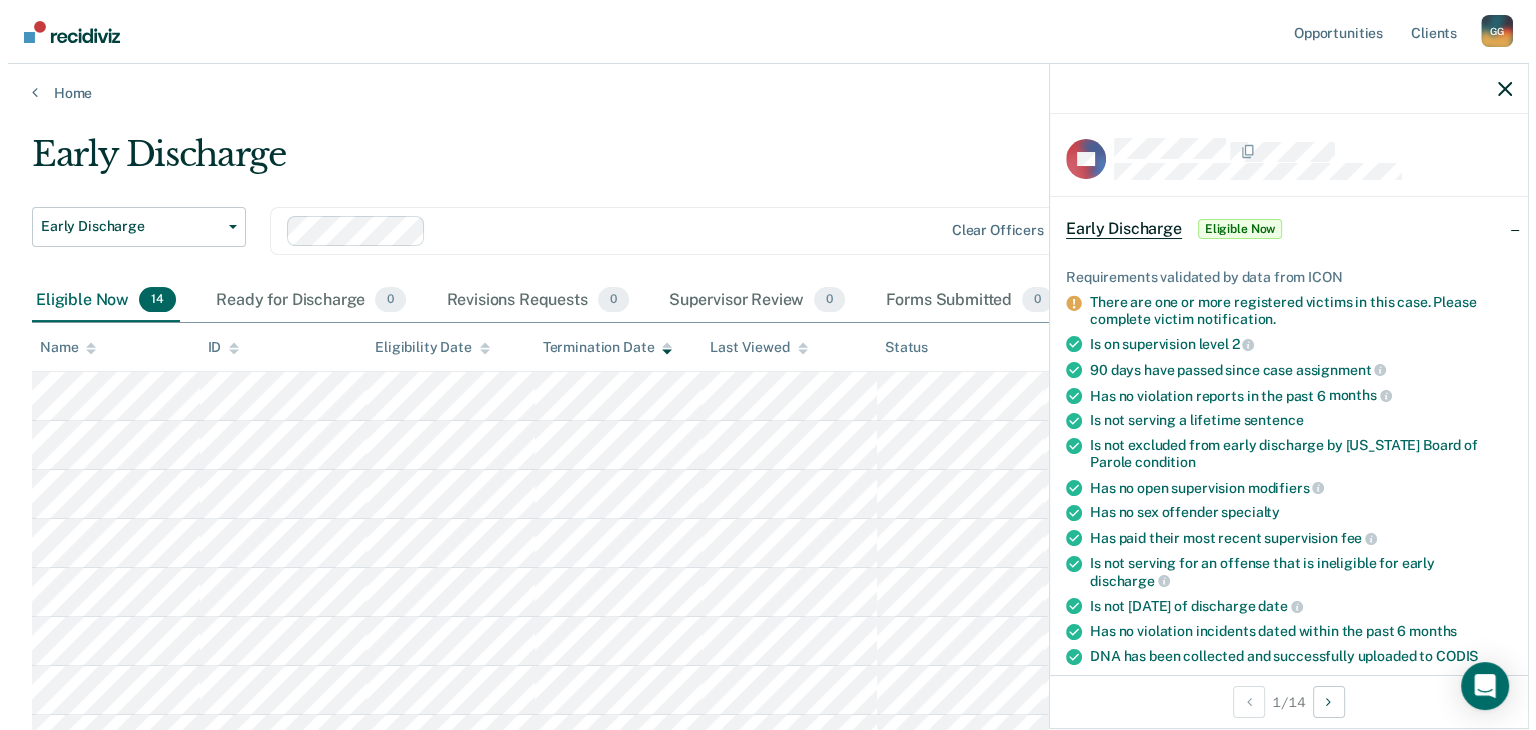 scroll, scrollTop: 0, scrollLeft: 0, axis: both 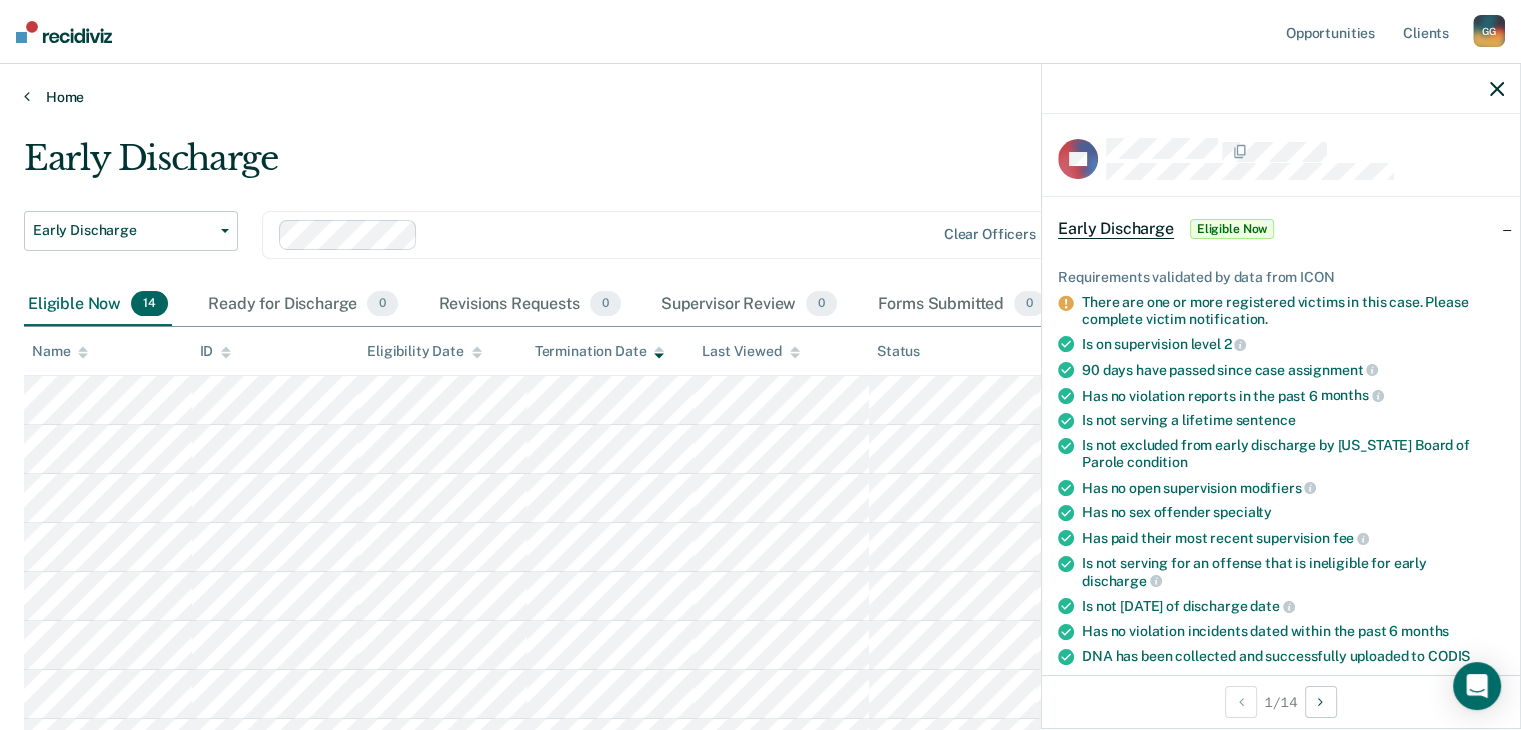 click at bounding box center [27, 96] 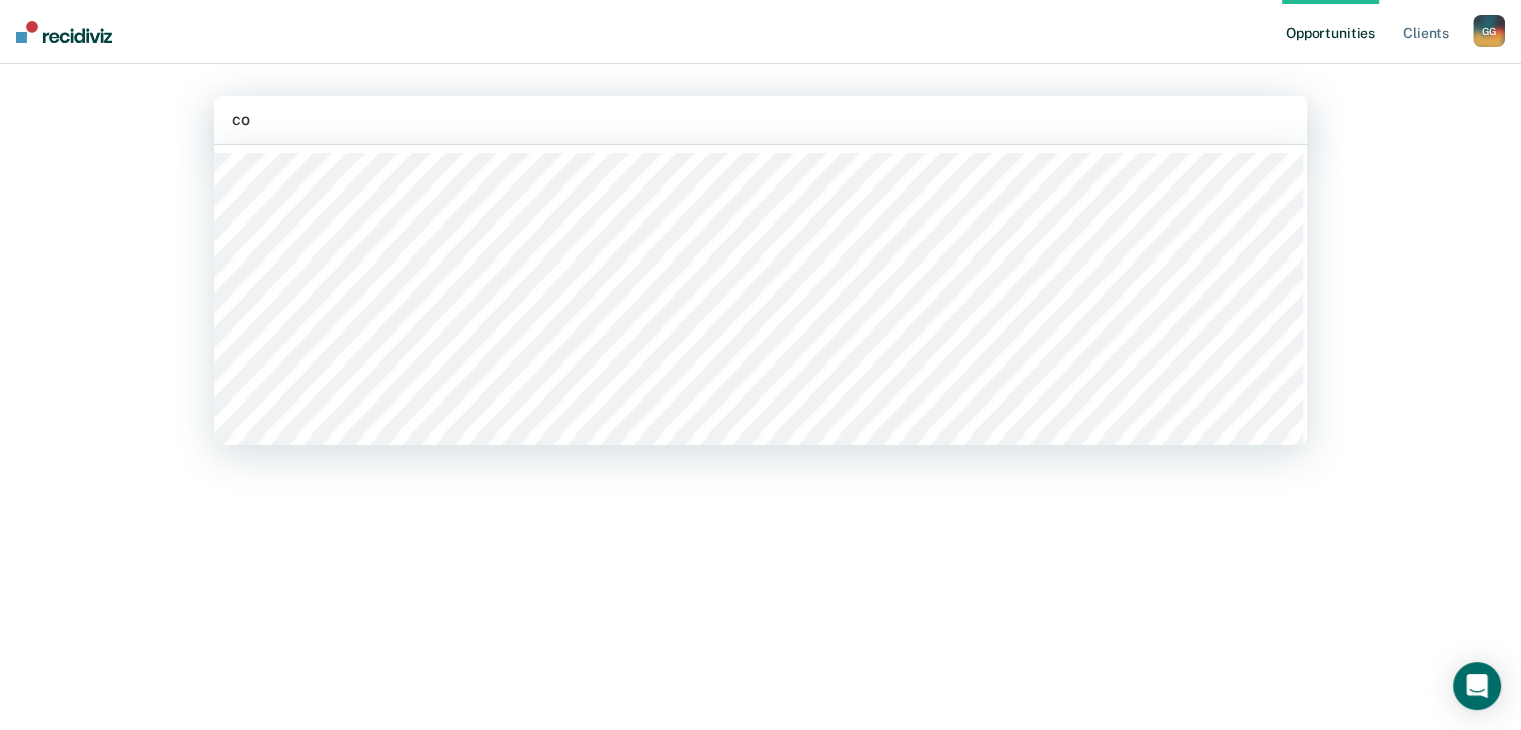 type on "c" 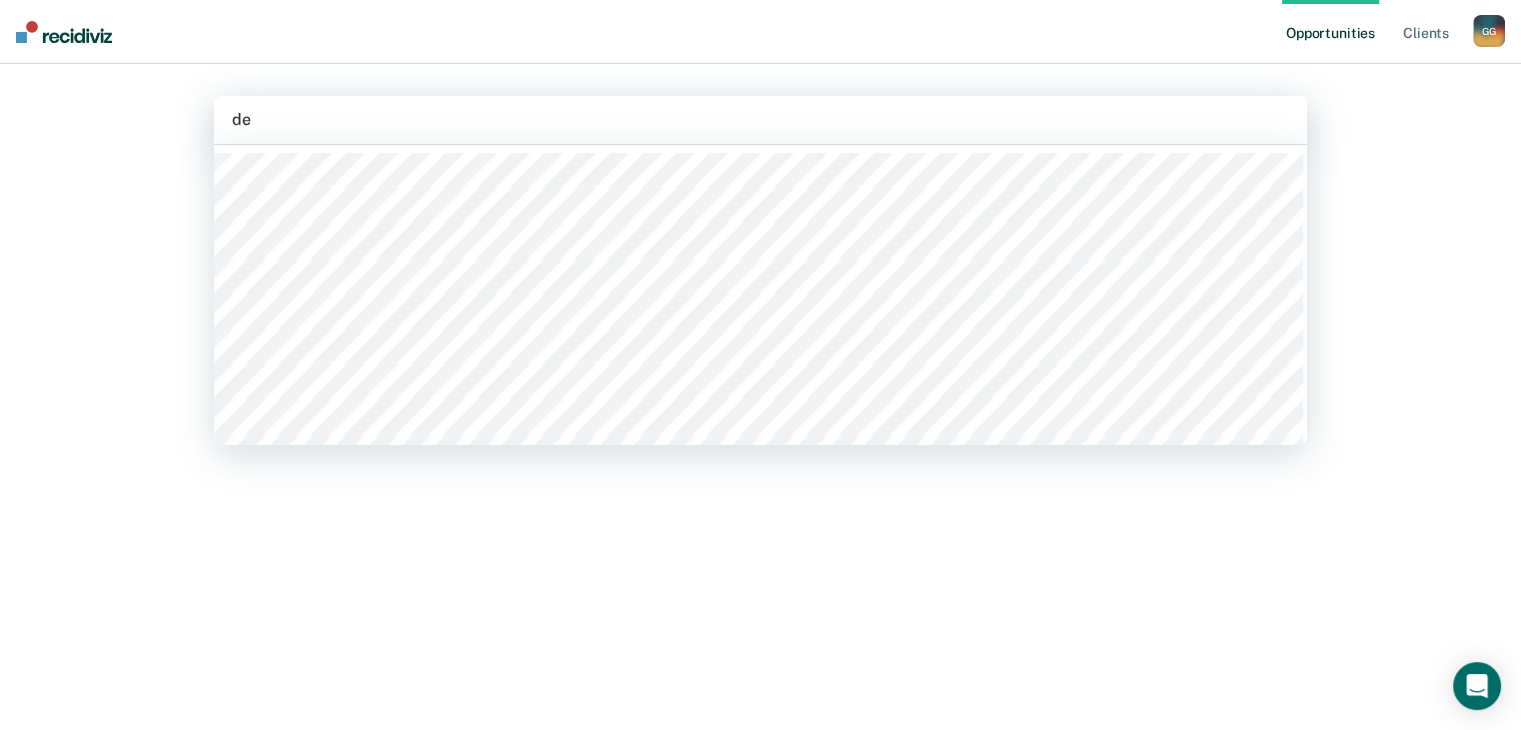 type on "der" 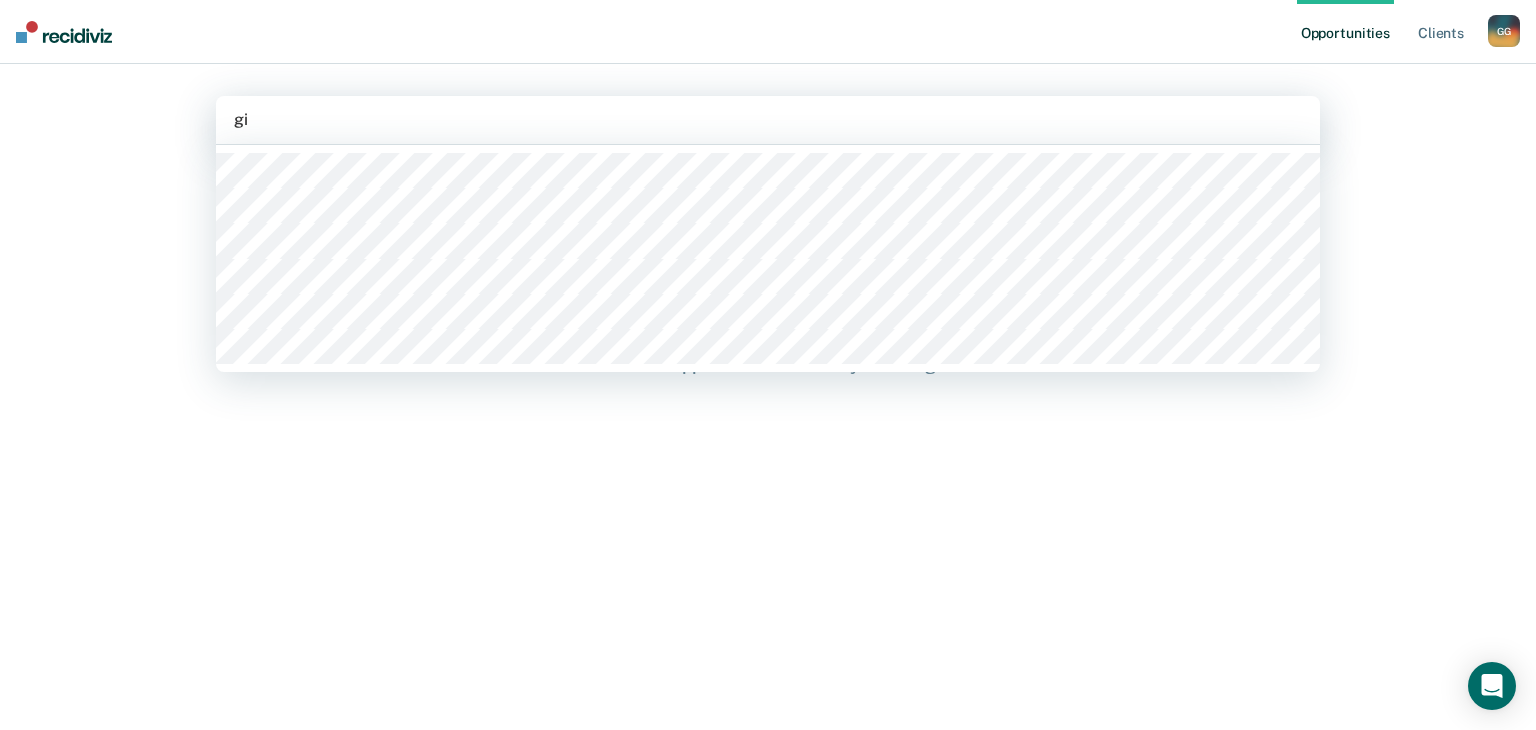 type on "g" 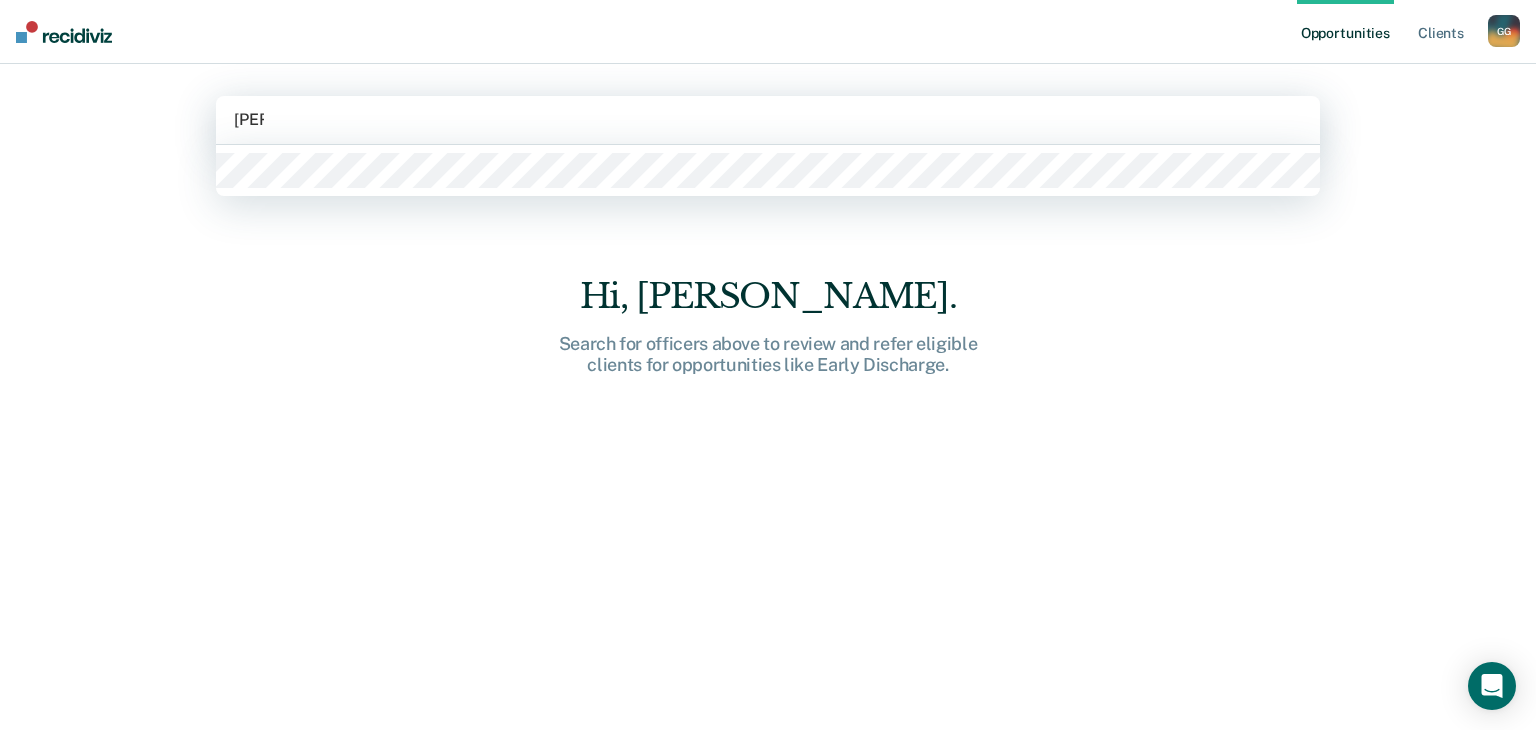 type on "[PERSON_NAME]" 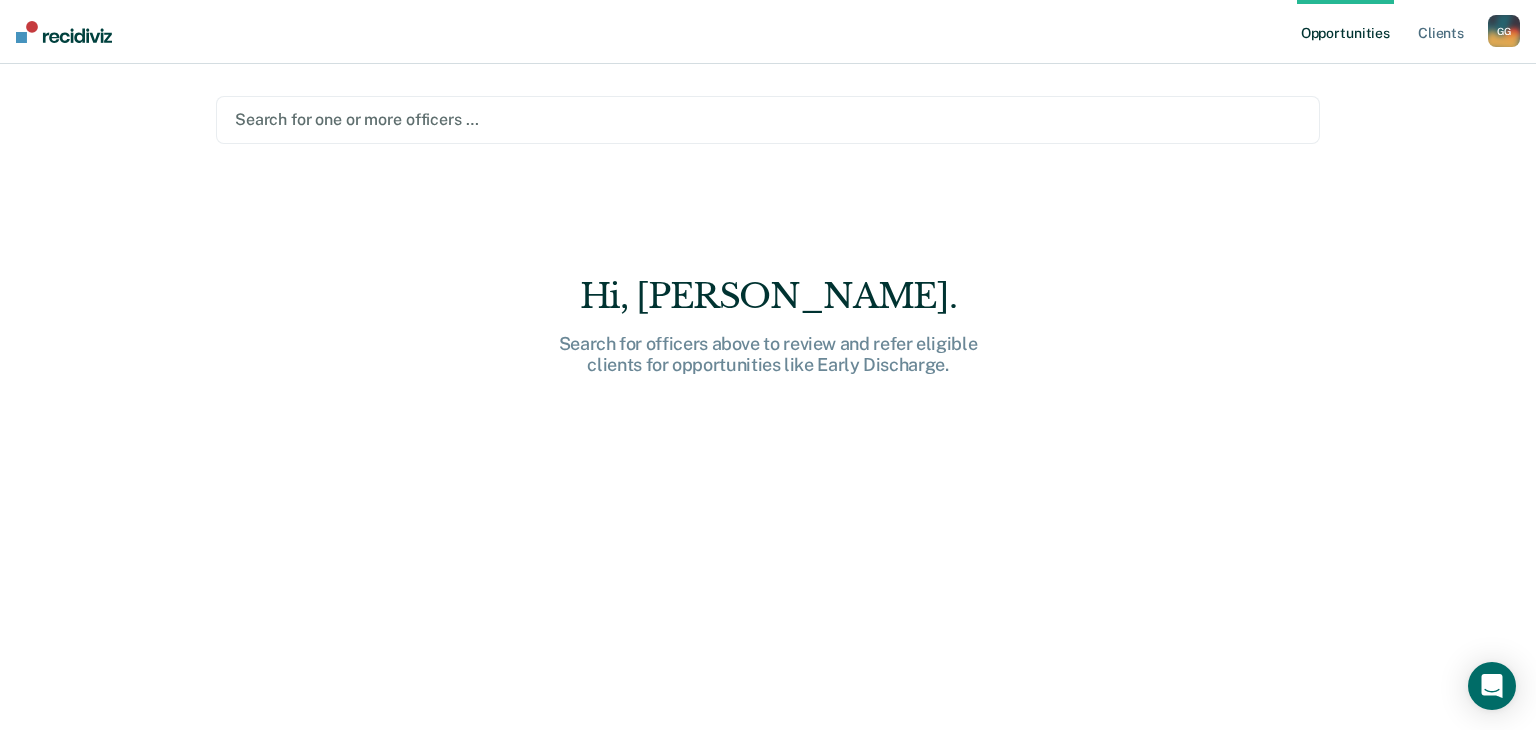 click on "Opportunities Client s [PERSON_NAME] G G Profile How it works Log Out Search for one or more officers … Hi, [PERSON_NAME]. Search for officers above to review and refer eligible clients for
opportunities like Early Discharge." at bounding box center [768, 365] 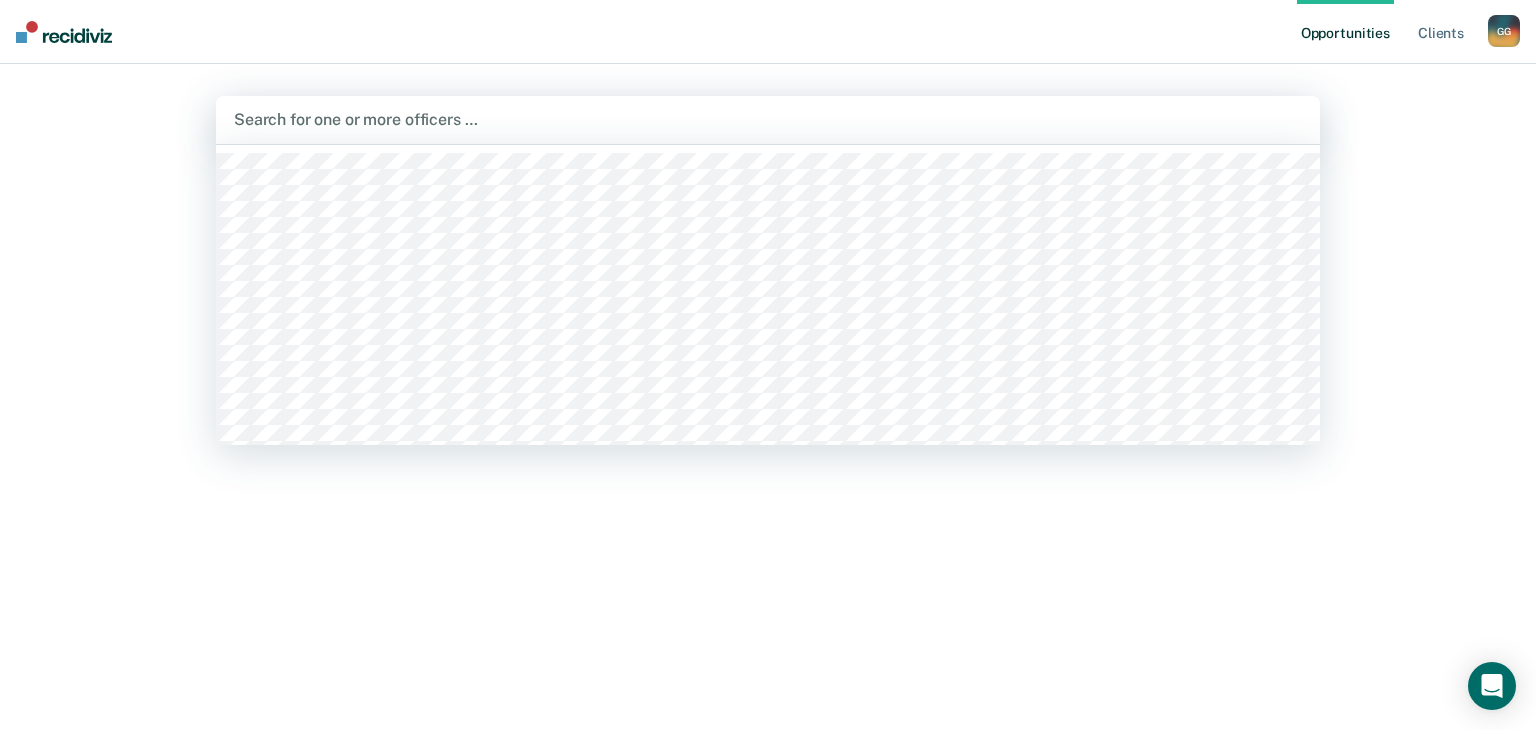 click at bounding box center (768, 119) 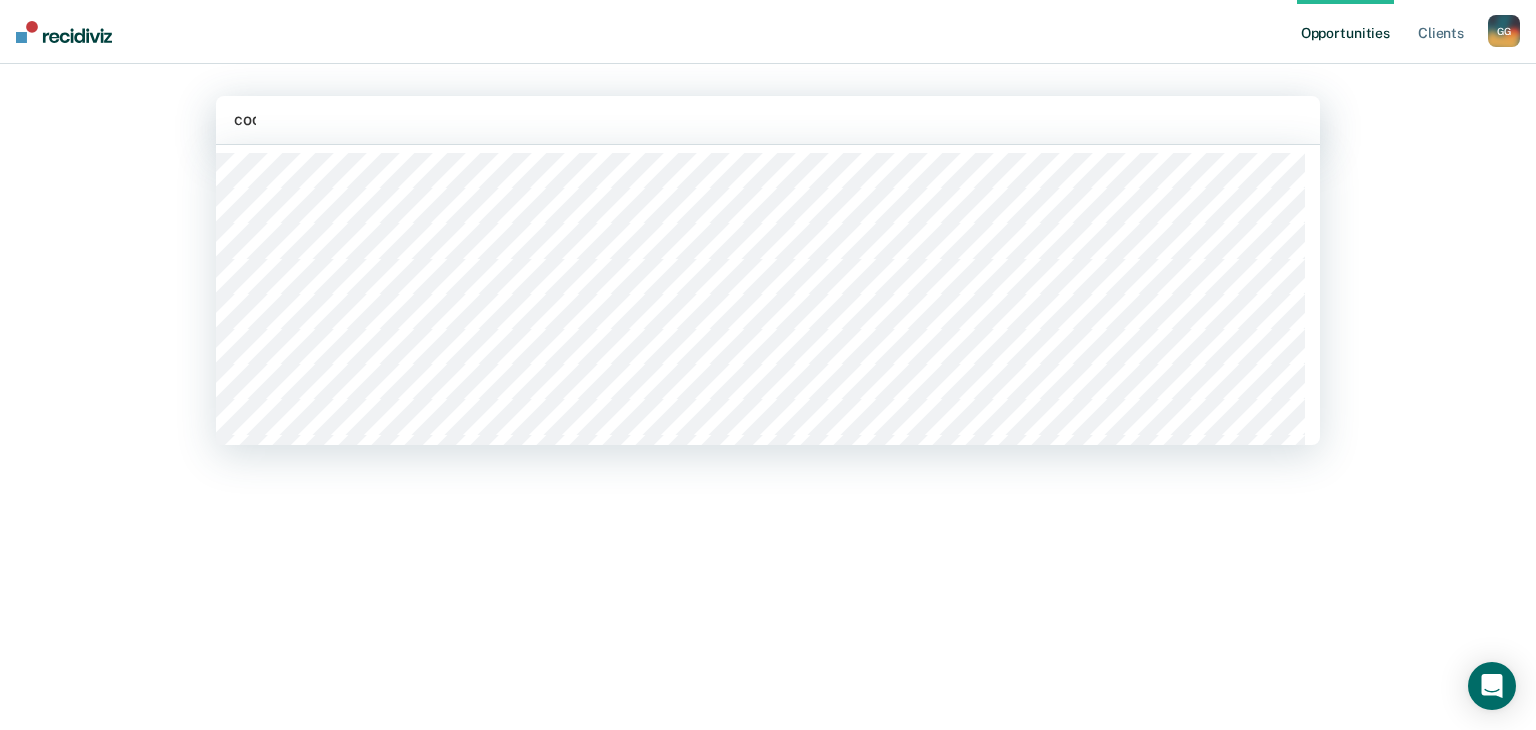 type on "[PERSON_NAME]" 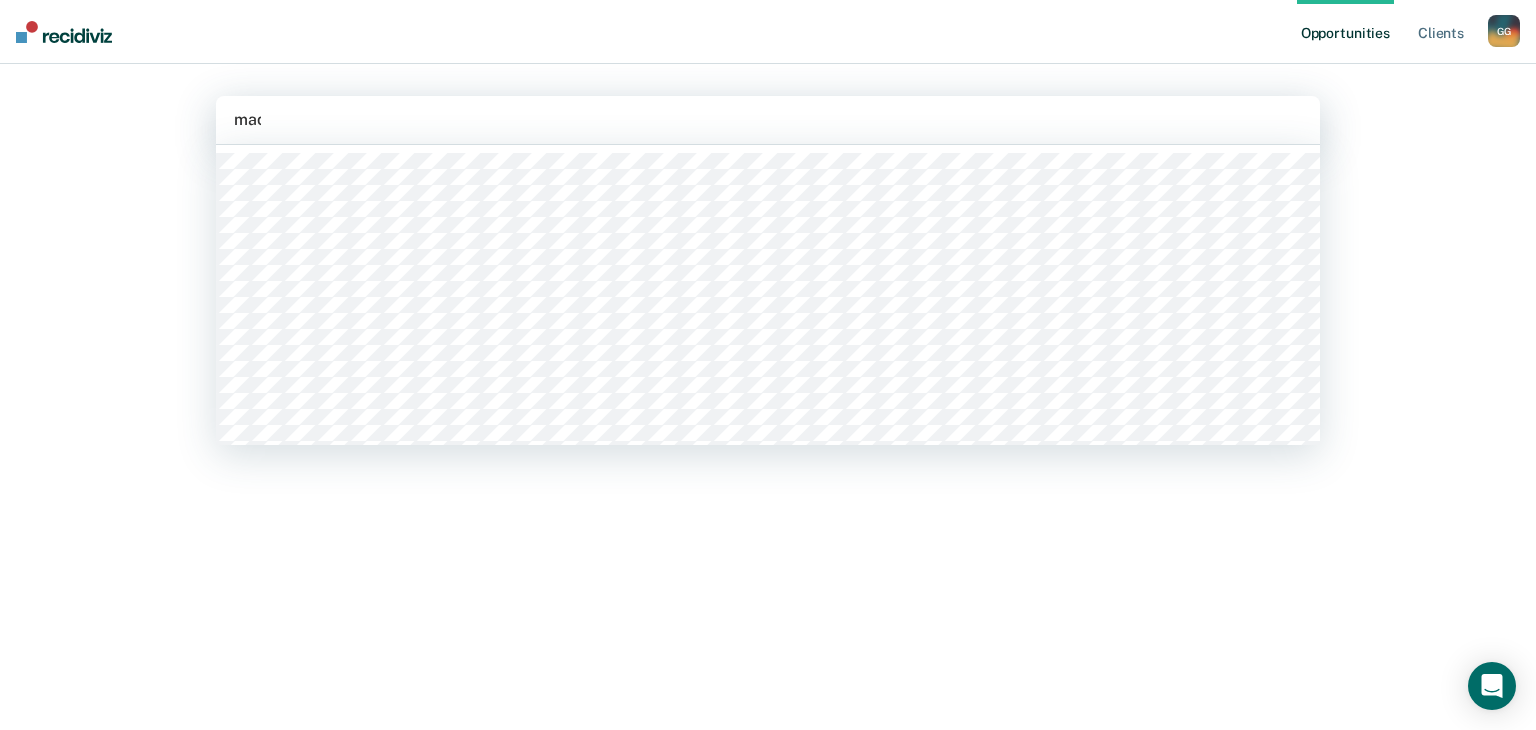 type on "madon" 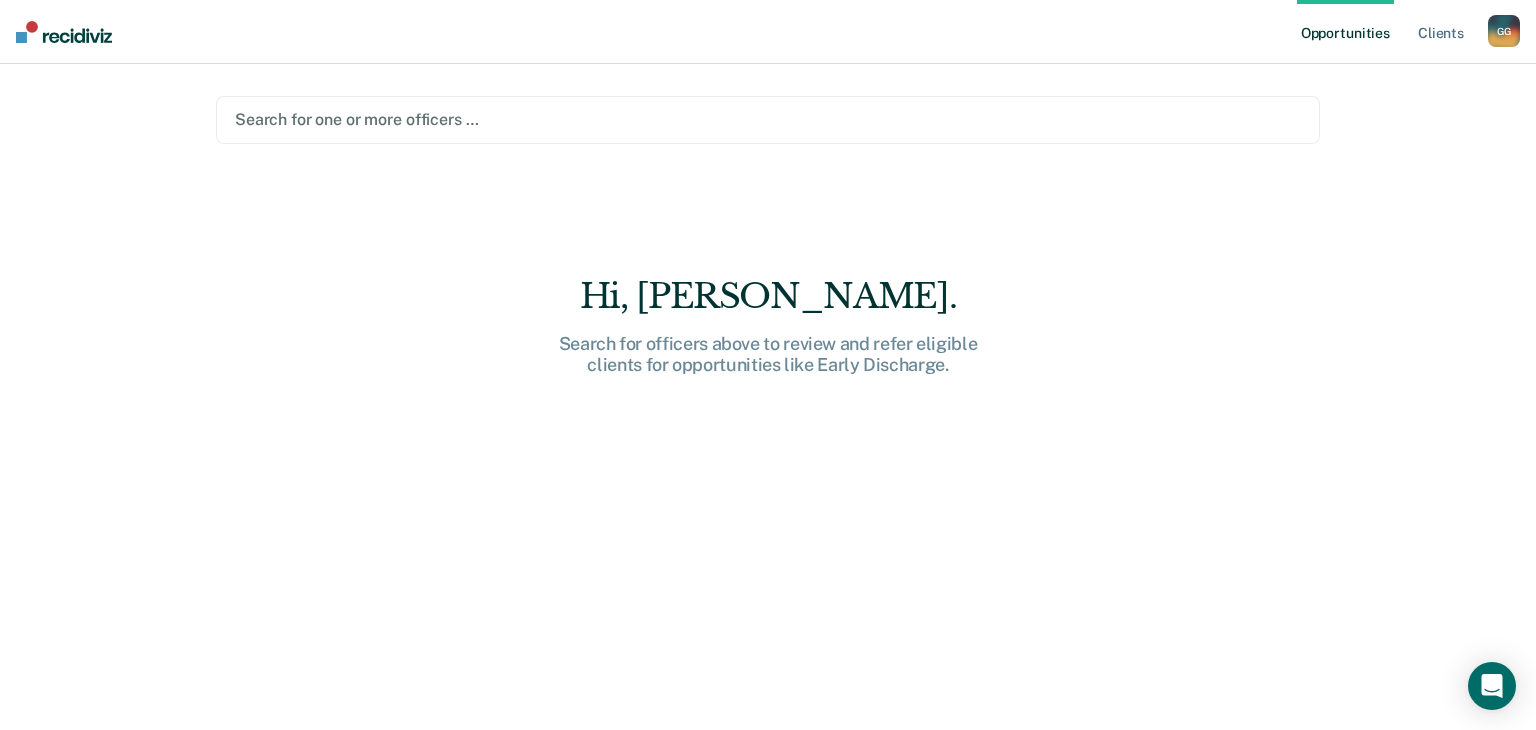 type on "g" 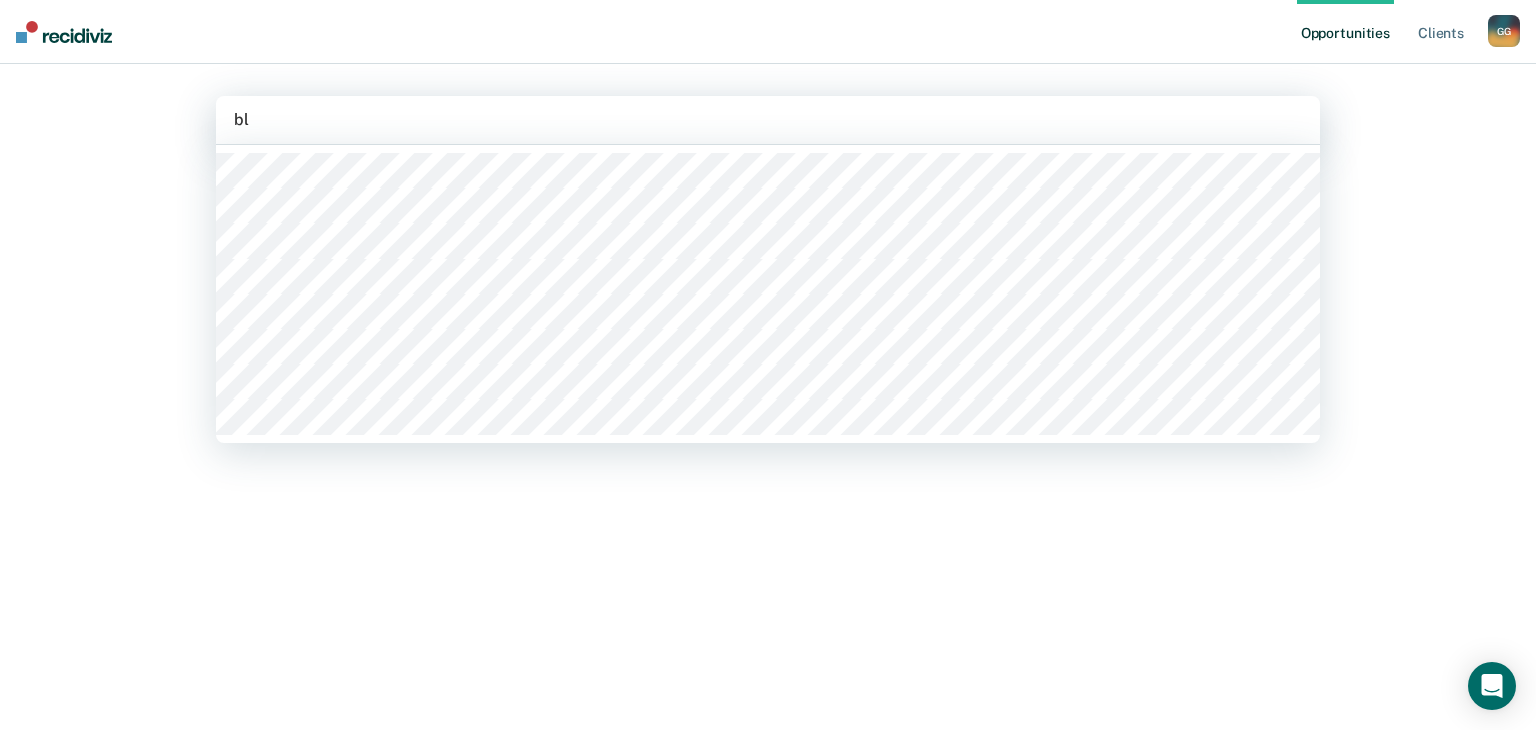 type on "bla" 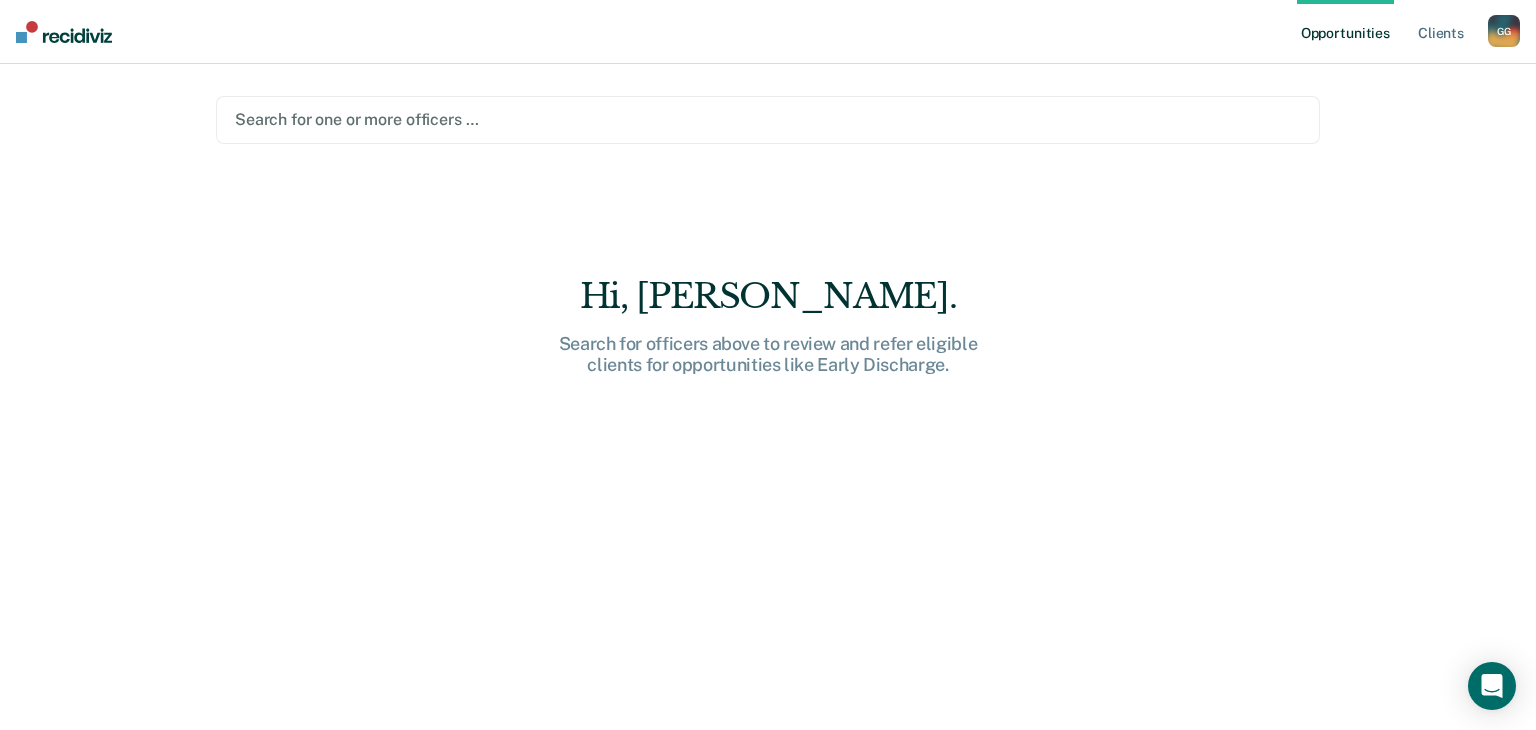 click at bounding box center (768, 119) 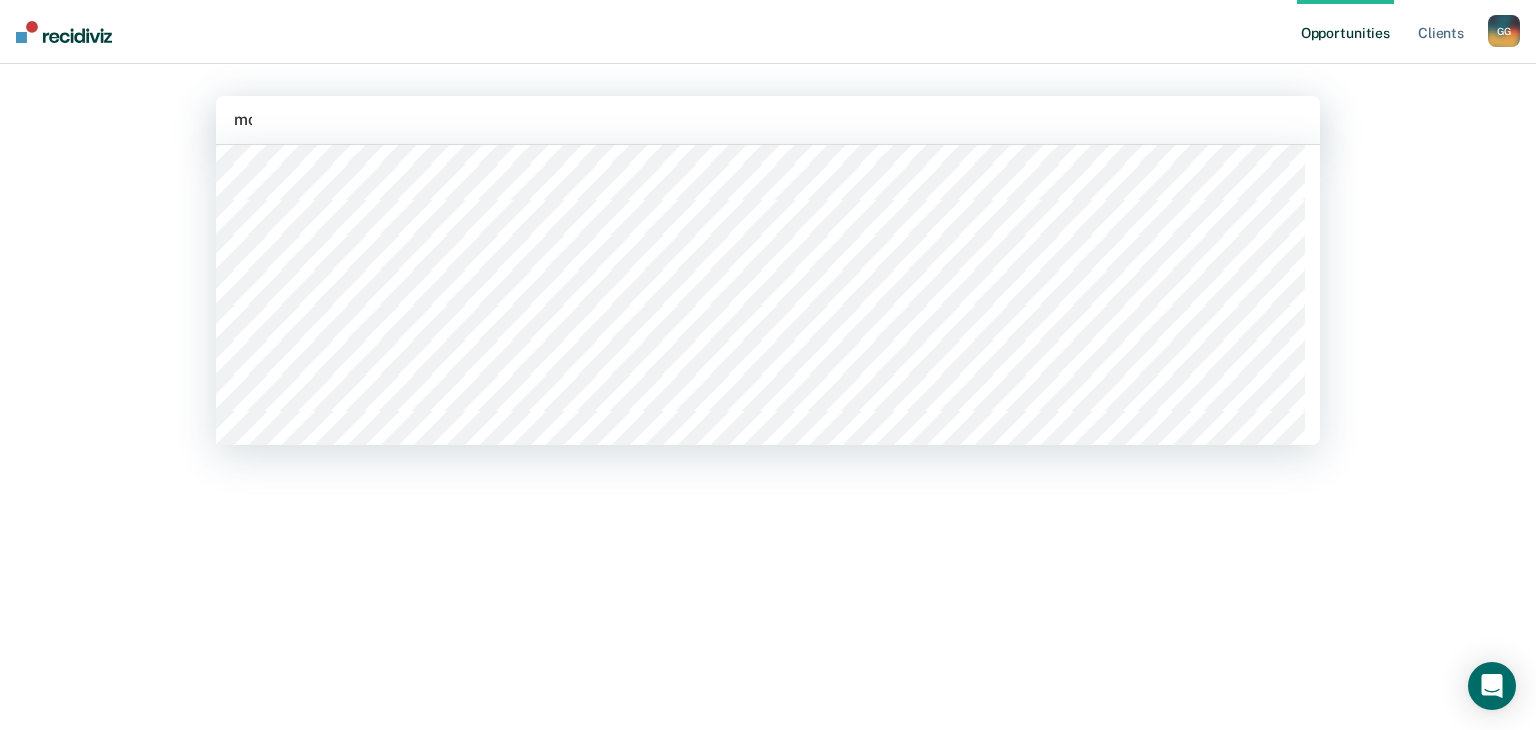 scroll, scrollTop: 244, scrollLeft: 0, axis: vertical 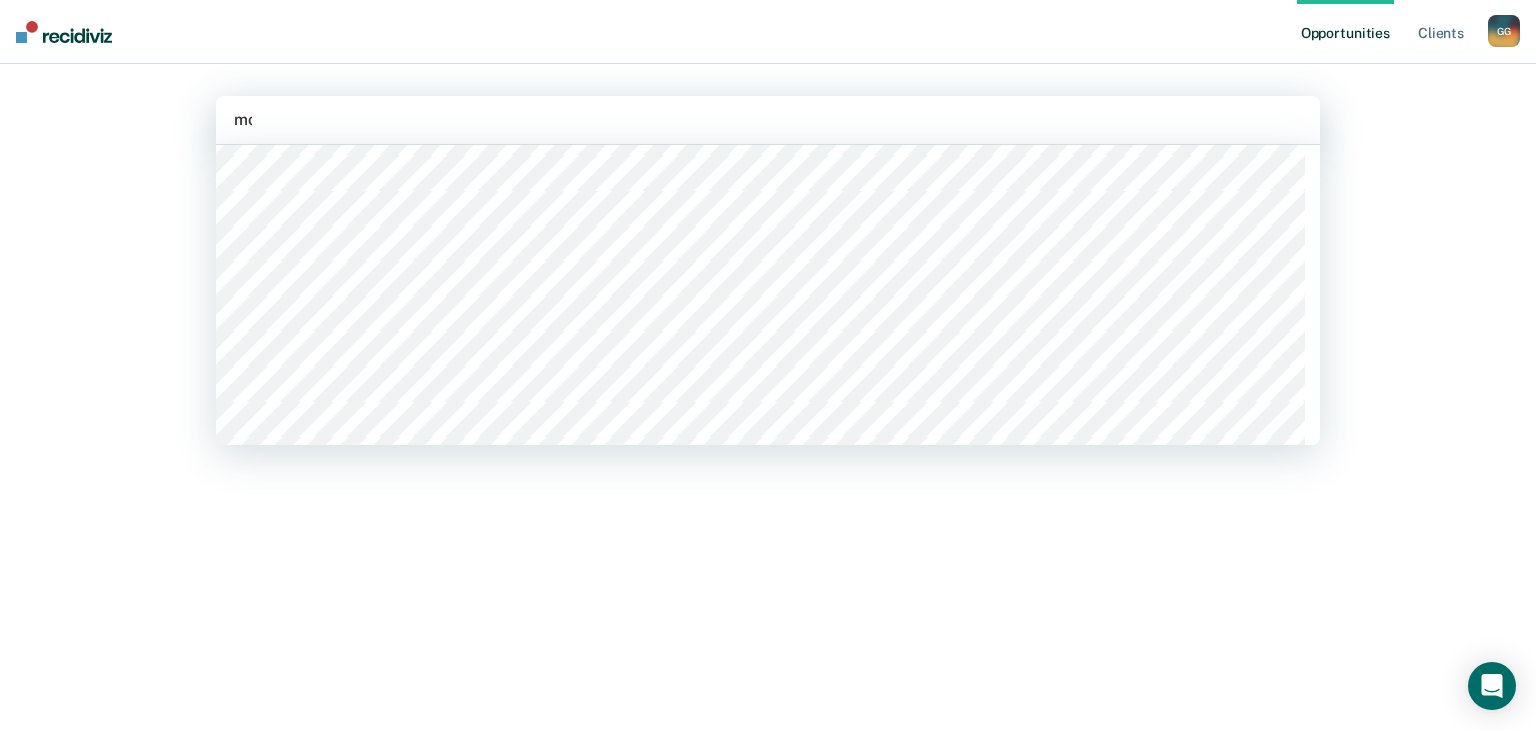 type on "moo" 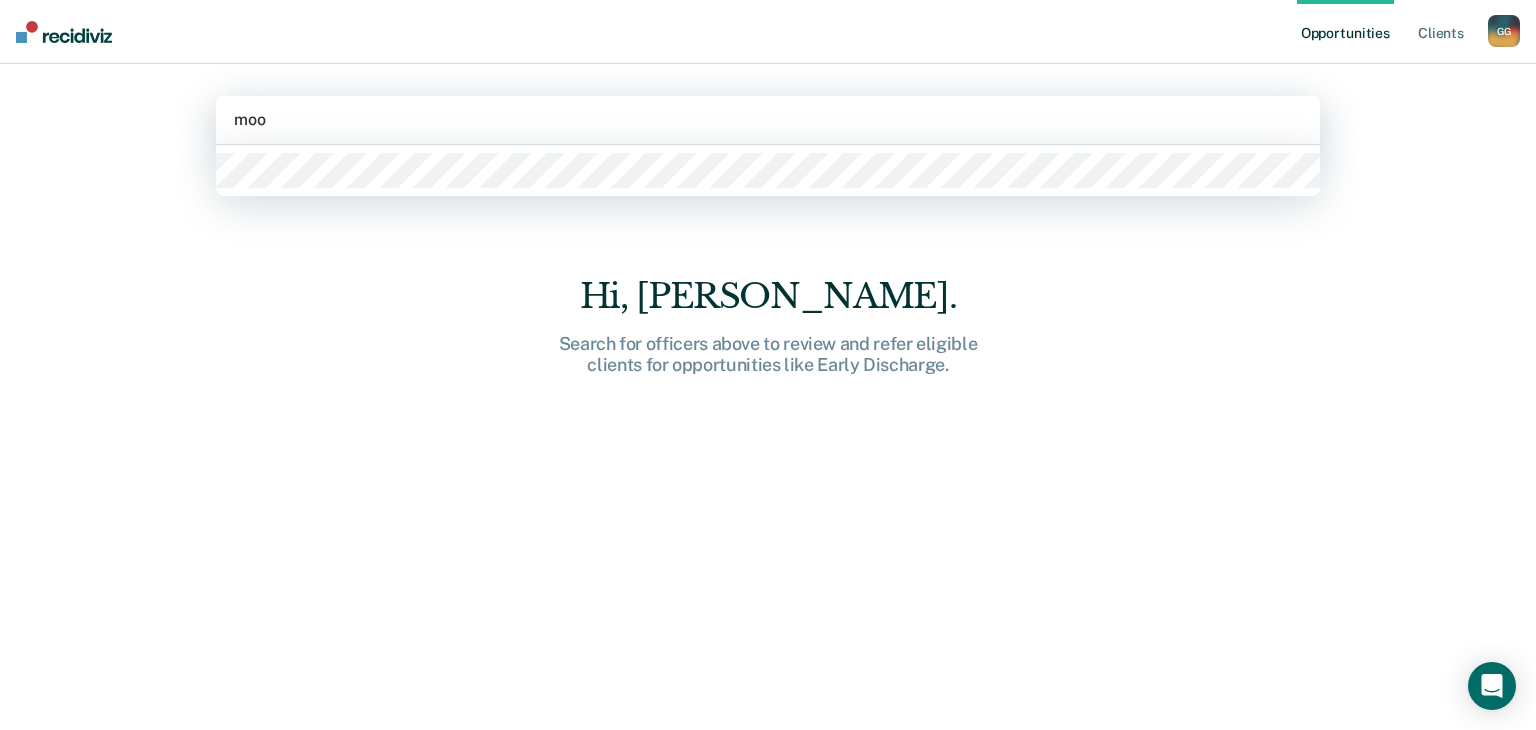 scroll, scrollTop: 0, scrollLeft: 0, axis: both 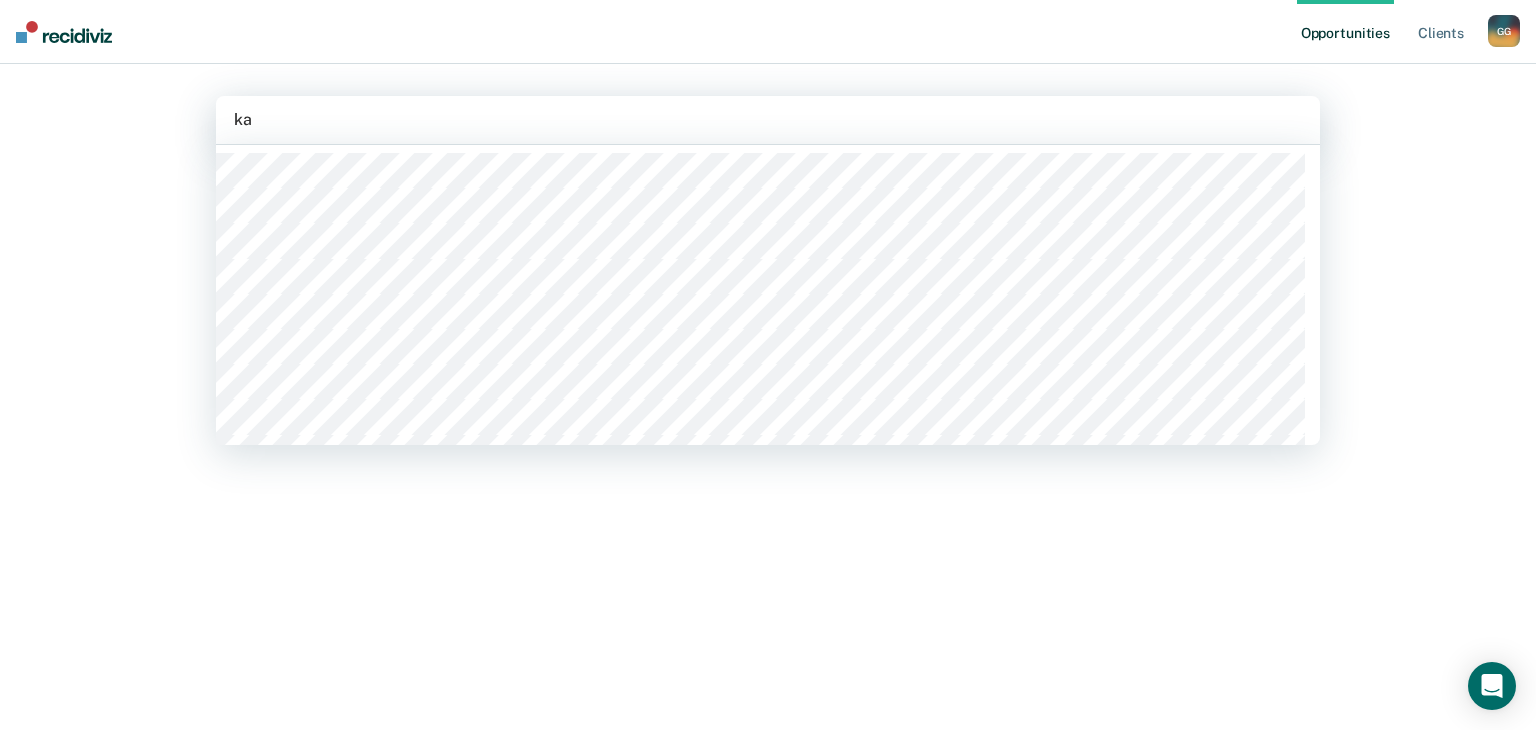 type on "kae" 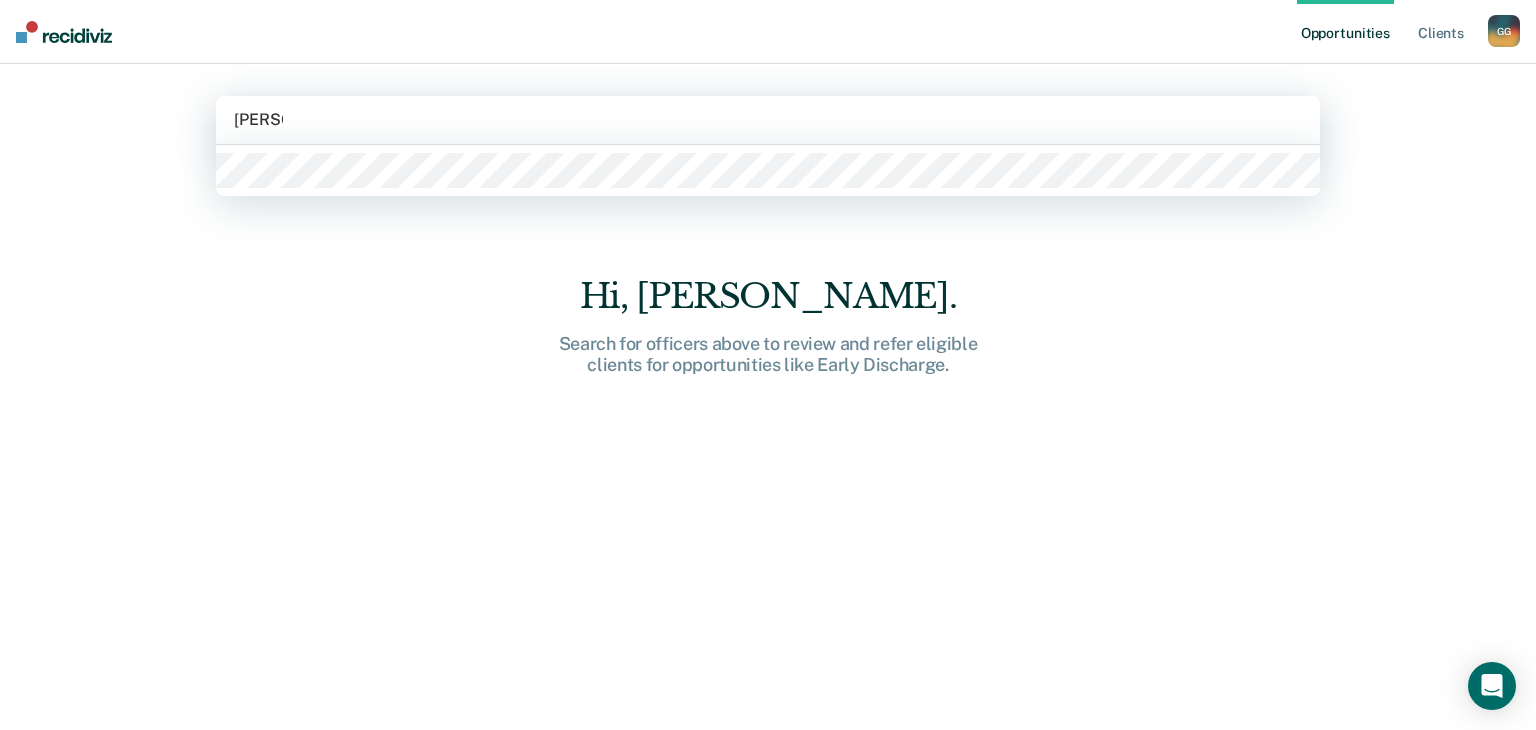 type on "[PERSON_NAME]" 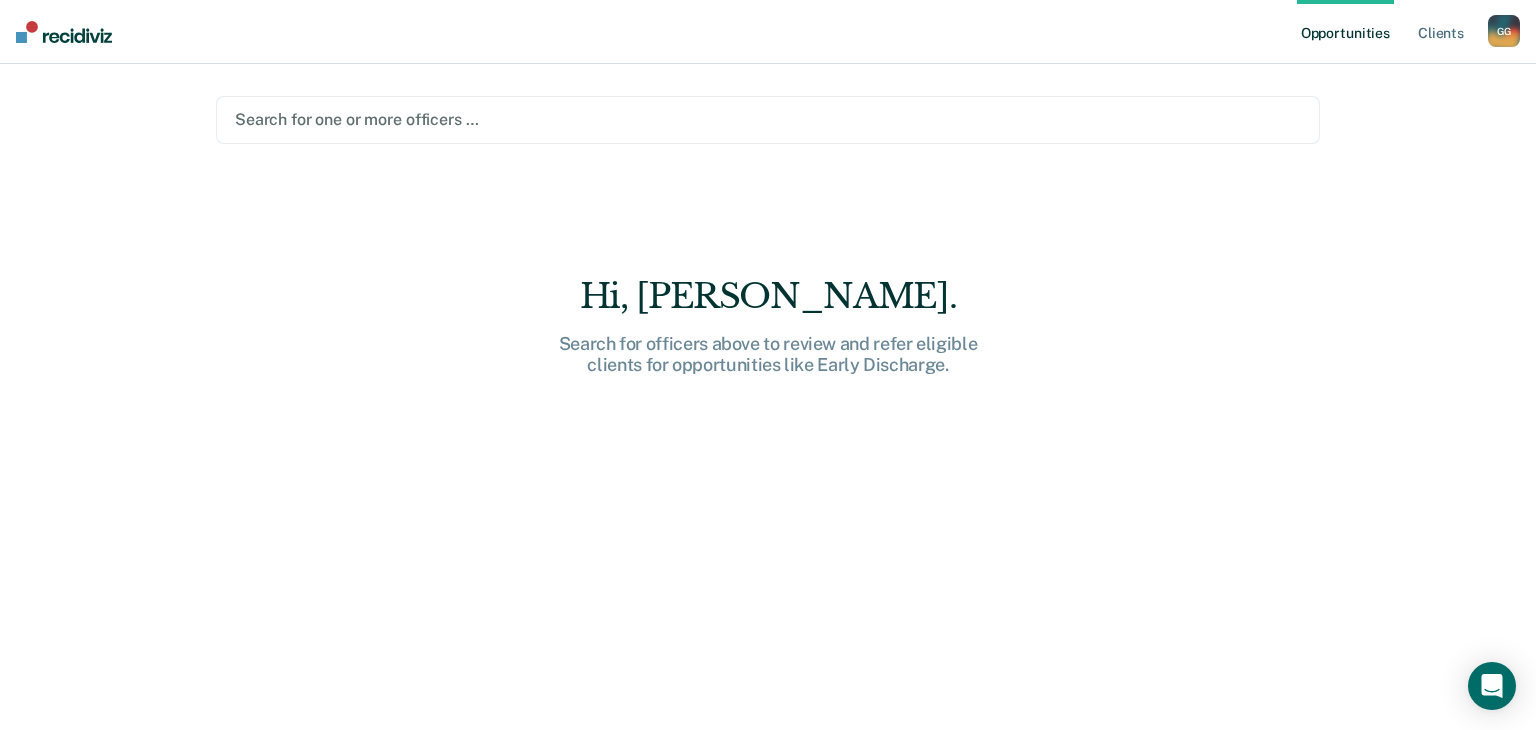 click on "Opportunities Client s [PERSON_NAME] G G Profile How it works Log Out Search for one or more officers … Hi, [PERSON_NAME]. Search for officers above to review and refer eligible clients for
opportunities like Early Discharge." at bounding box center (768, 365) 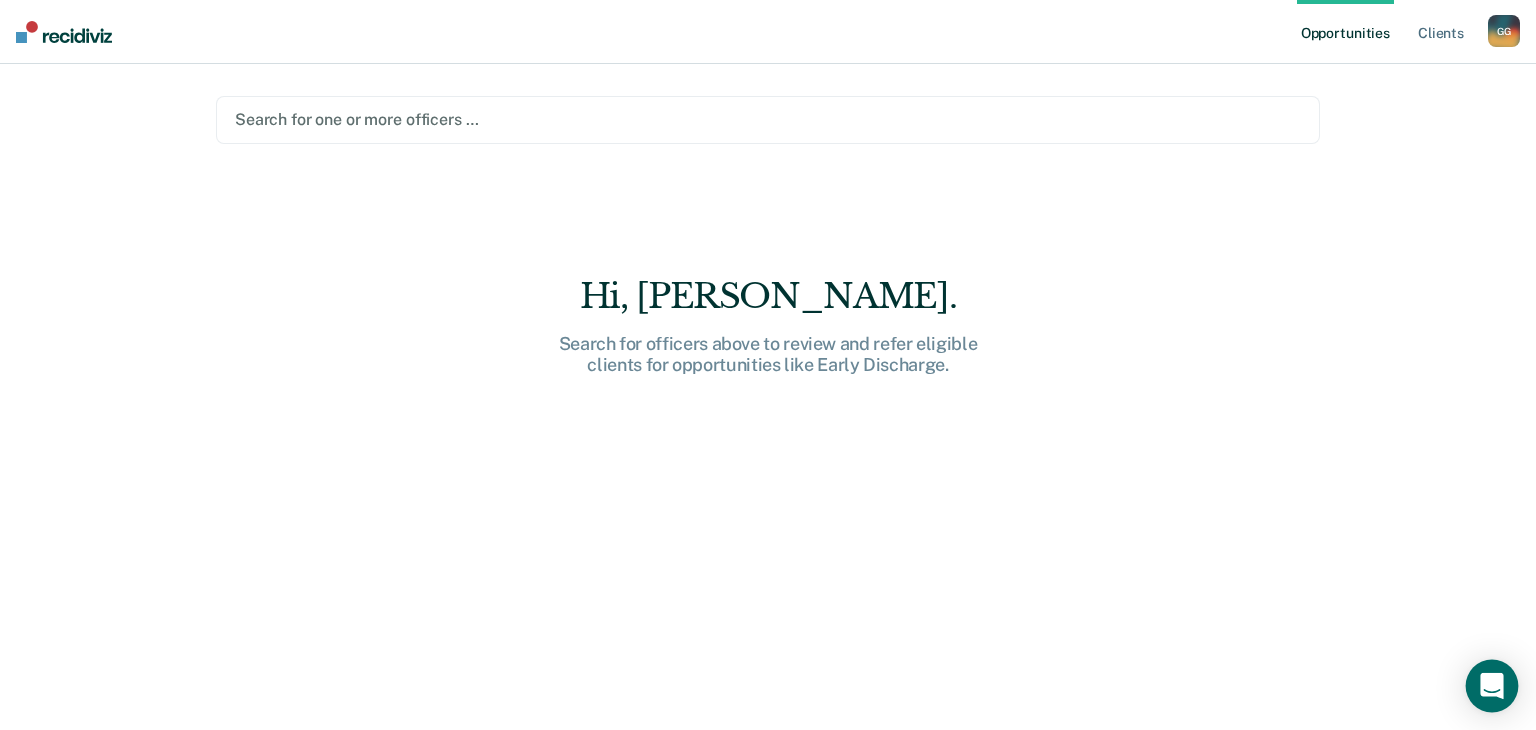 click at bounding box center (1492, 686) 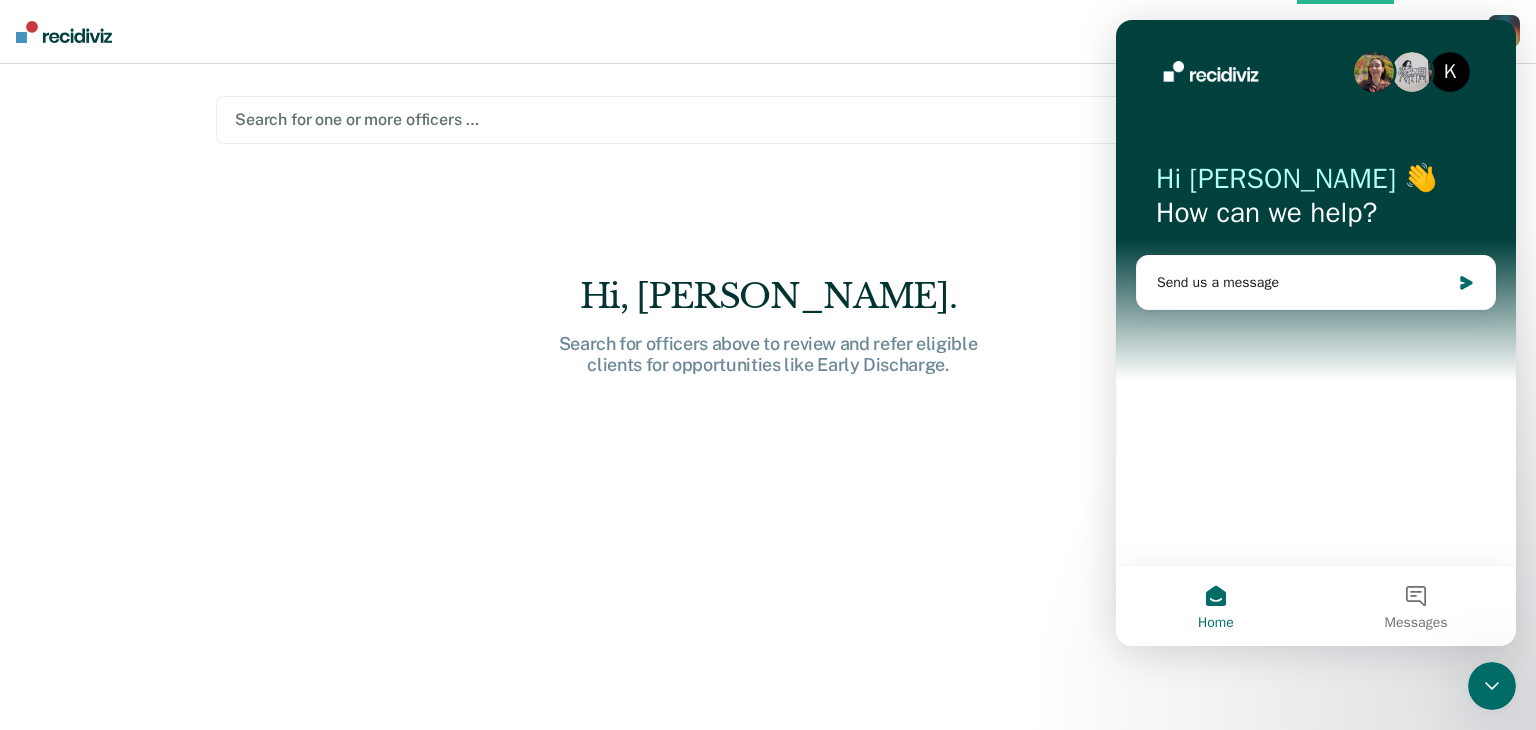 scroll, scrollTop: 0, scrollLeft: 0, axis: both 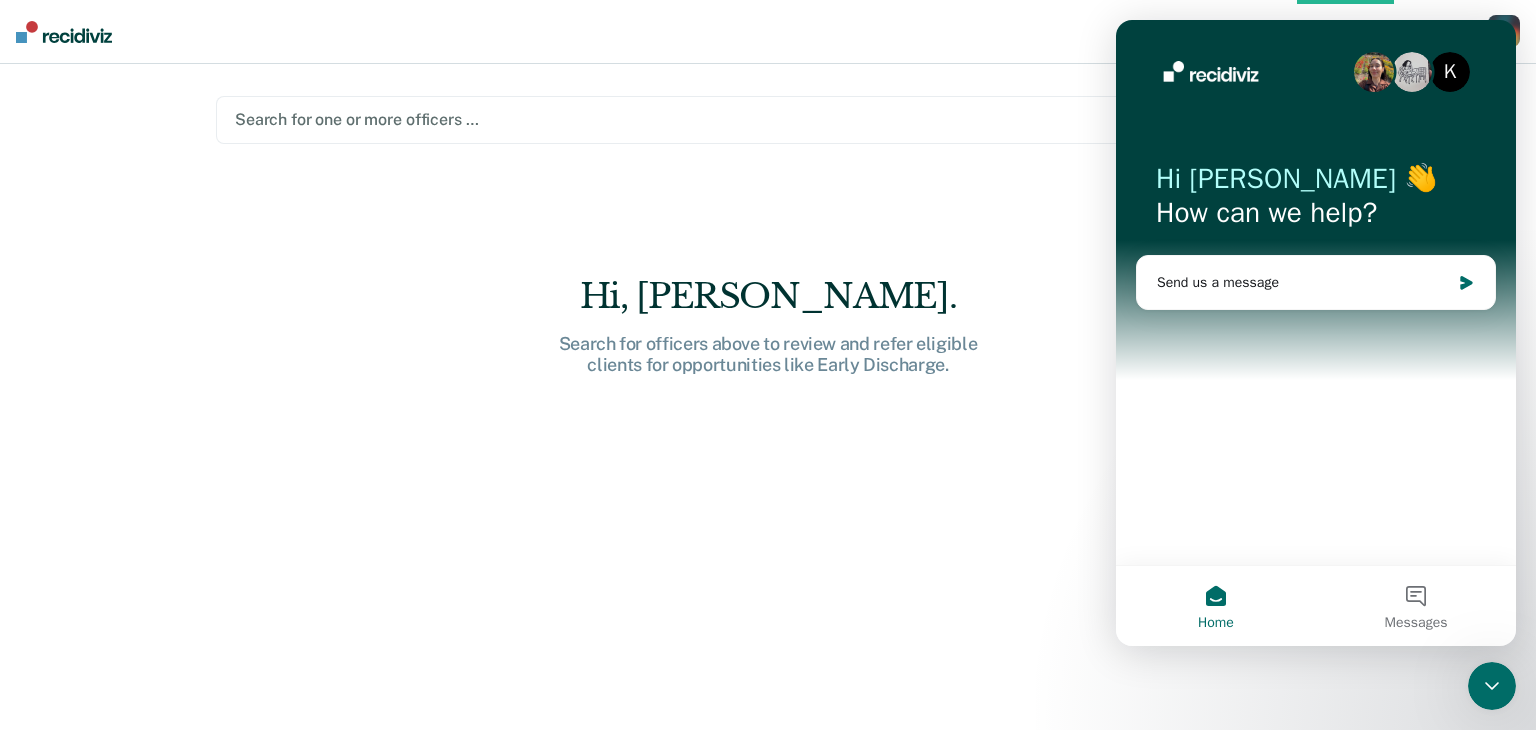 click on "Hi, [PERSON_NAME]. Search for officers above to review and refer eligible clients for
opportunities like Early Discharge." at bounding box center [768, 421] 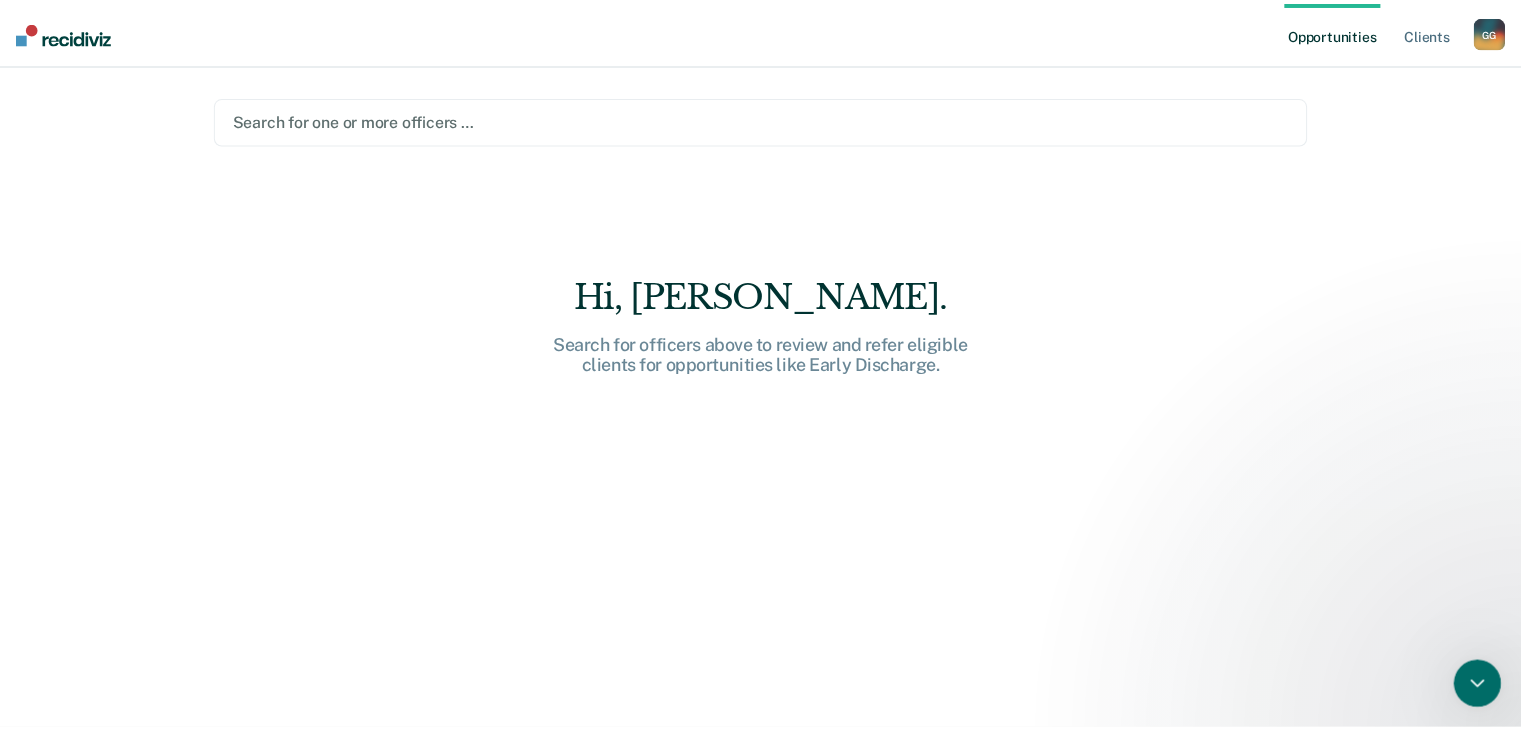 scroll, scrollTop: 0, scrollLeft: 0, axis: both 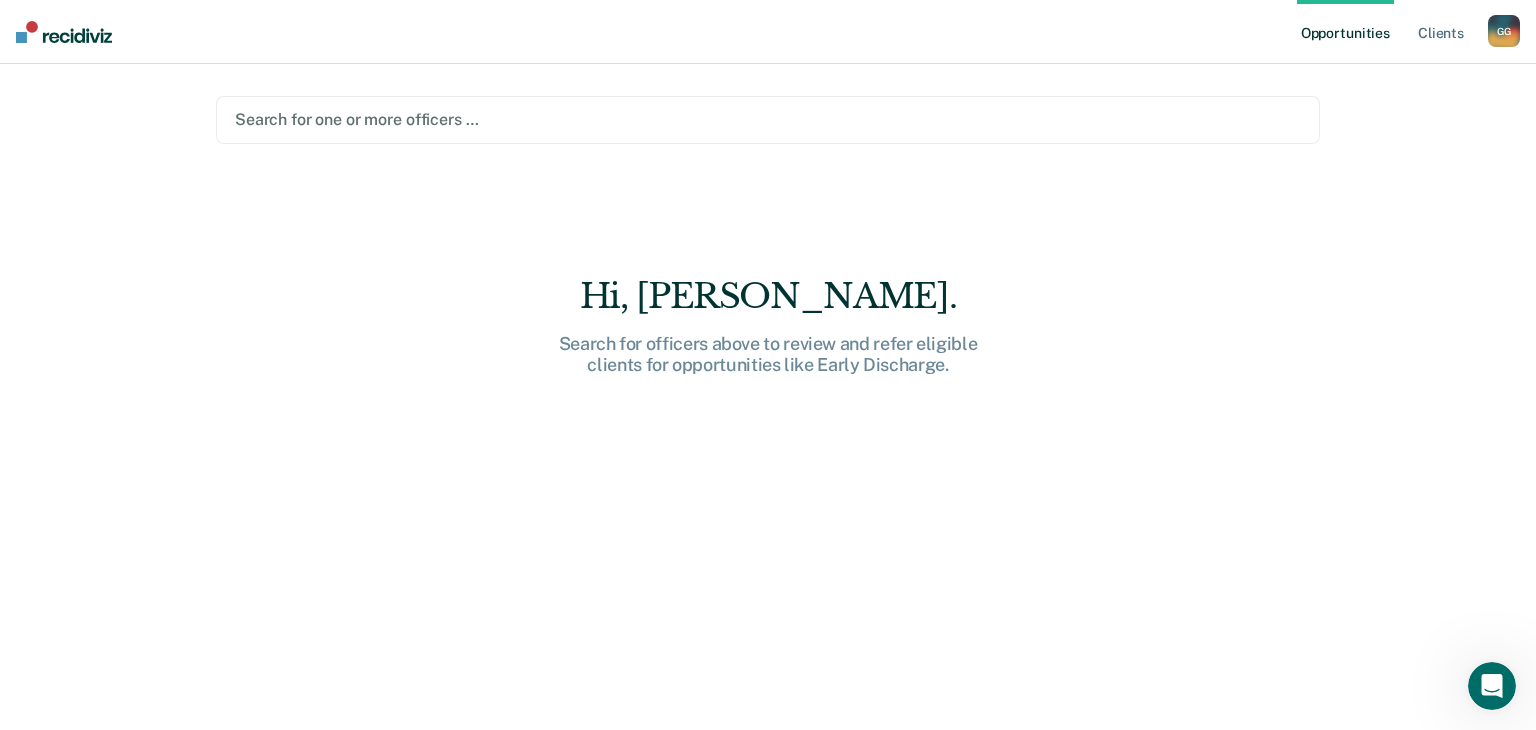 drag, startPoint x: 3, startPoint y: 177, endPoint x: 114, endPoint y: 171, distance: 111.16204 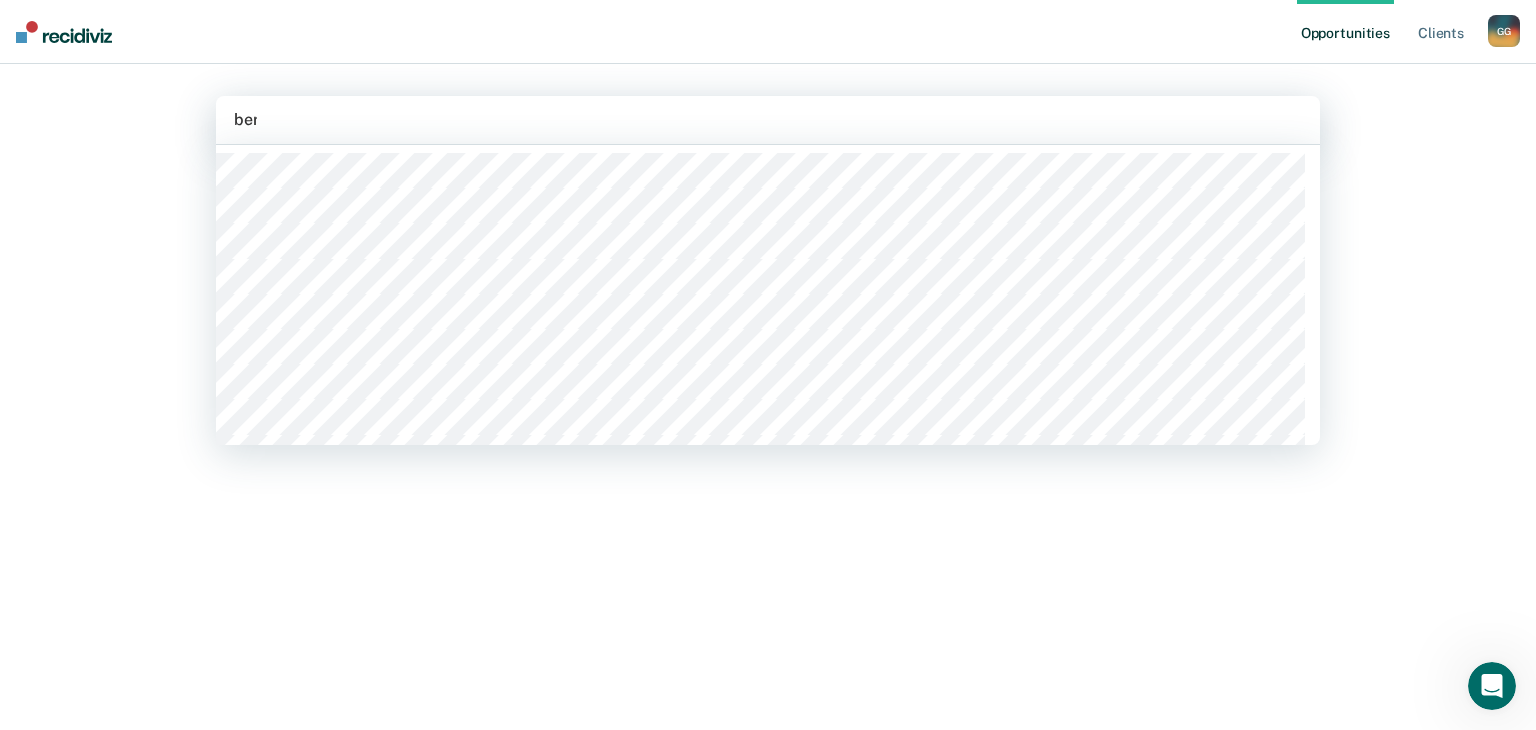 type on "bern" 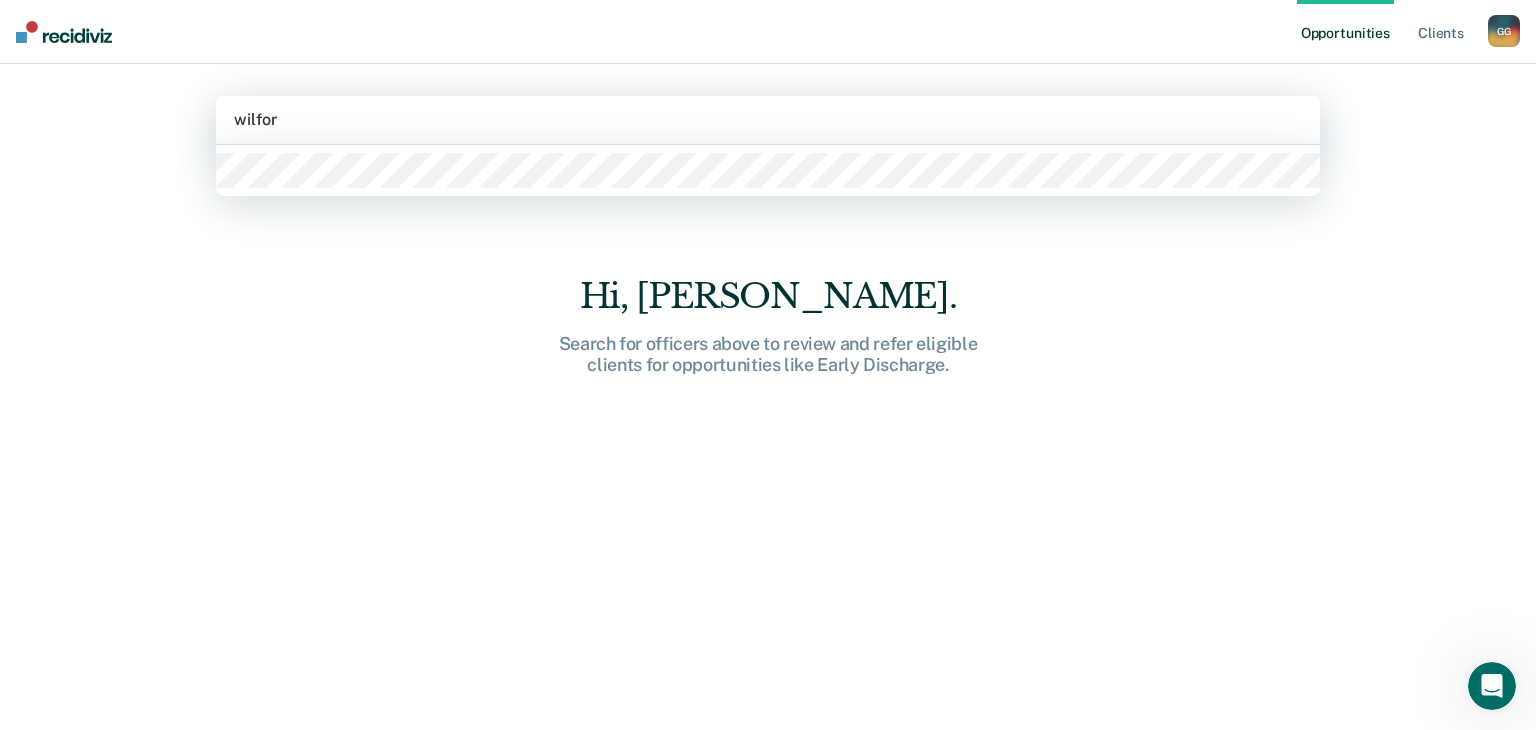 type on "[PERSON_NAME]" 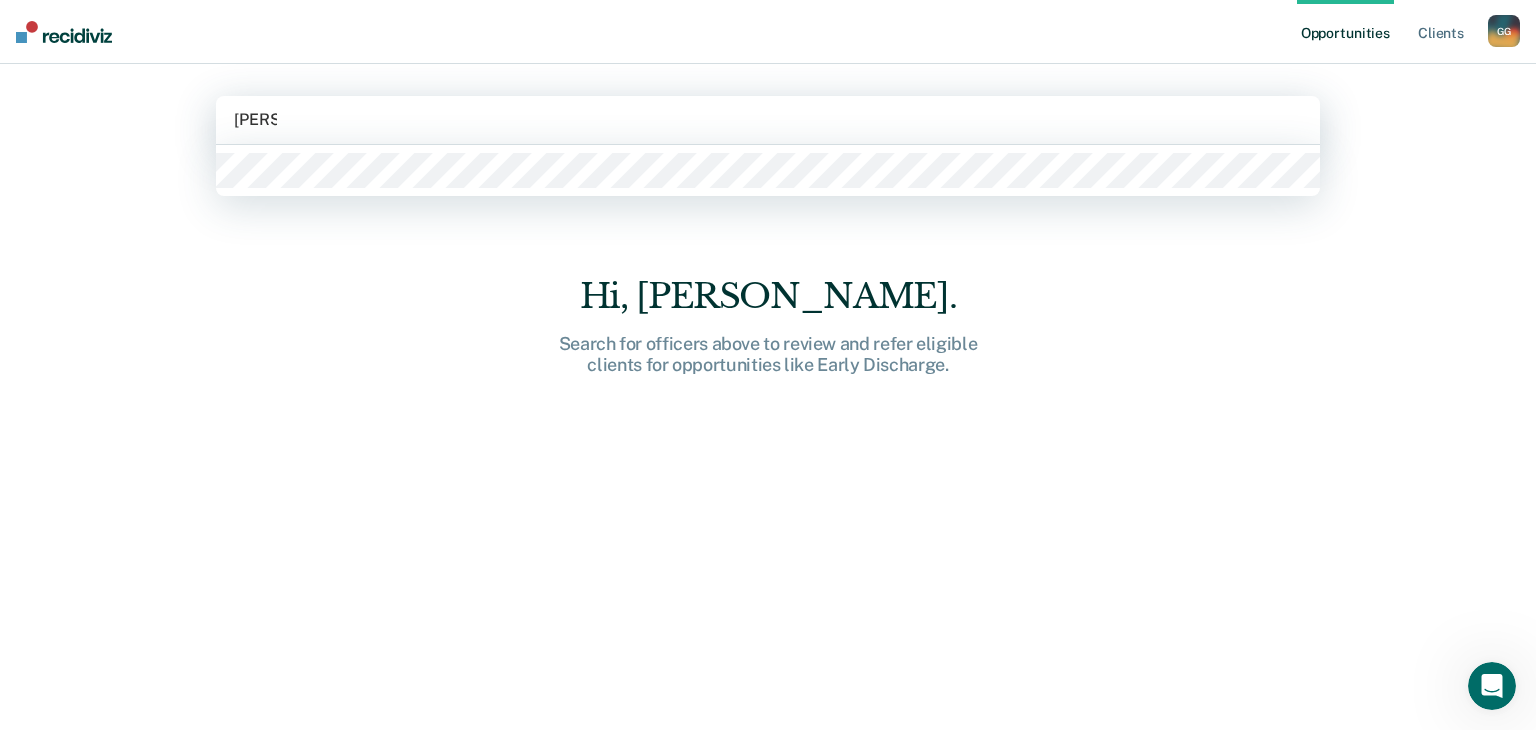 type on "[PERSON_NAME]" 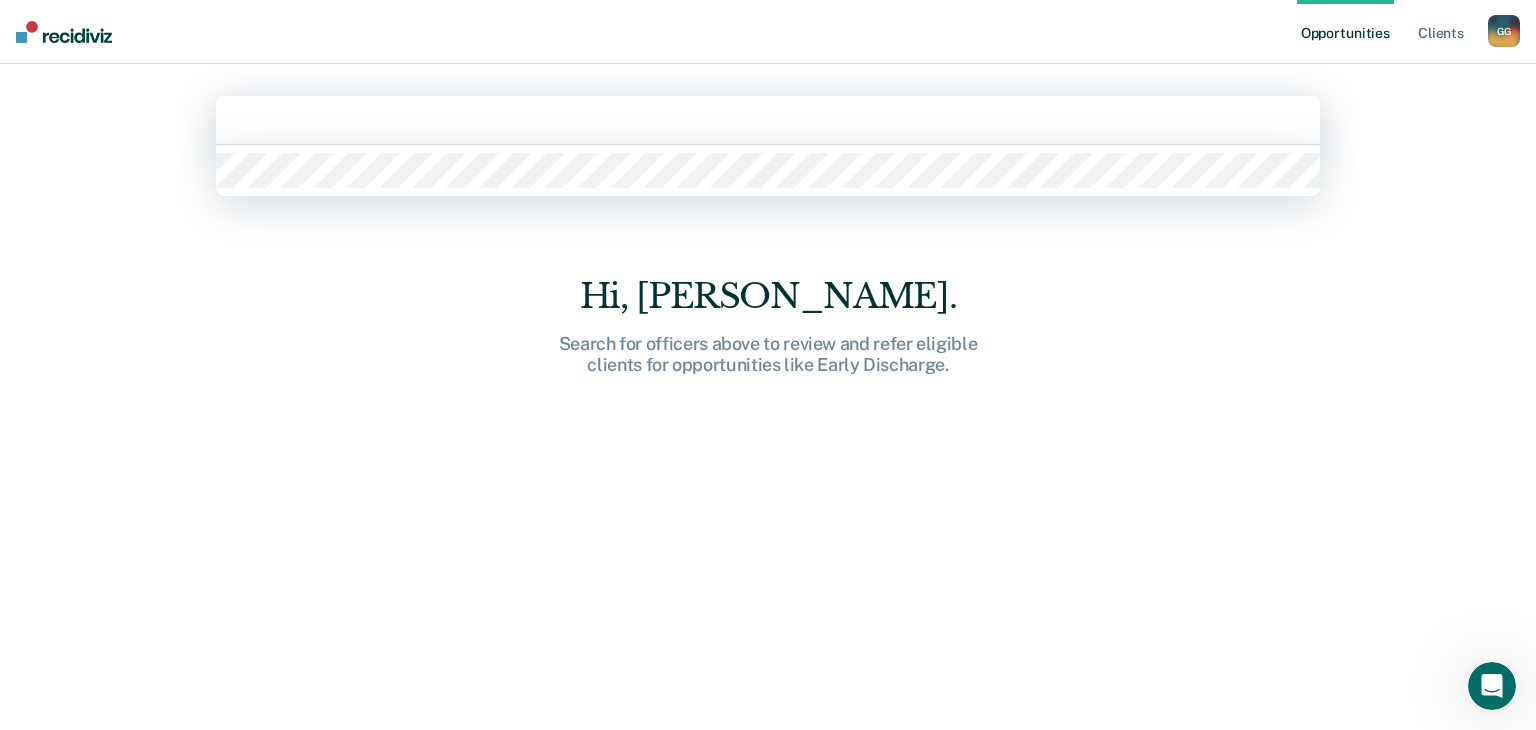 click on "Hi, [PERSON_NAME]. Search for officers above to review and refer eligible clients for
opportunities like Early Discharge." at bounding box center (768, 421) 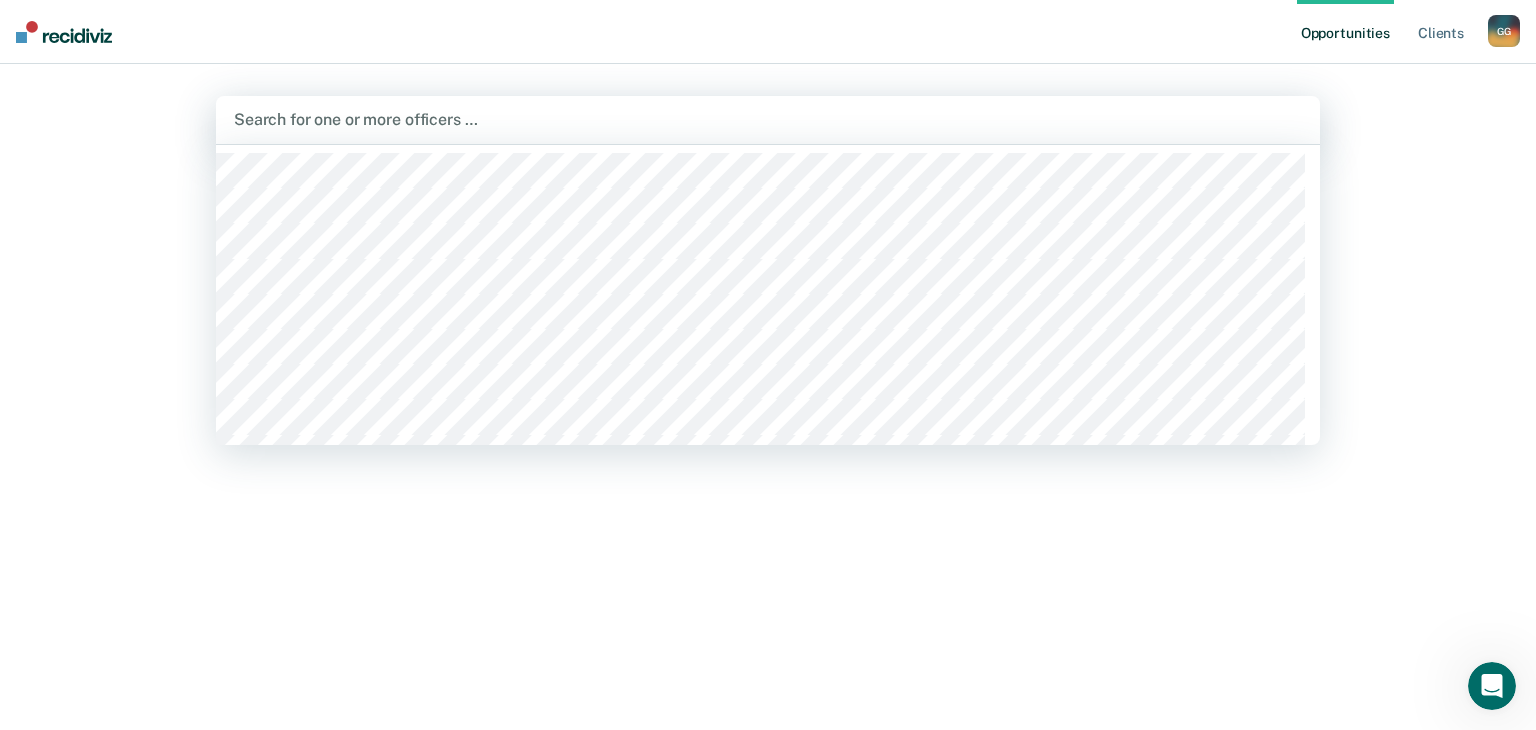 click at bounding box center (768, 119) 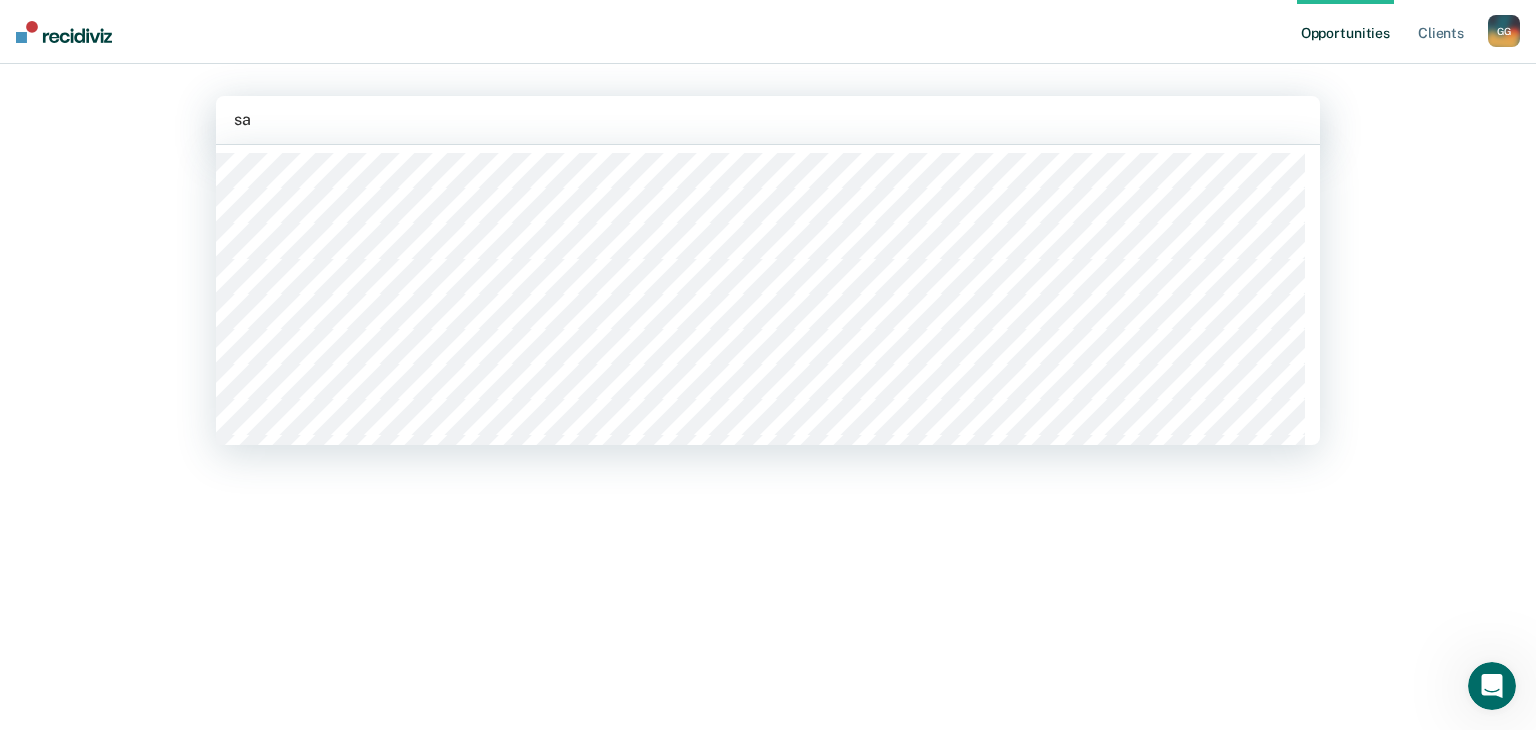 type on "sab" 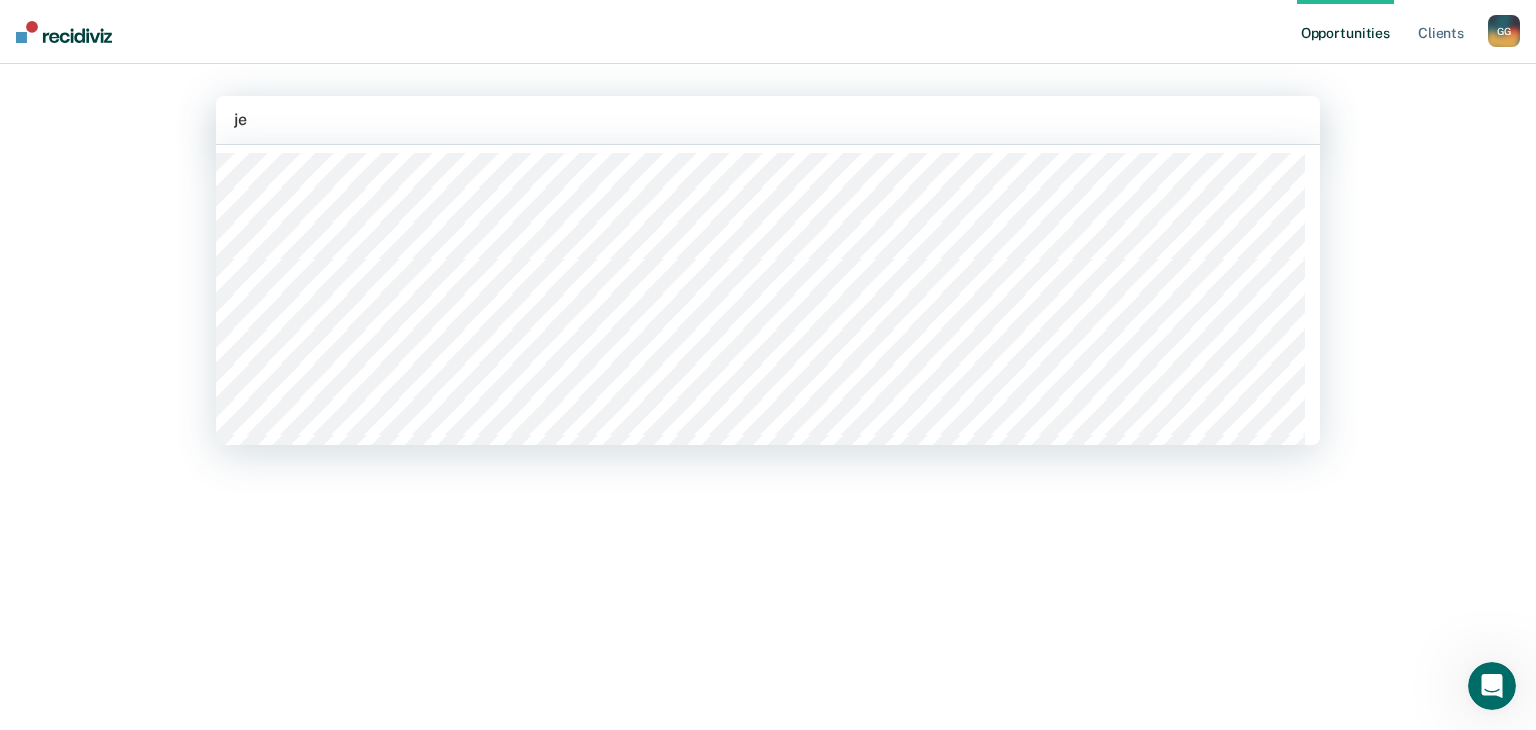 type on "jef" 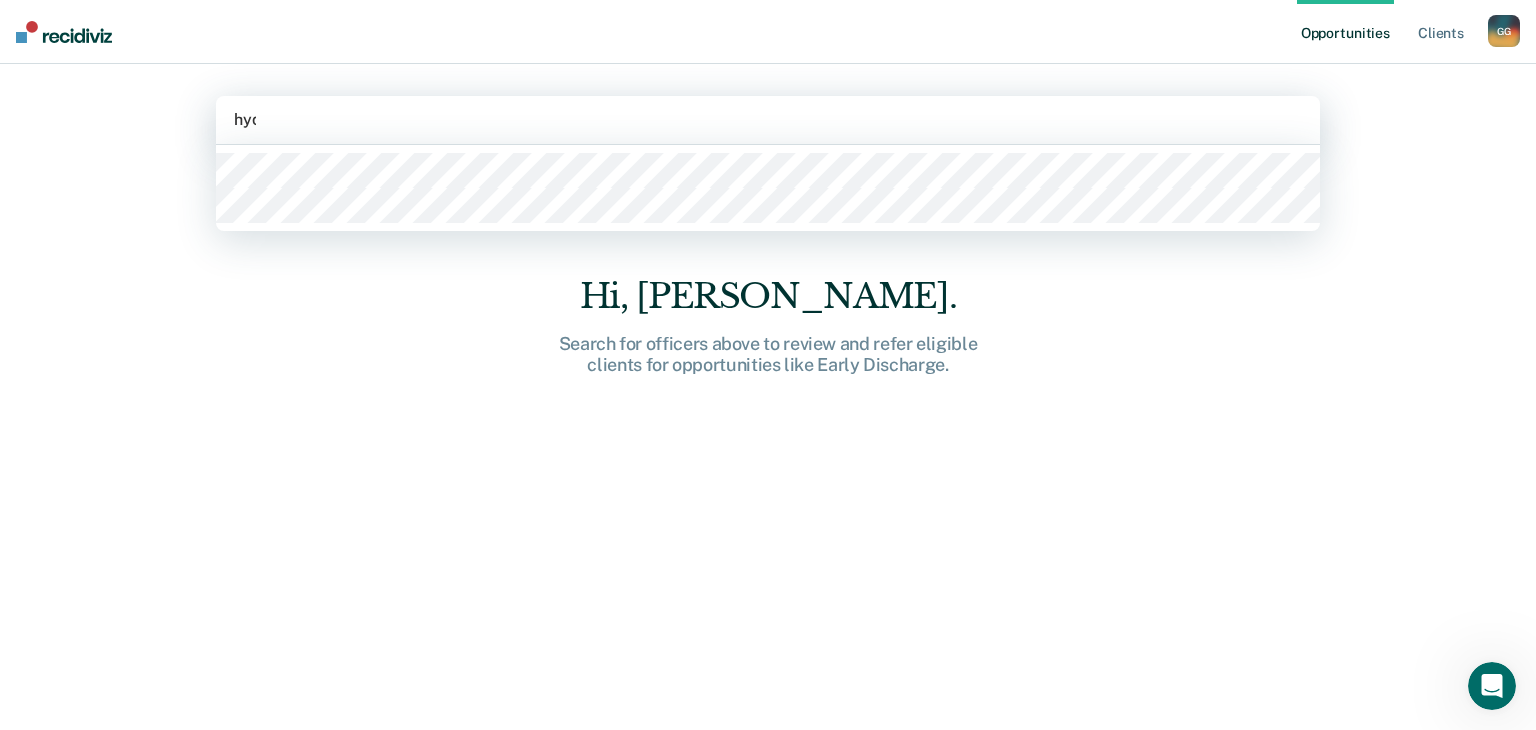 type on "hyde" 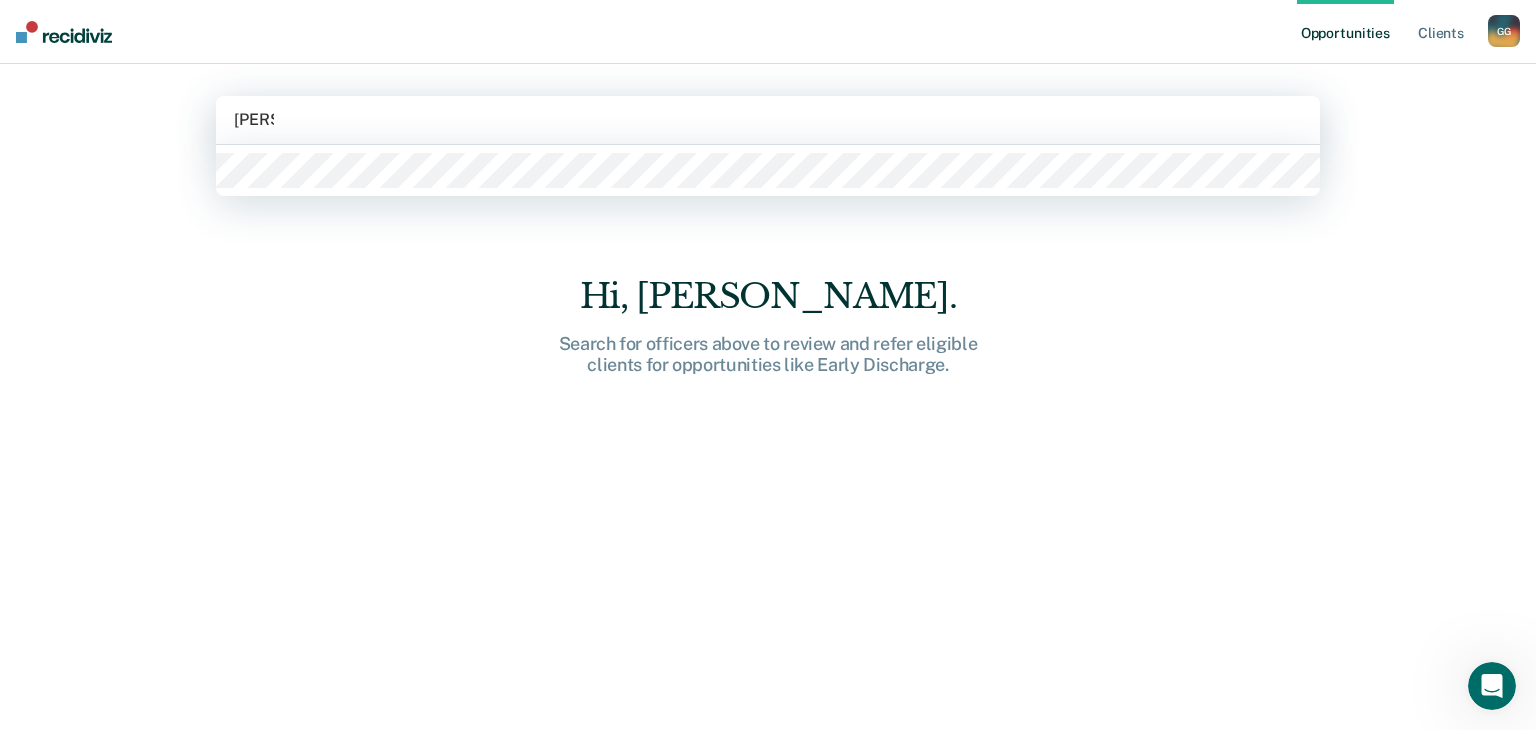 type on "[PERSON_NAME]" 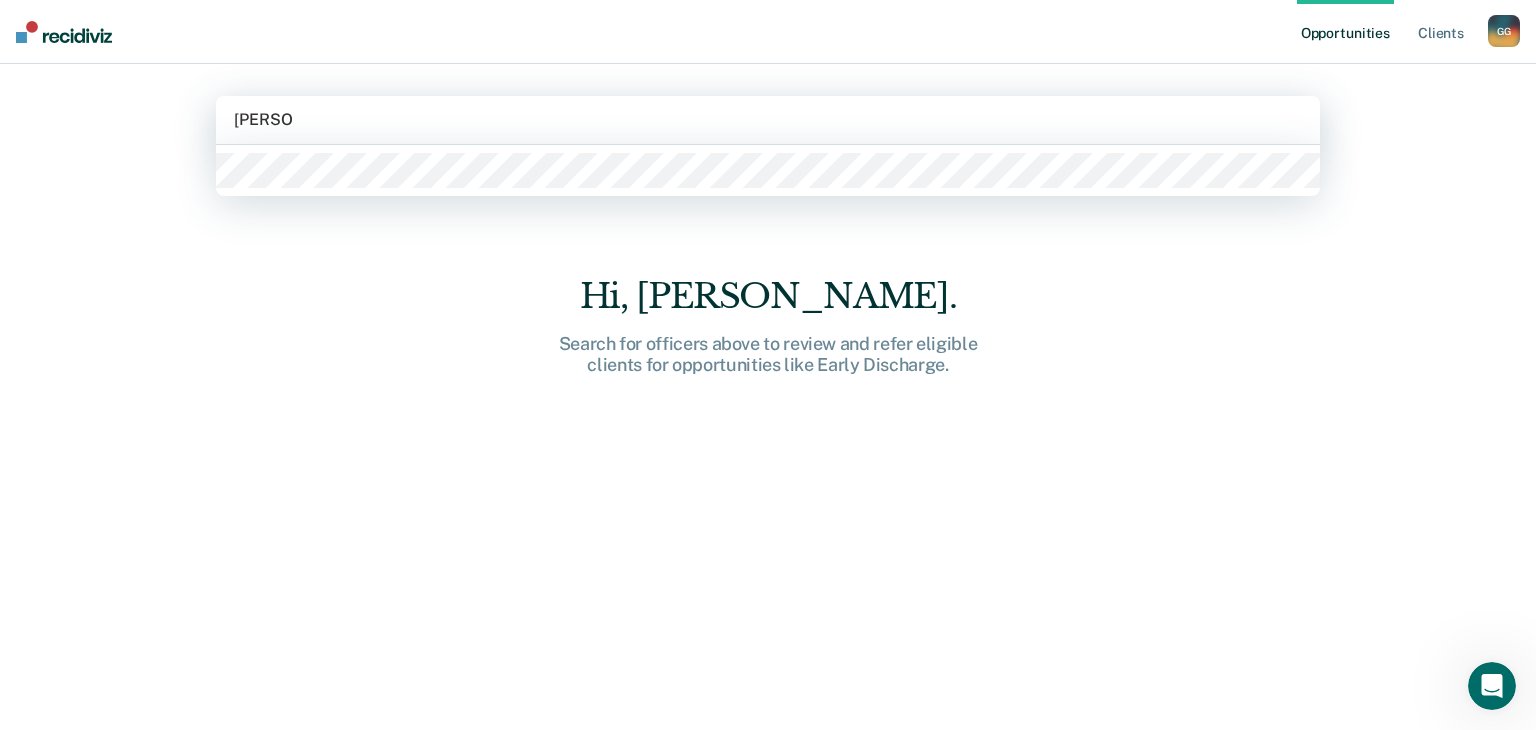 type 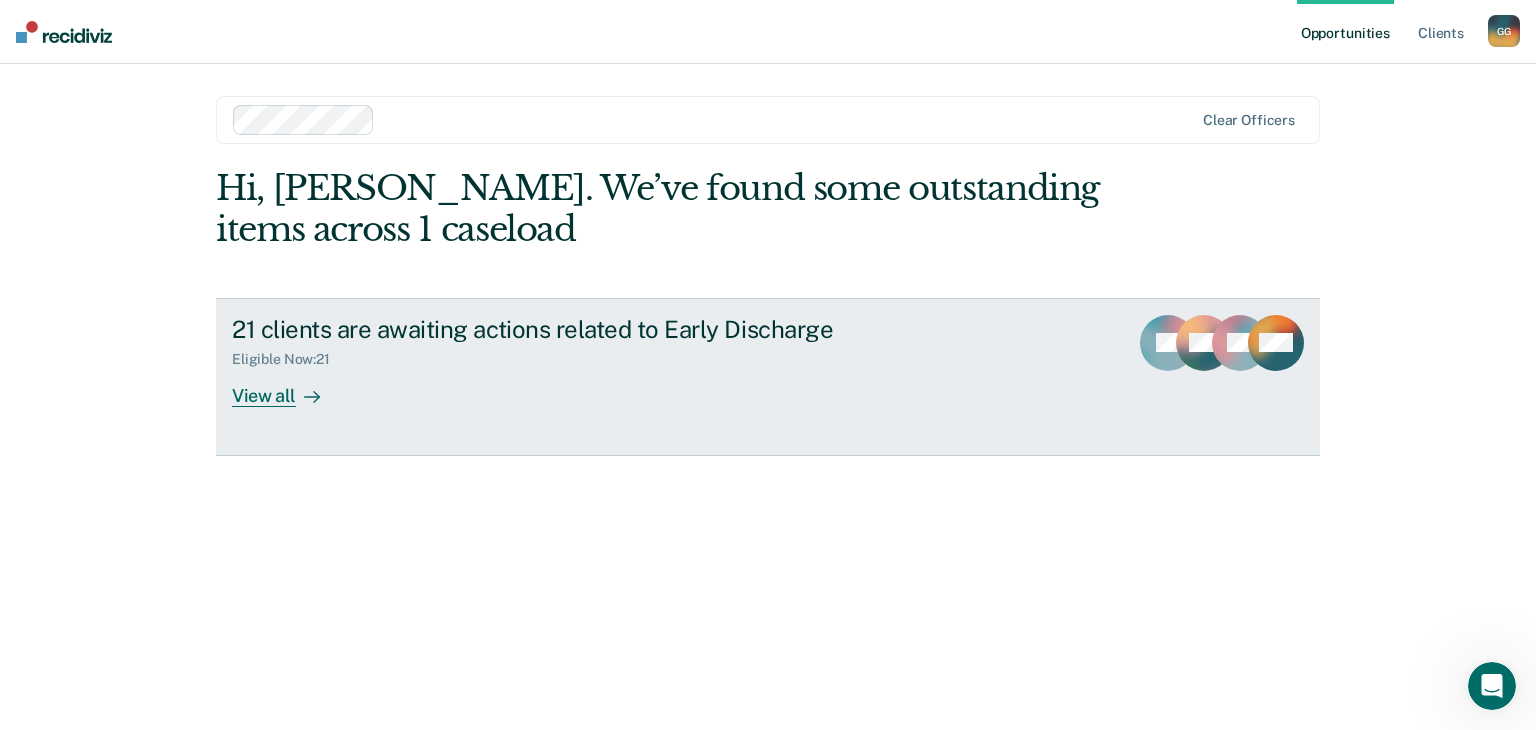 click on "View all" at bounding box center [288, 387] 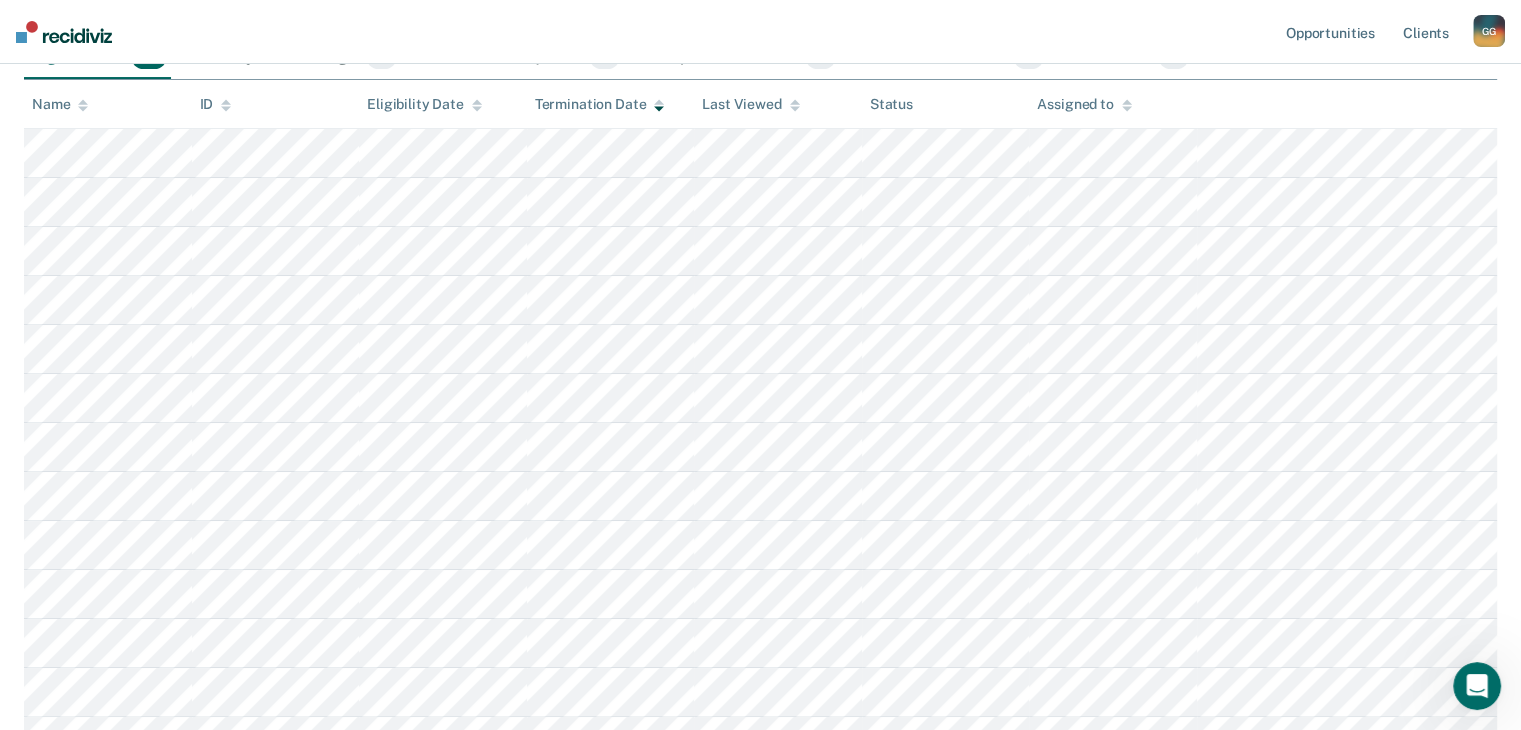 scroll, scrollTop: 0, scrollLeft: 0, axis: both 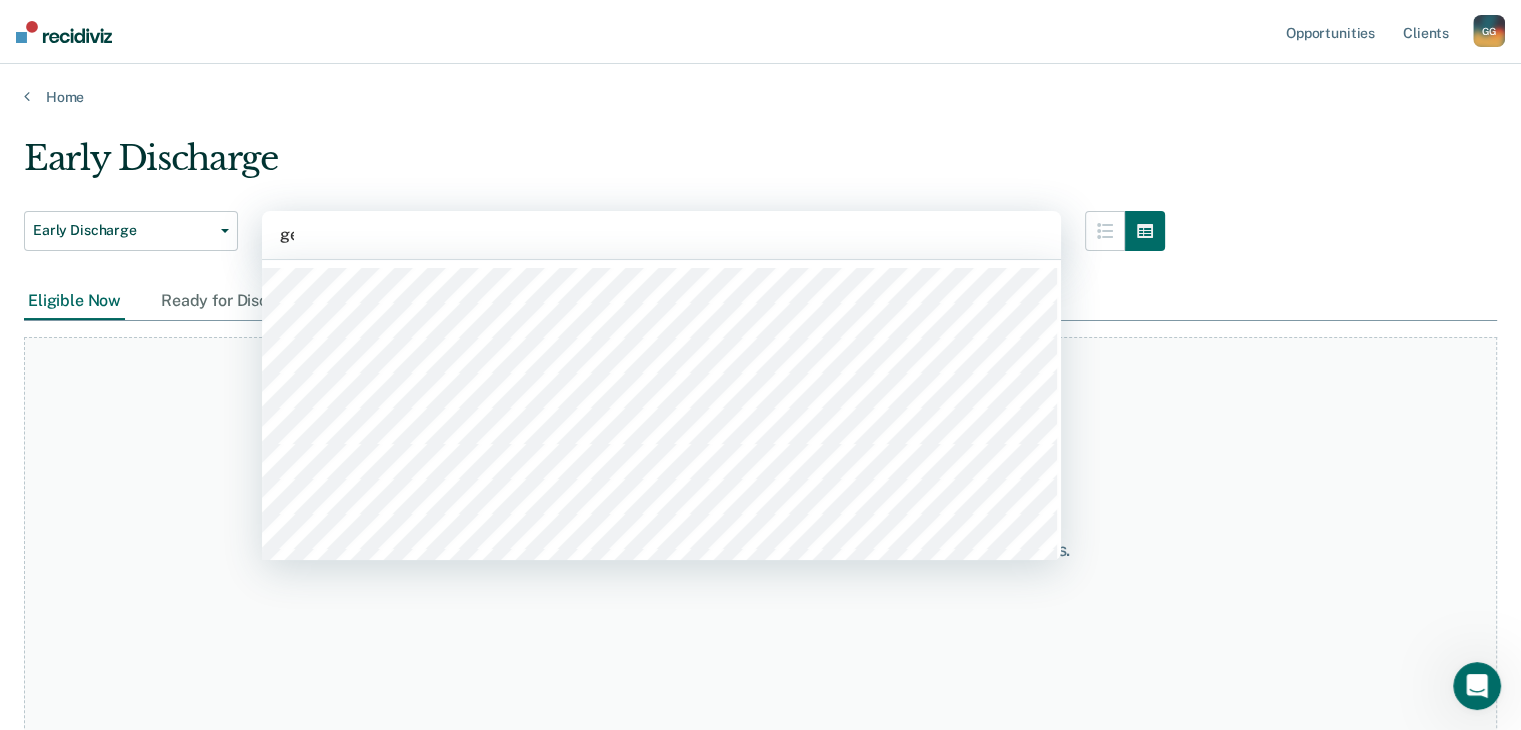 type on "gerge" 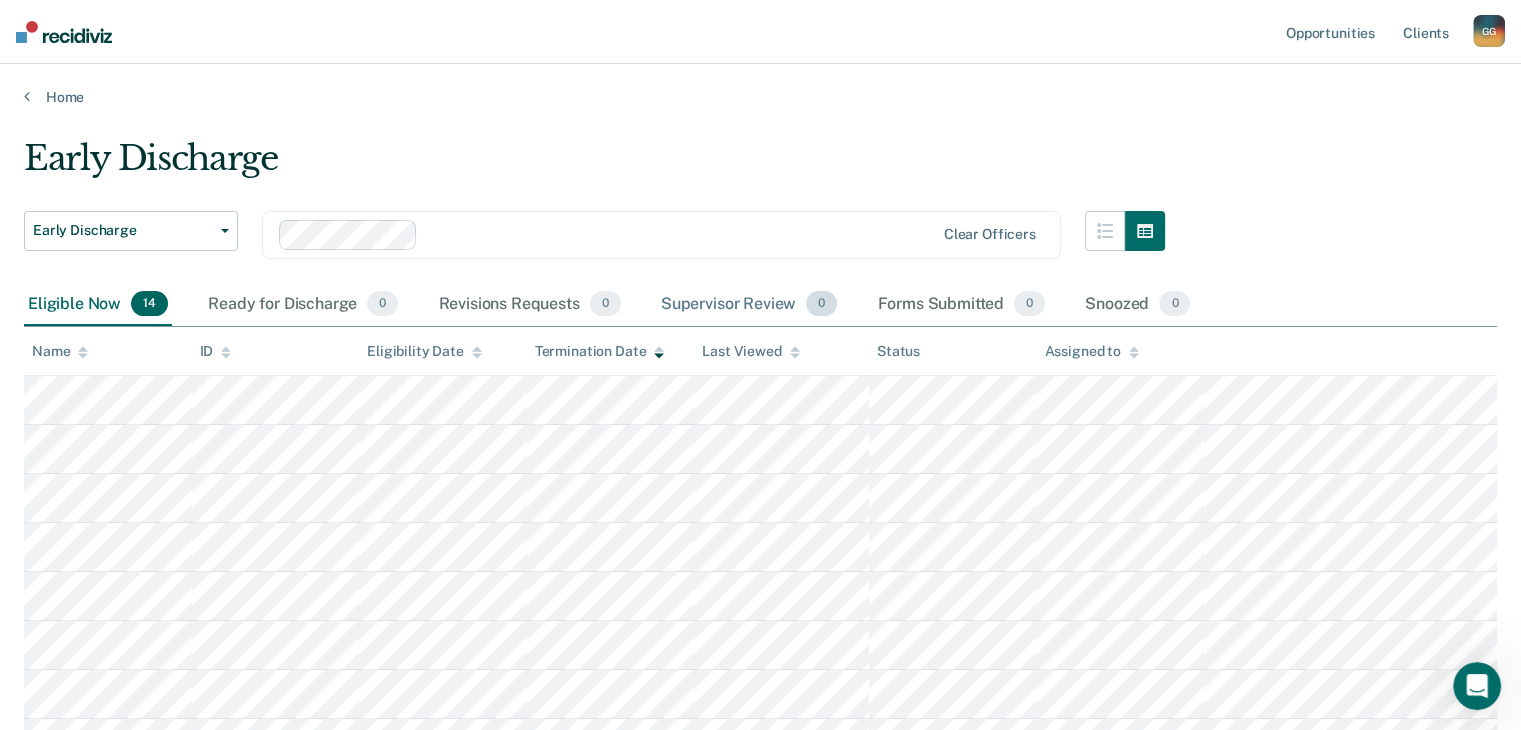 scroll, scrollTop: 475, scrollLeft: 0, axis: vertical 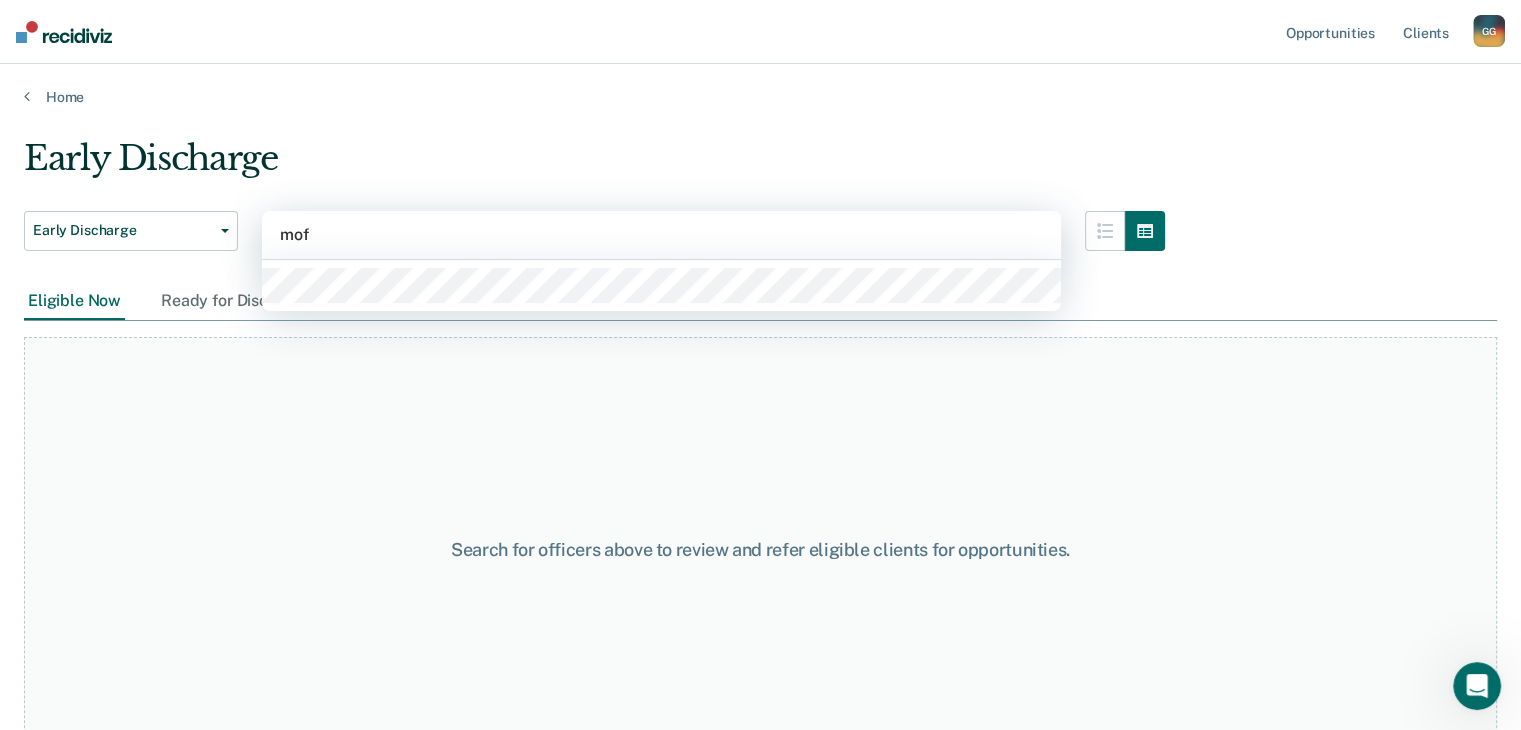 type on "moff" 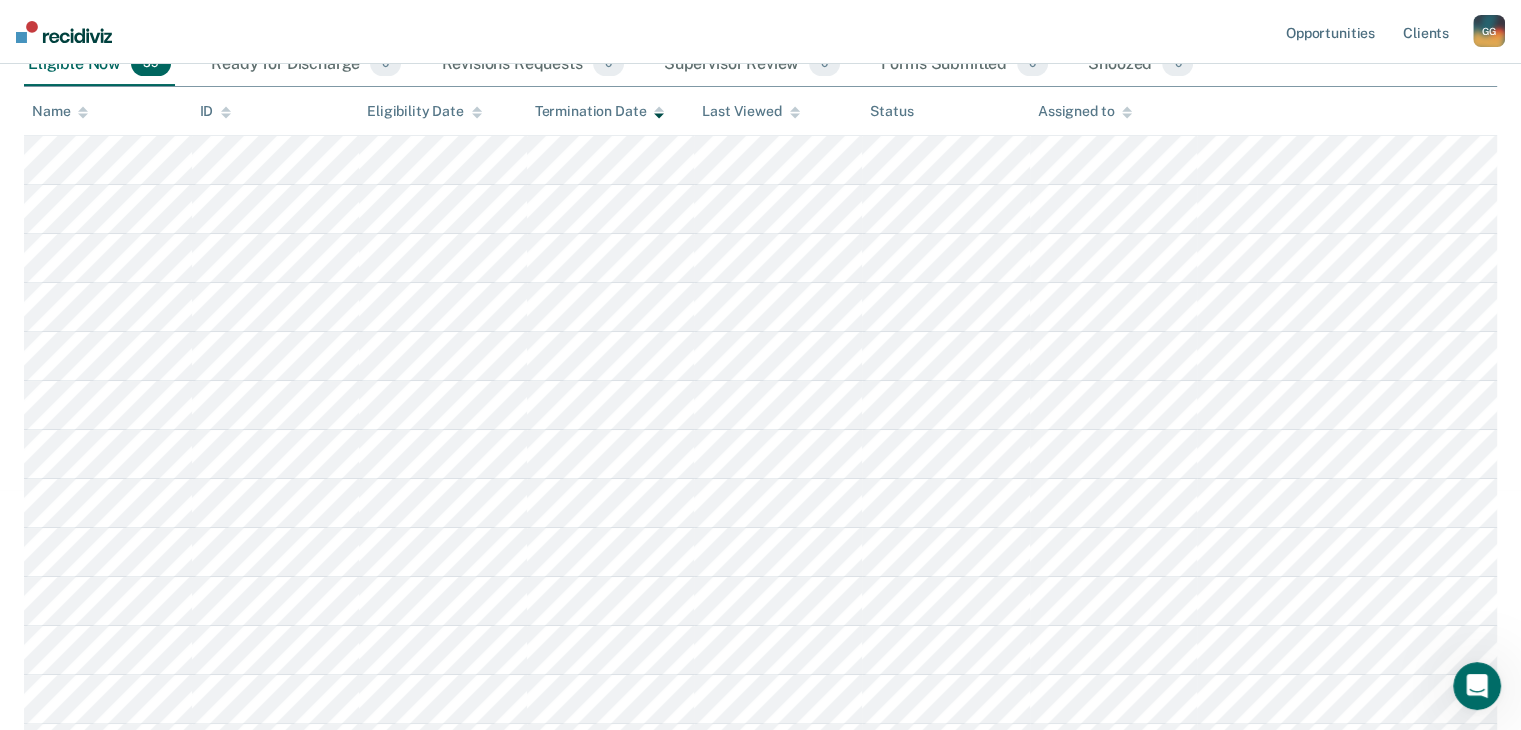 scroll, scrollTop: 0, scrollLeft: 0, axis: both 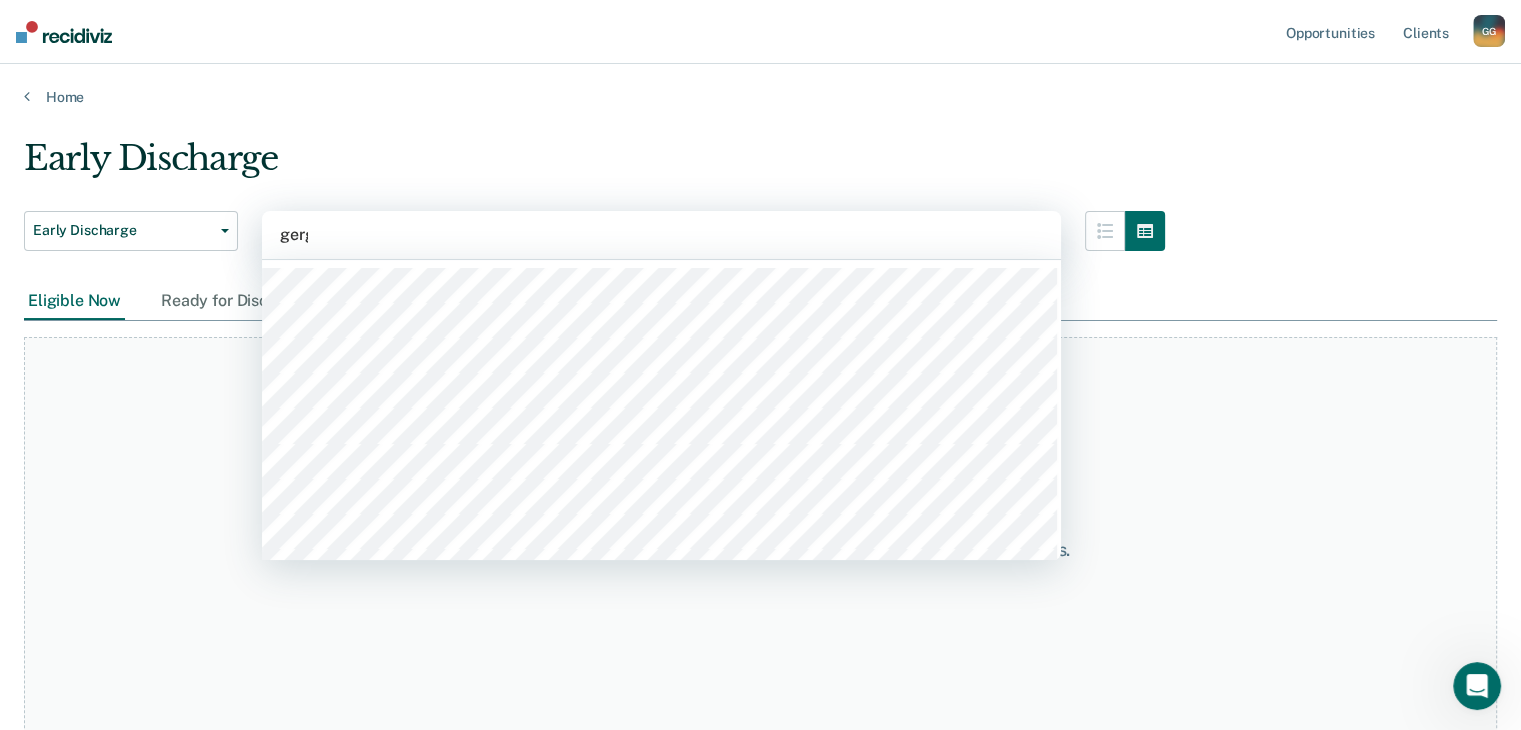 type on "gerge" 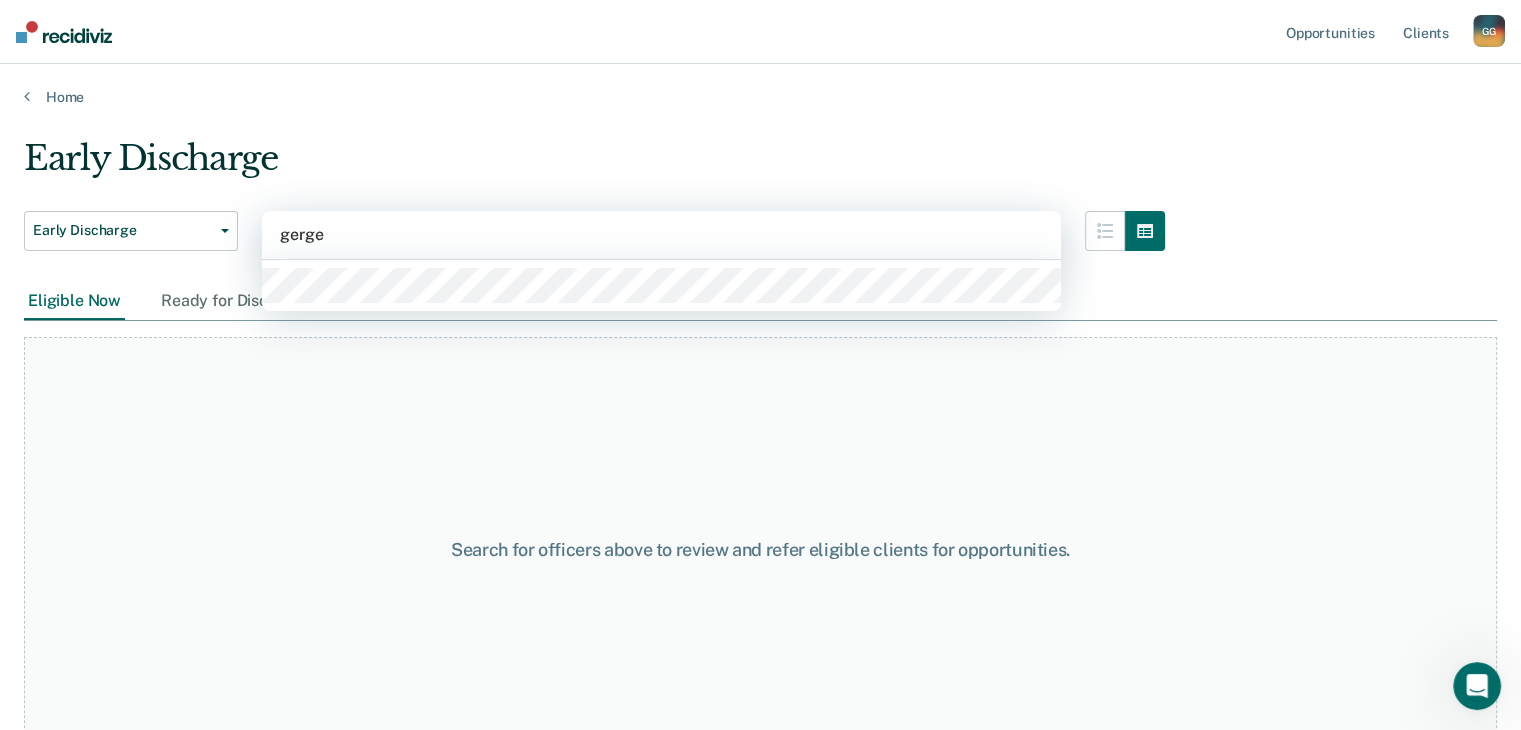 type 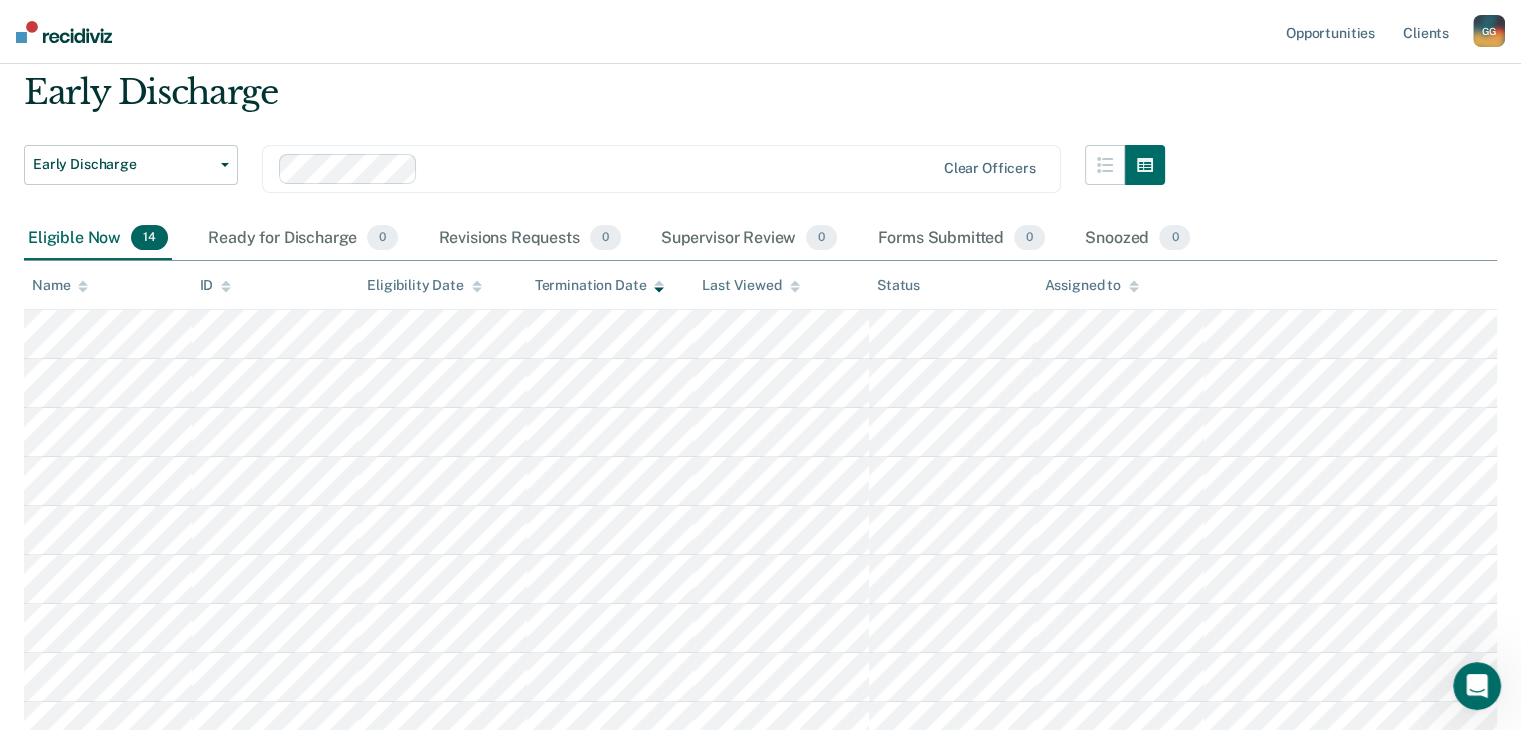 scroll, scrollTop: 31, scrollLeft: 0, axis: vertical 